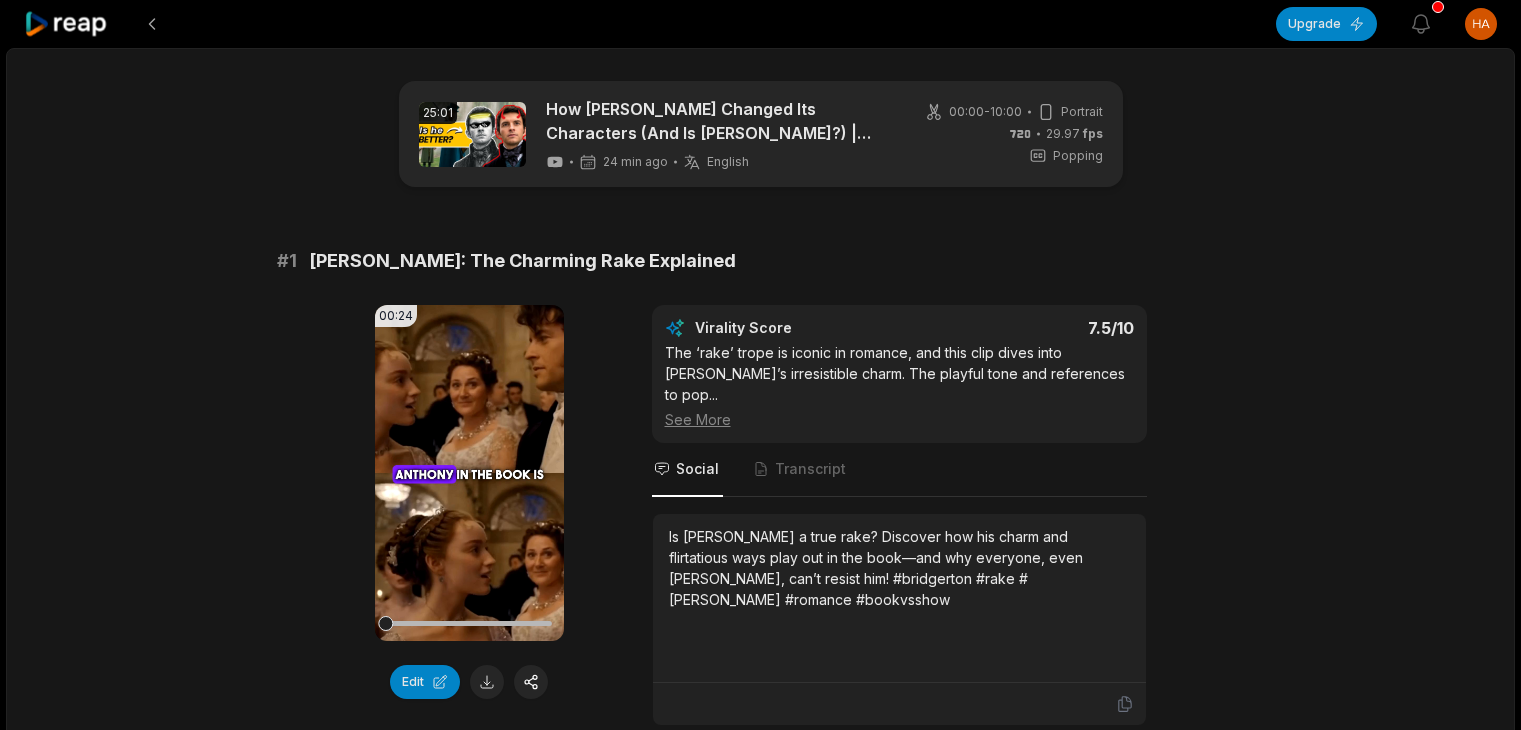 scroll, scrollTop: 0, scrollLeft: 0, axis: both 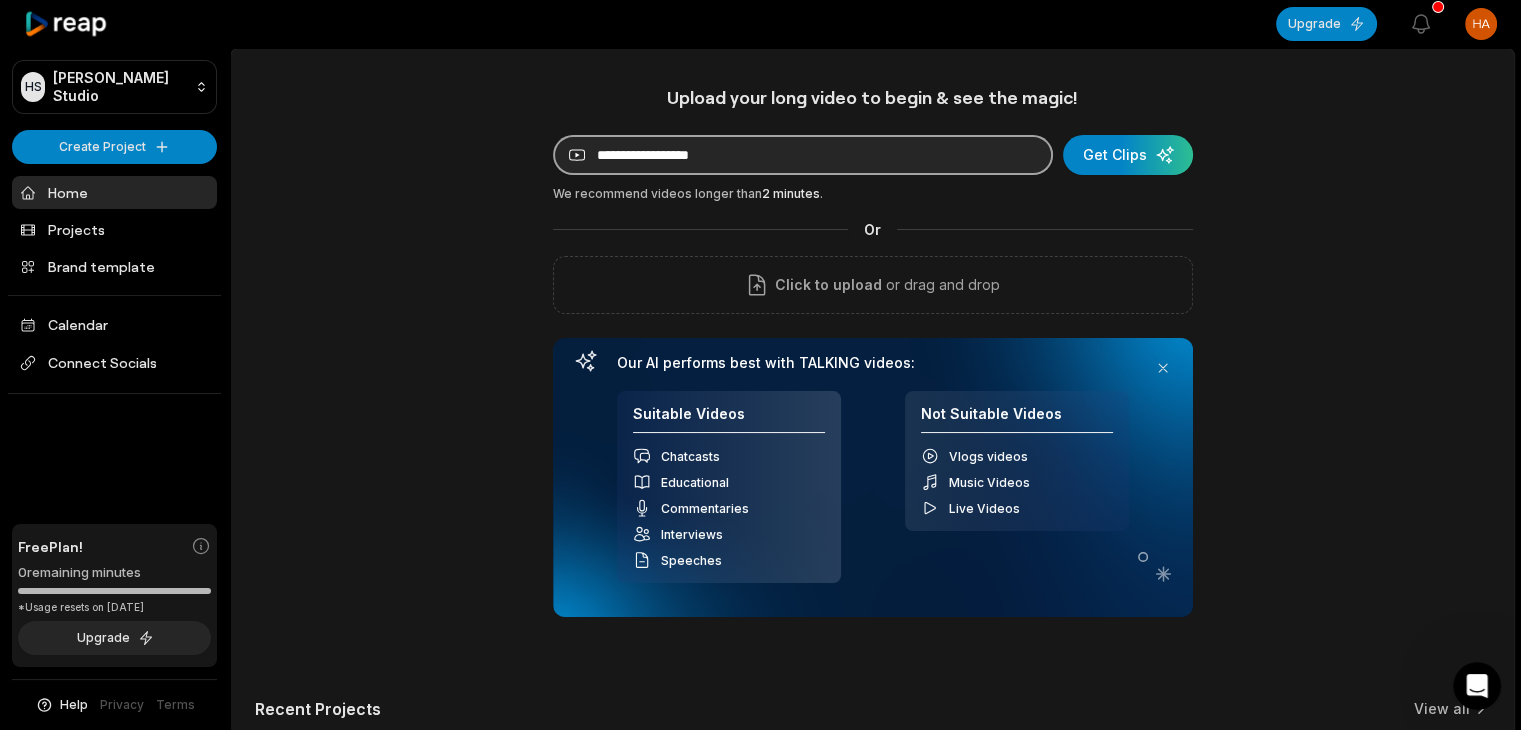 click at bounding box center (803, 155) 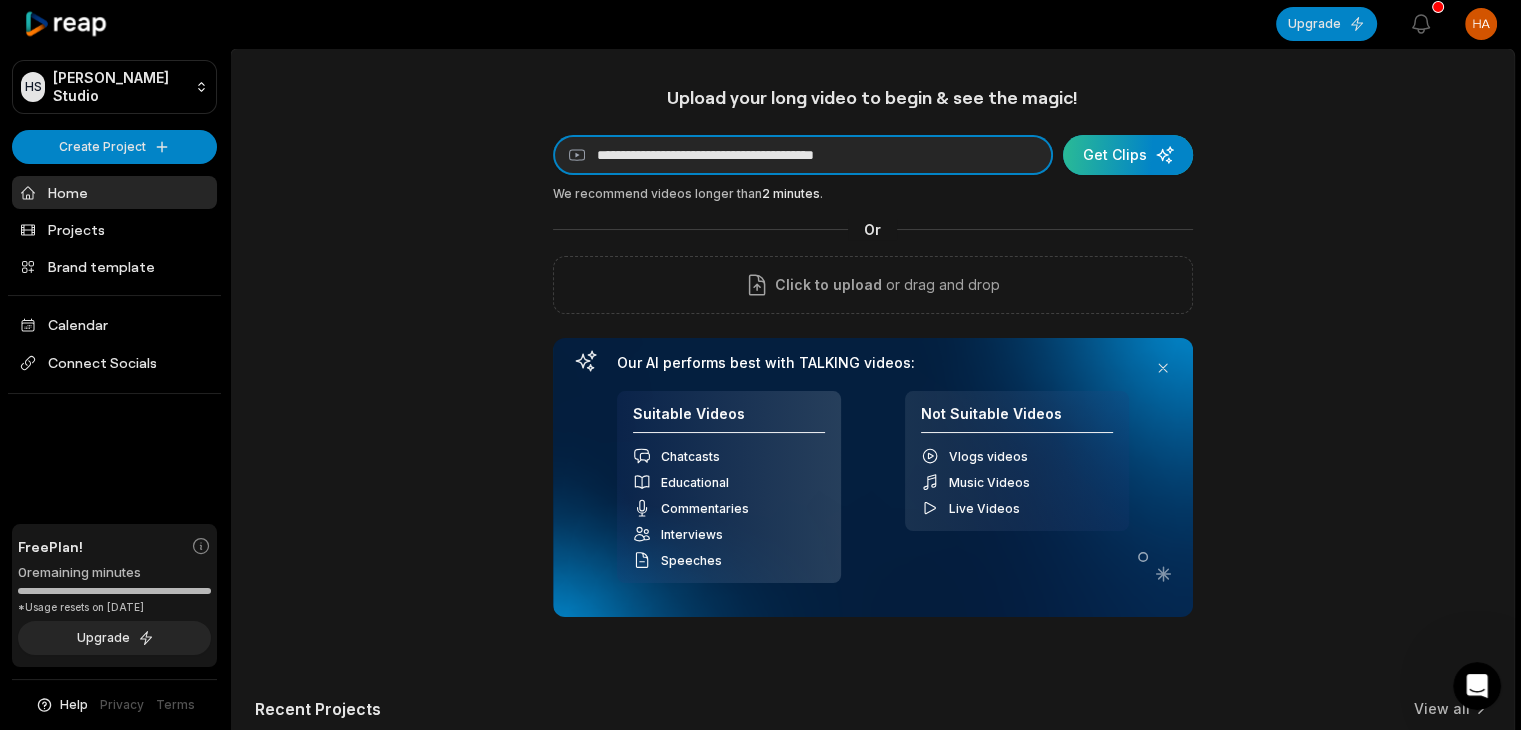 type on "**********" 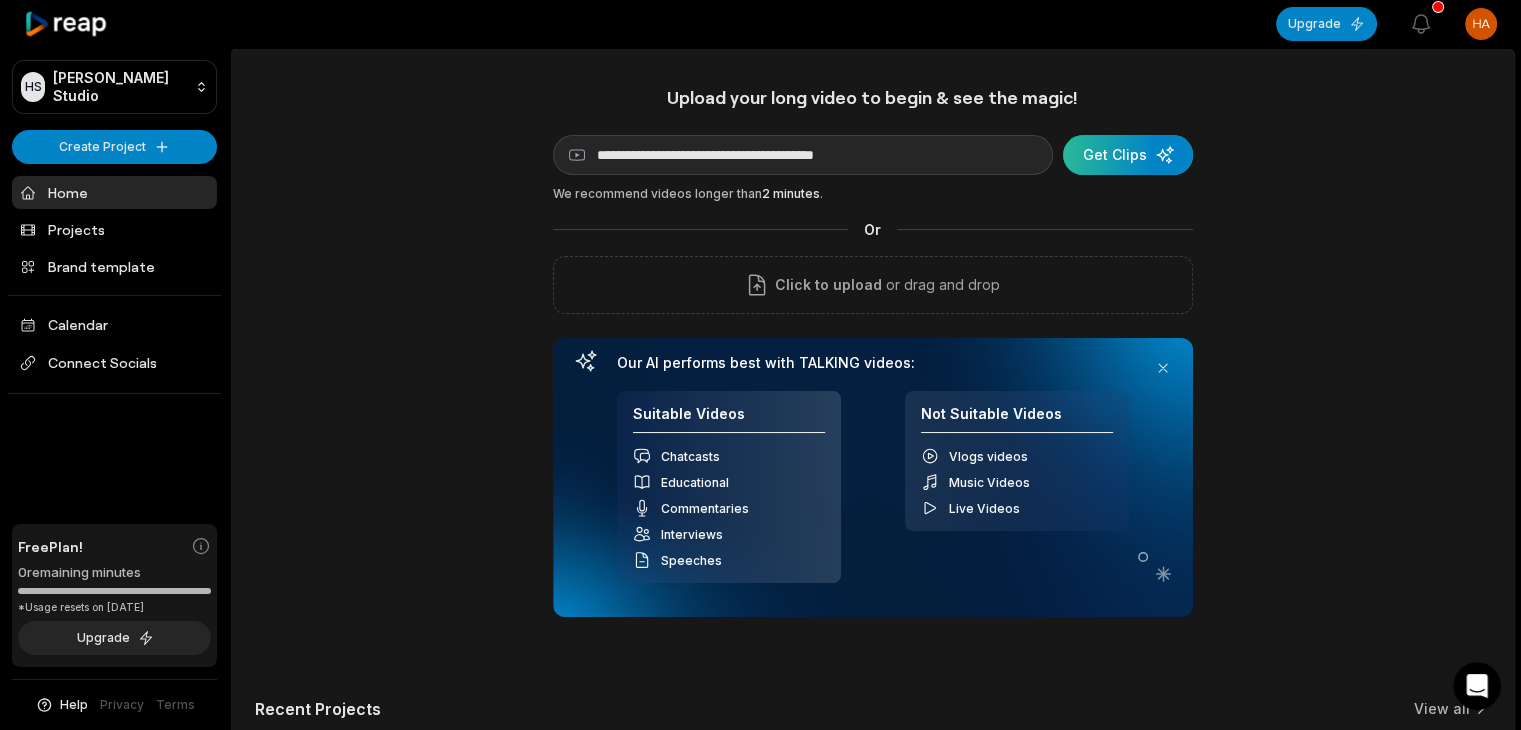 click at bounding box center [1128, 155] 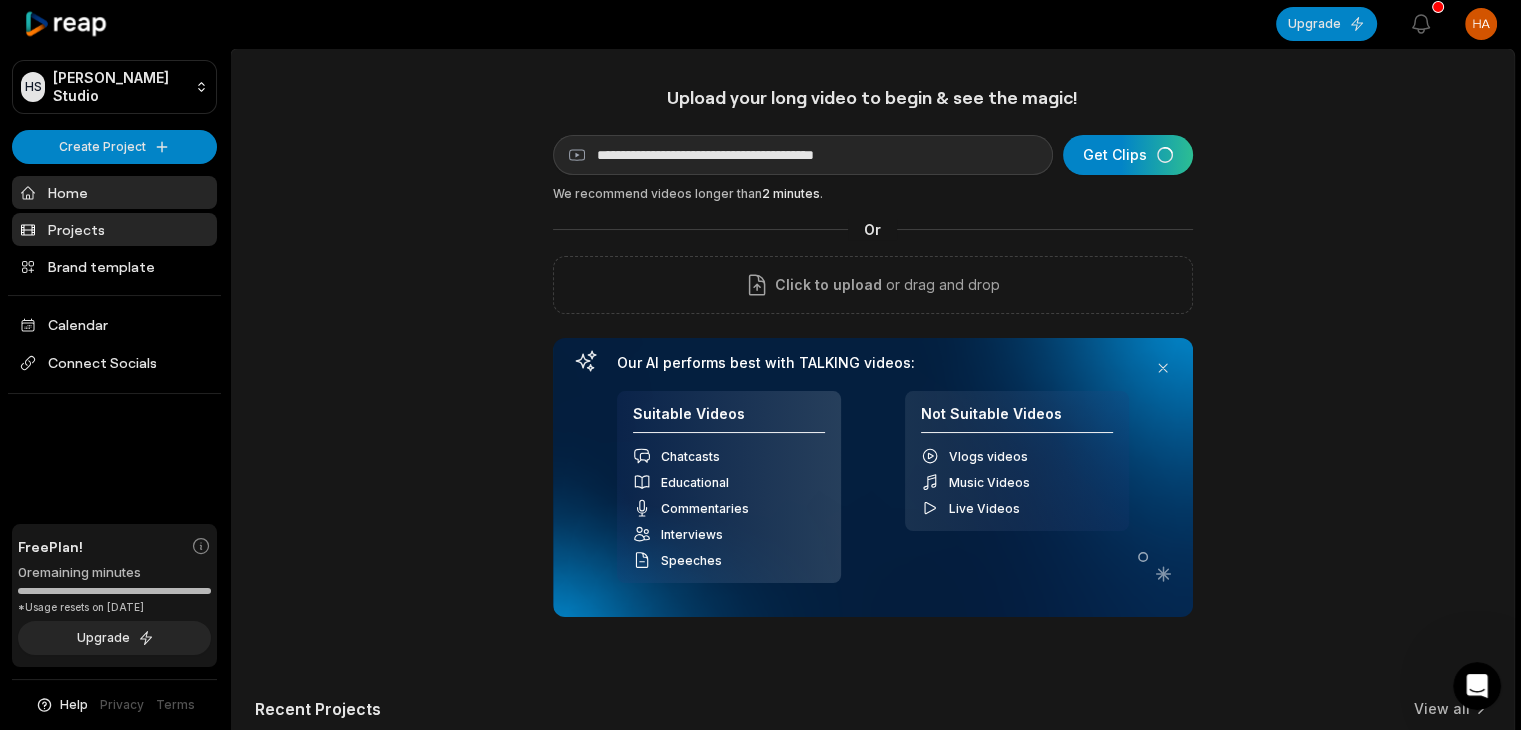 click on "Projects" at bounding box center (114, 229) 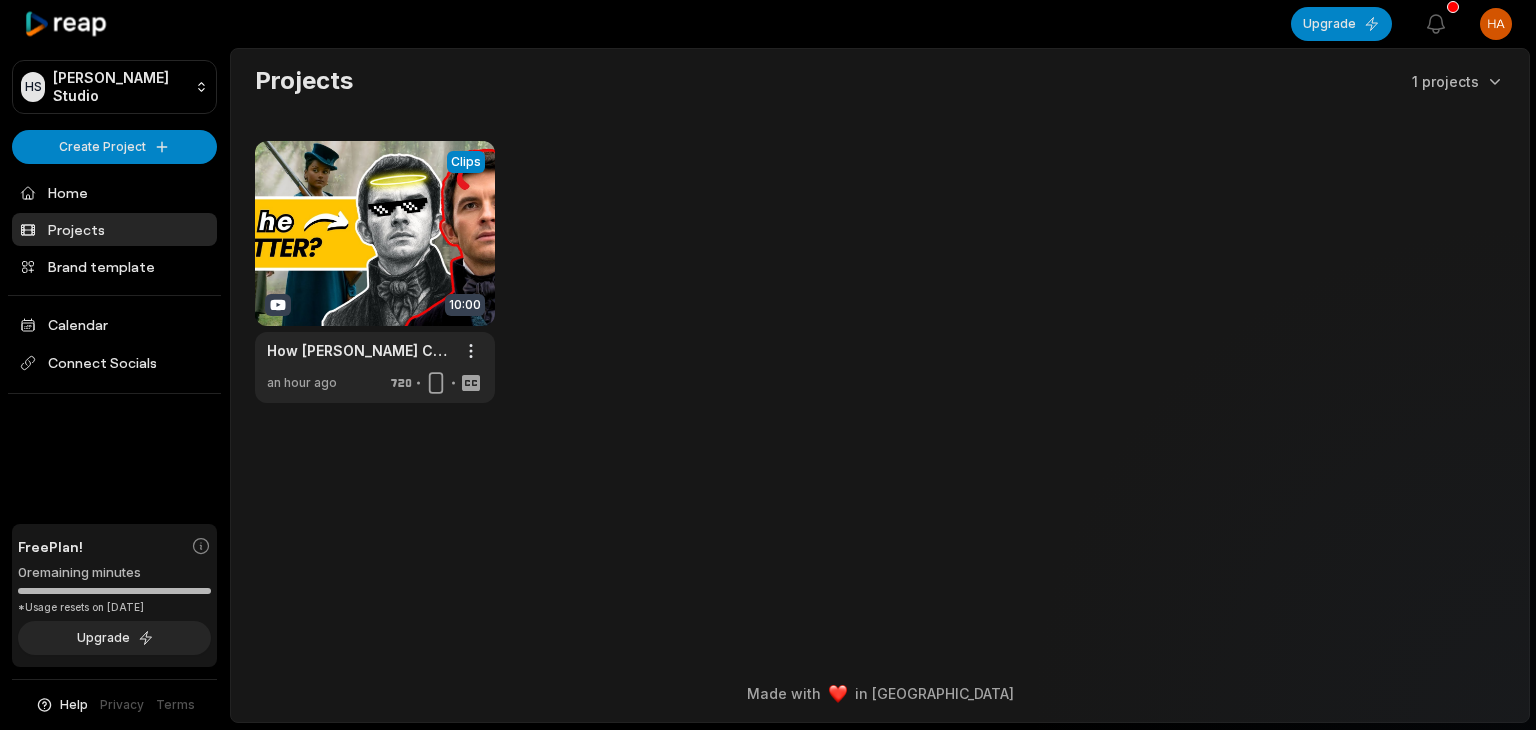 scroll, scrollTop: 0, scrollLeft: 0, axis: both 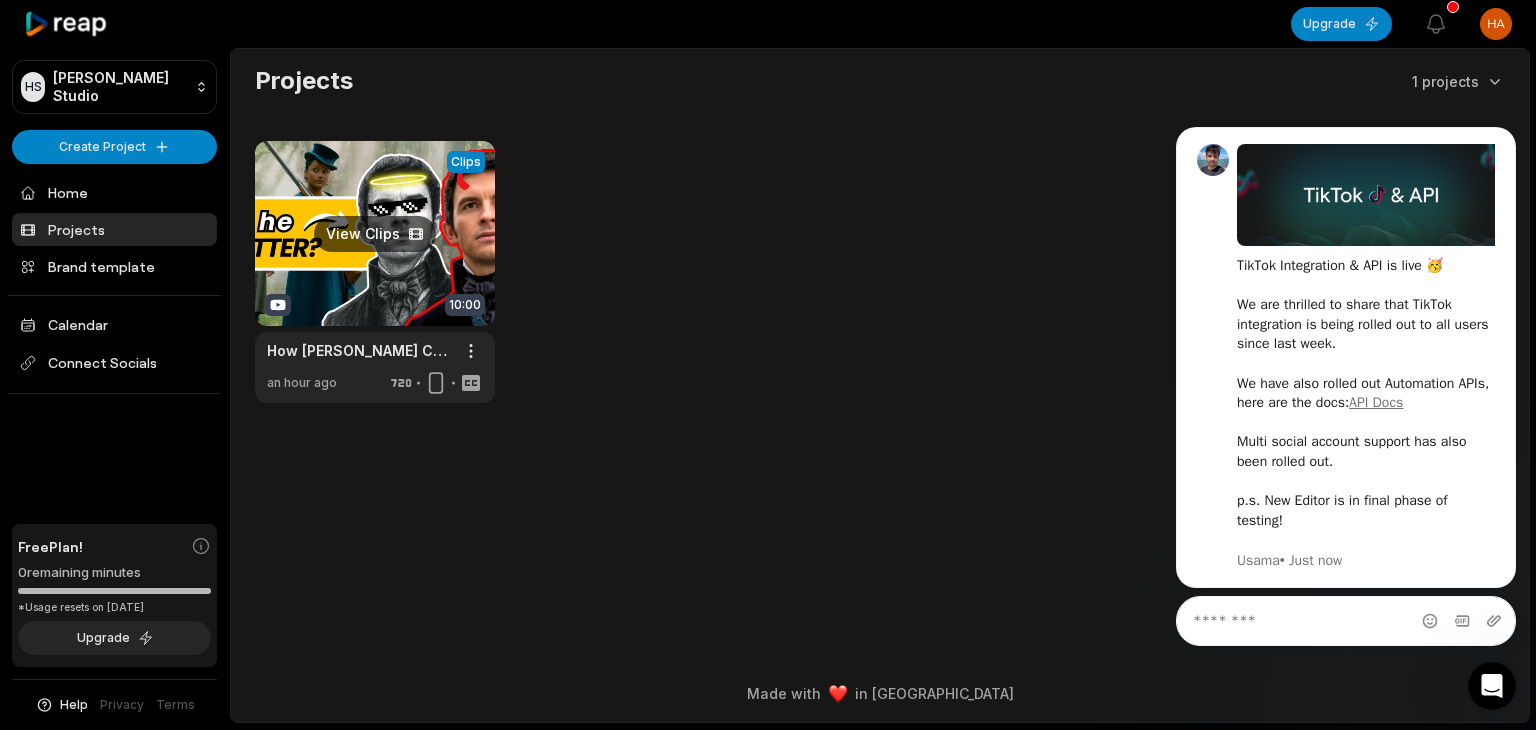 click at bounding box center [375, 272] 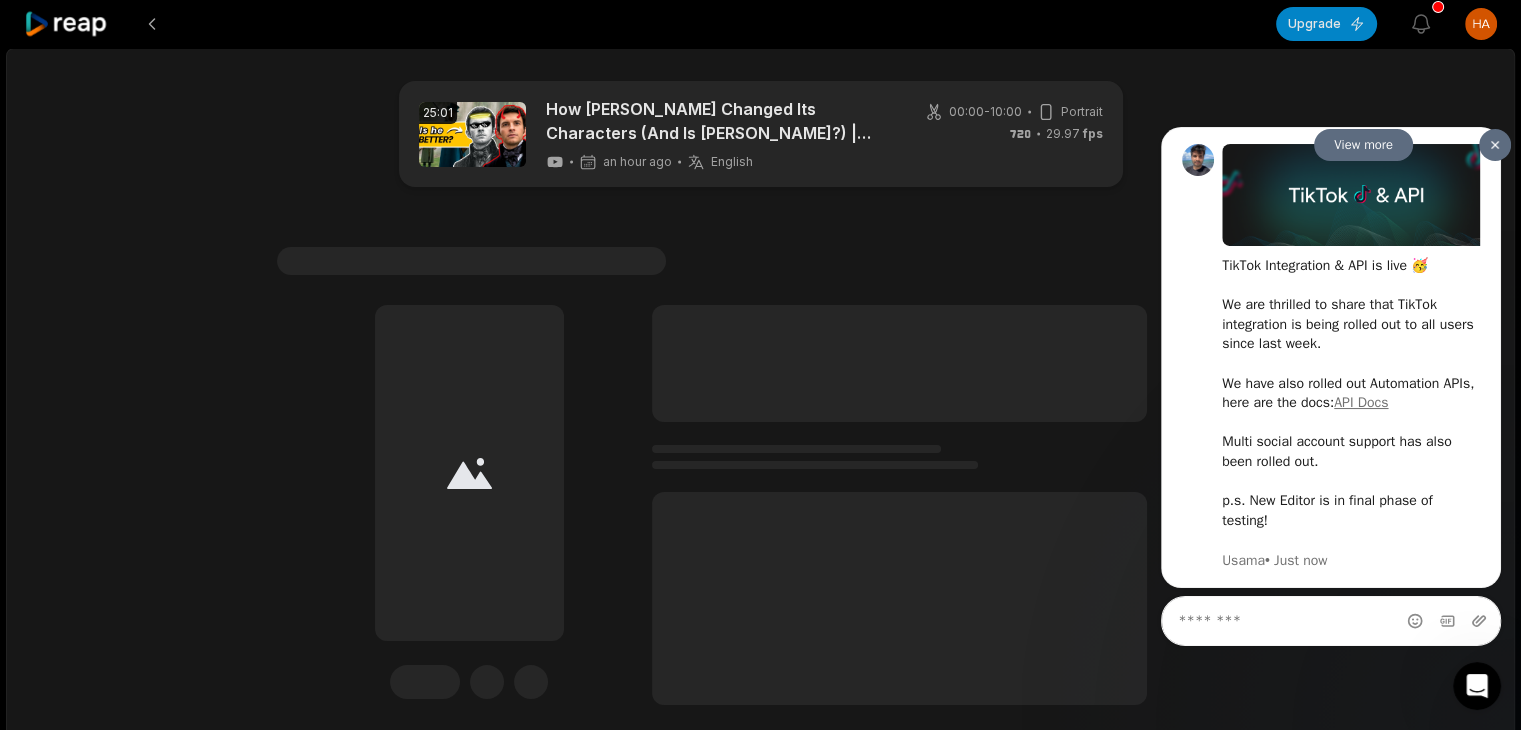 click at bounding box center (1495, 144) 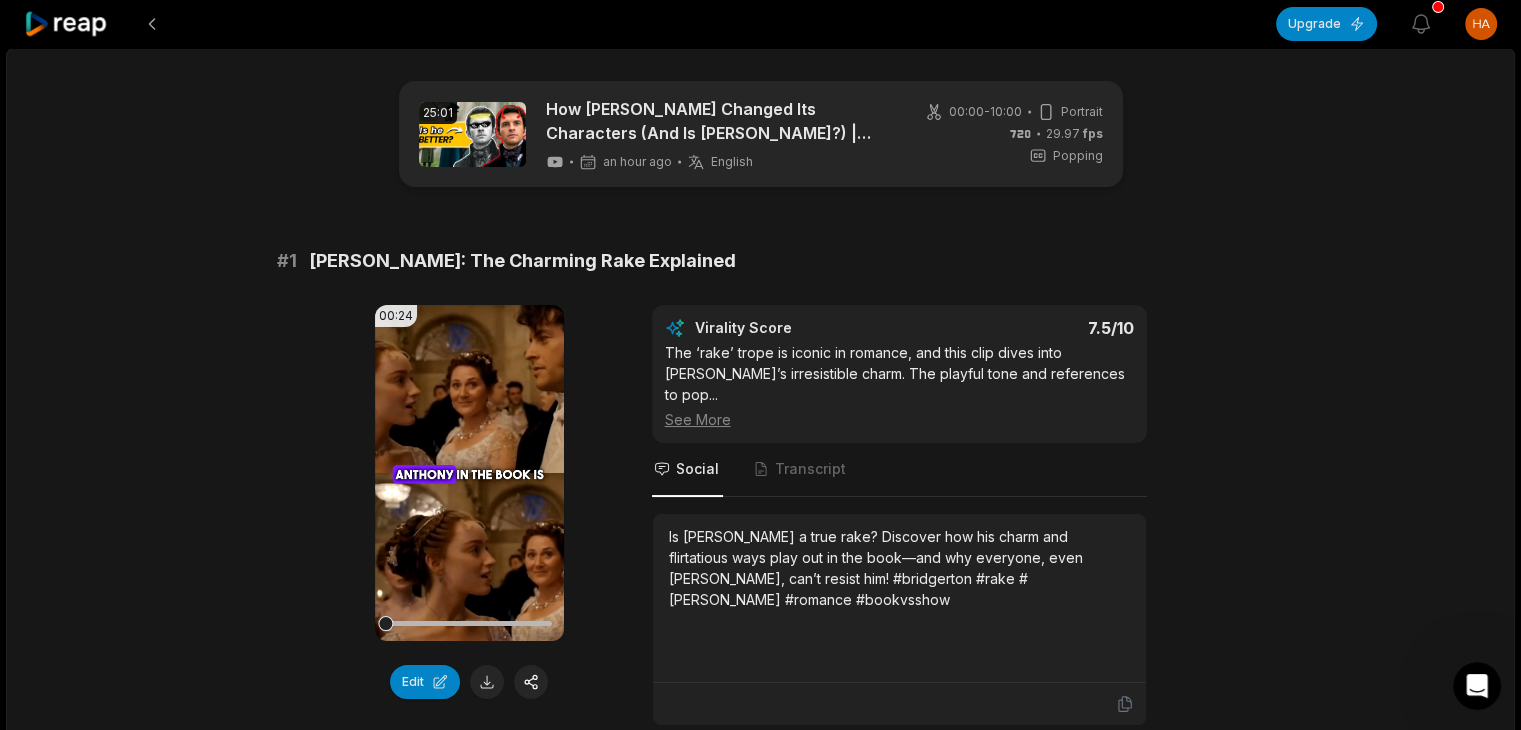 click on "[PERSON_NAME]: The Charming Rake Explained" at bounding box center [522, 261] 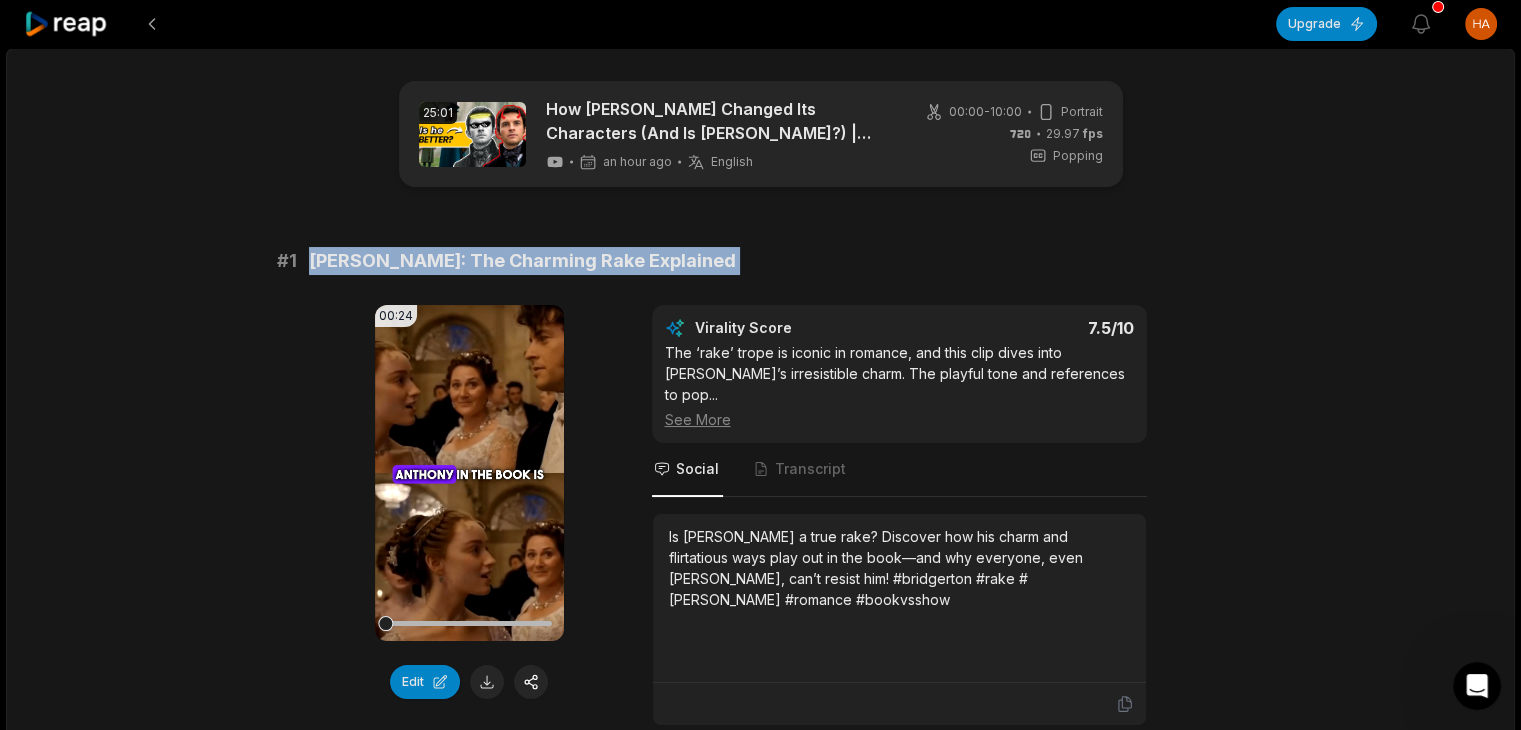click on "[PERSON_NAME]: The Charming Rake Explained" at bounding box center (522, 261) 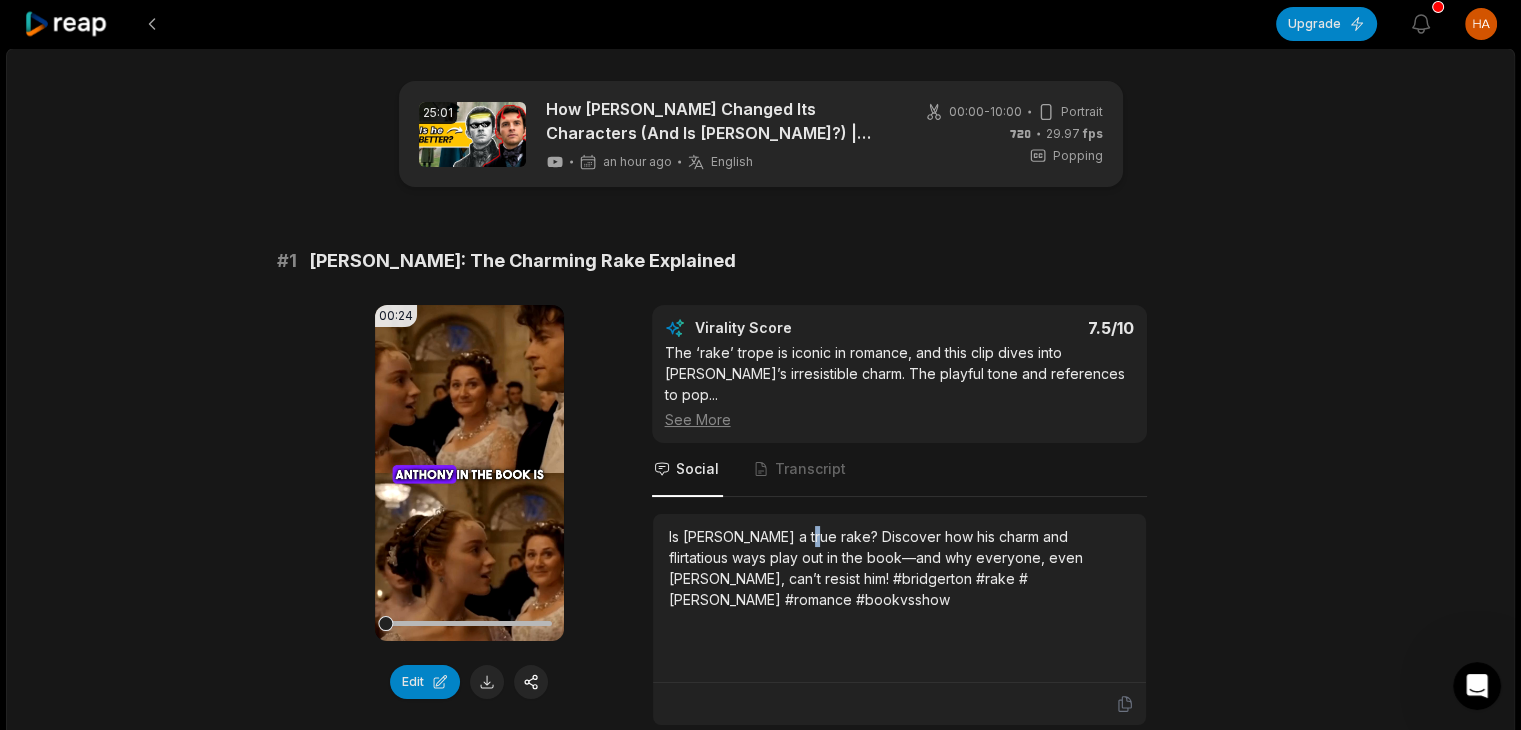 click on "Is [PERSON_NAME] a true rake? Discover how his charm and flirtatious ways play out in the book—and why everyone, even [PERSON_NAME], can’t resist him! #bridgerton #rake #[PERSON_NAME] #romance #bookvsshow" at bounding box center (899, 568) 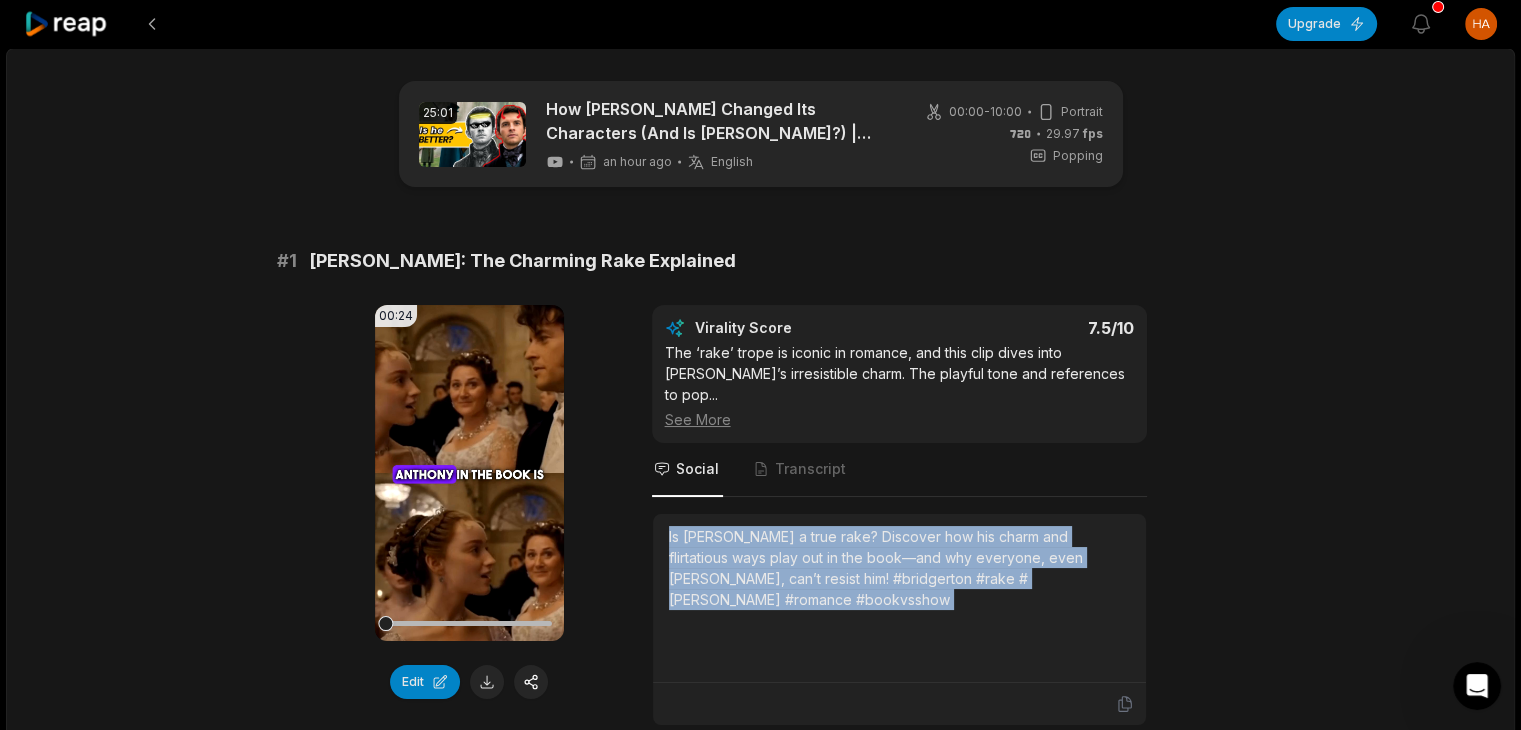 click on "Is [PERSON_NAME] a true rake? Discover how his charm and flirtatious ways play out in the book—and why everyone, even [PERSON_NAME], can’t resist him! #bridgerton #rake #[PERSON_NAME] #romance #bookvsshow" at bounding box center [899, 568] 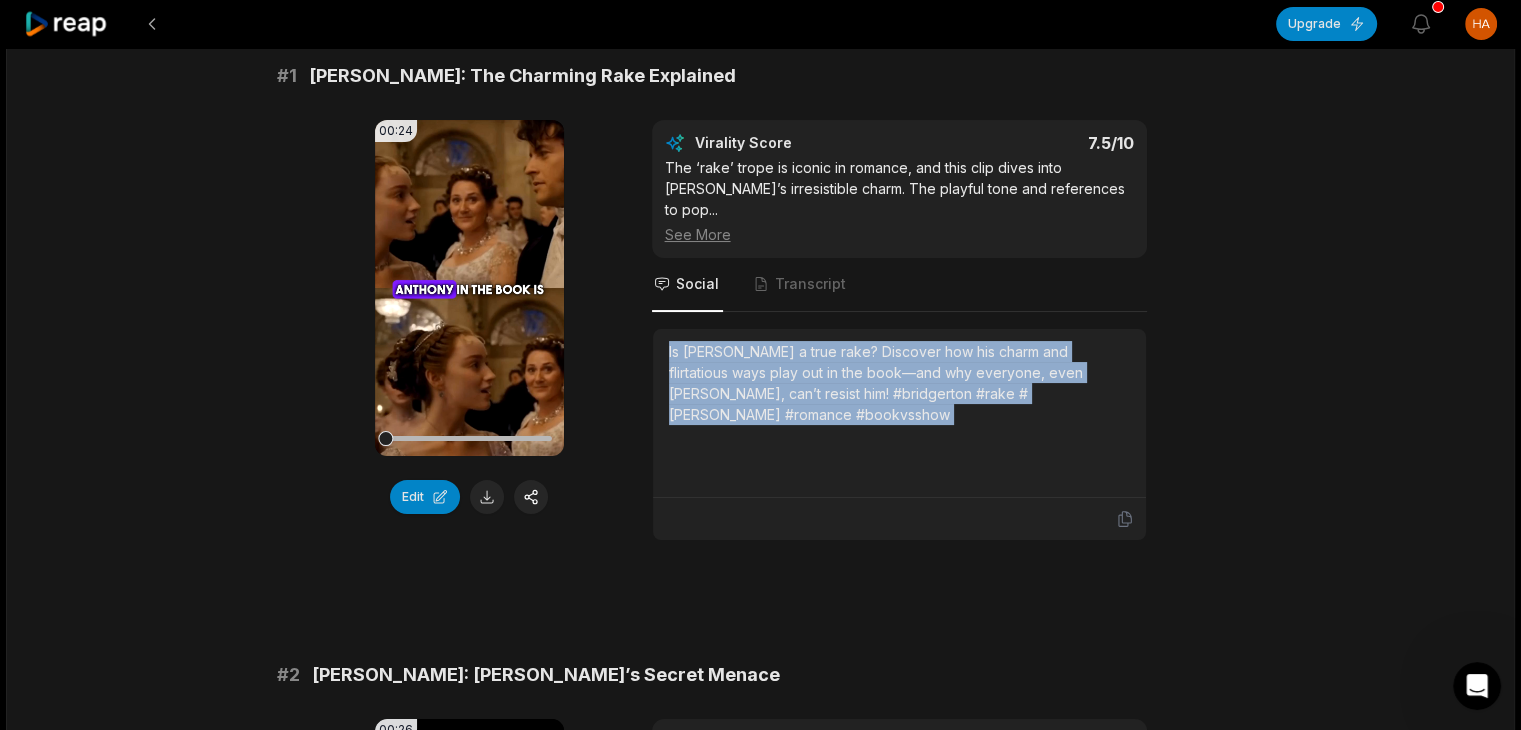 scroll, scrollTop: 300, scrollLeft: 0, axis: vertical 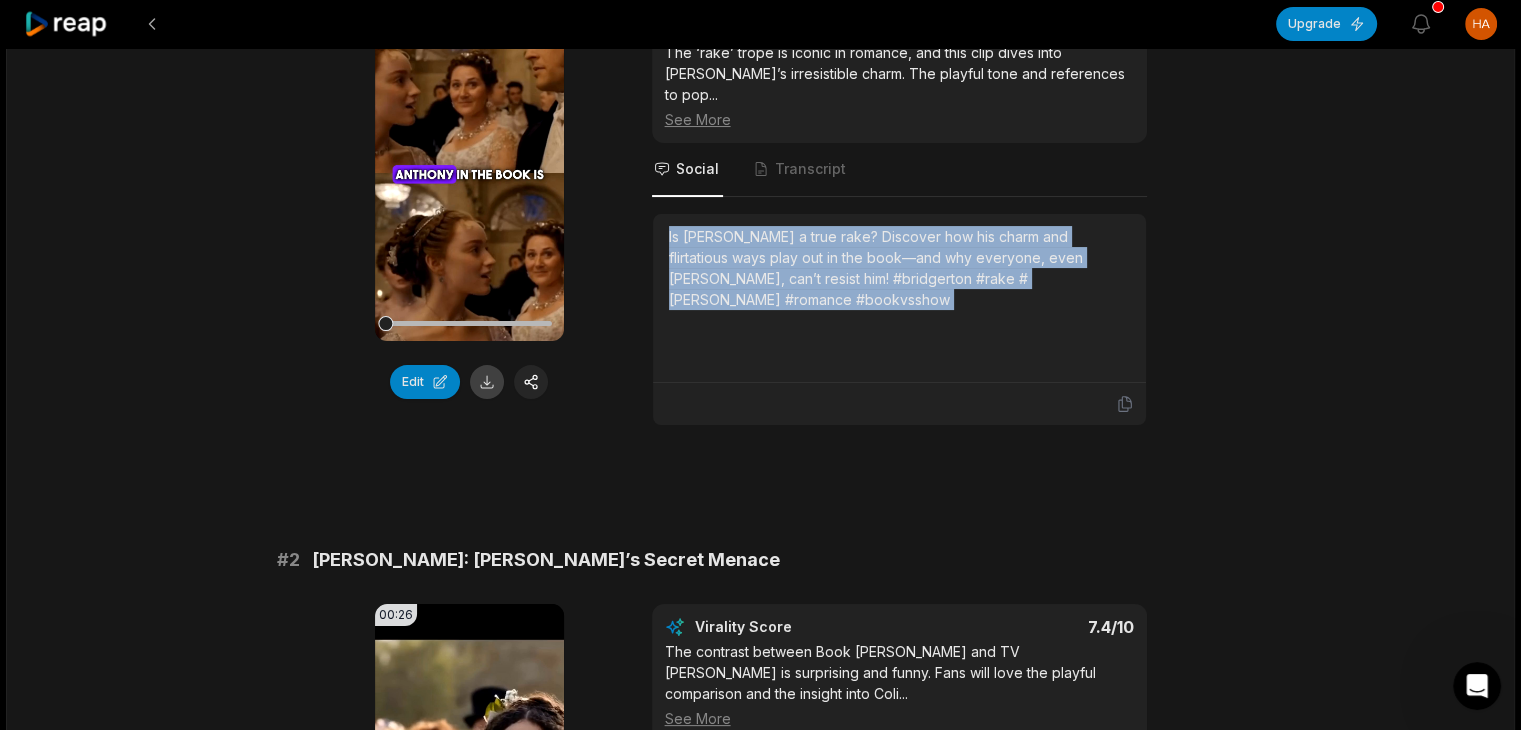 click at bounding box center (487, 382) 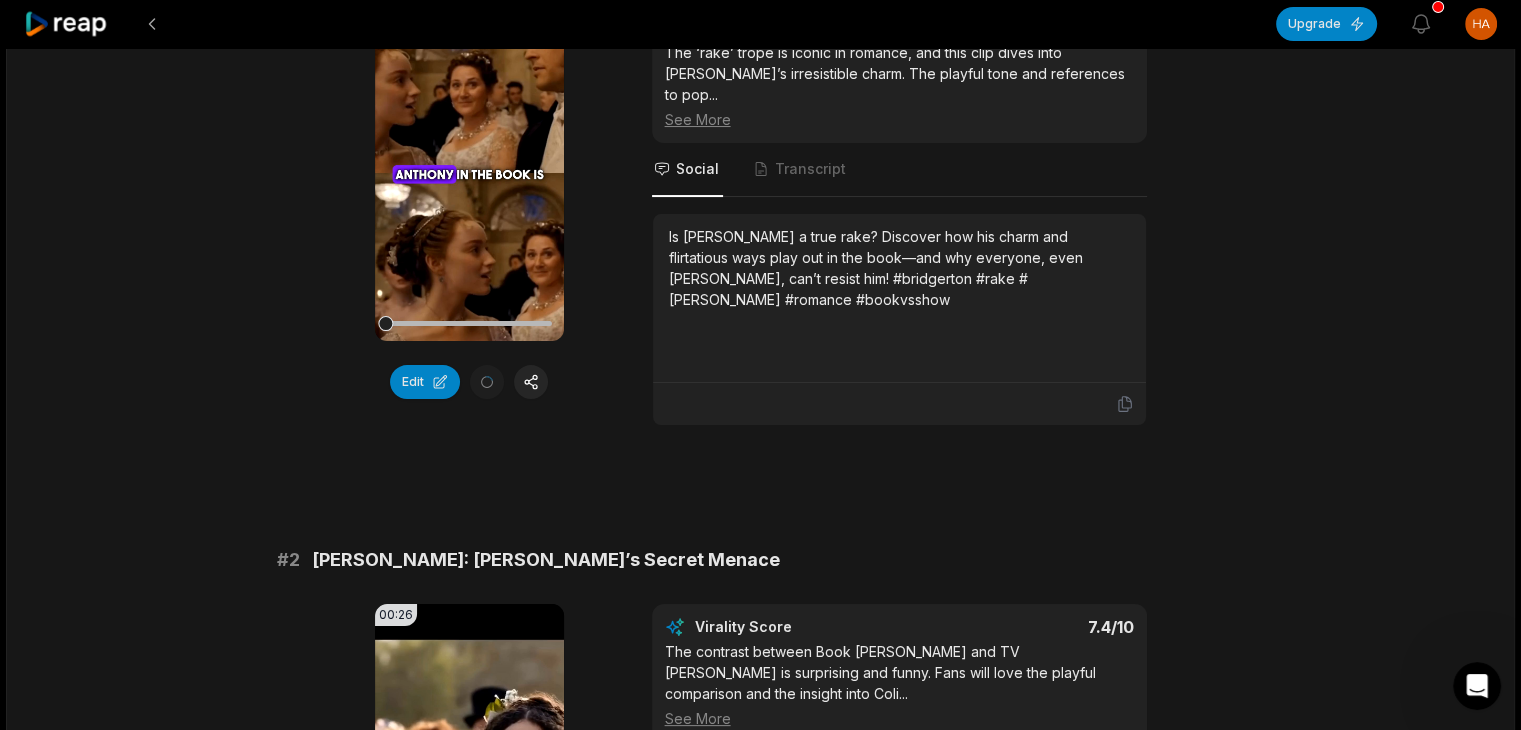 click on "[PERSON_NAME]: [PERSON_NAME]’s Secret Menace" at bounding box center (546, 560) 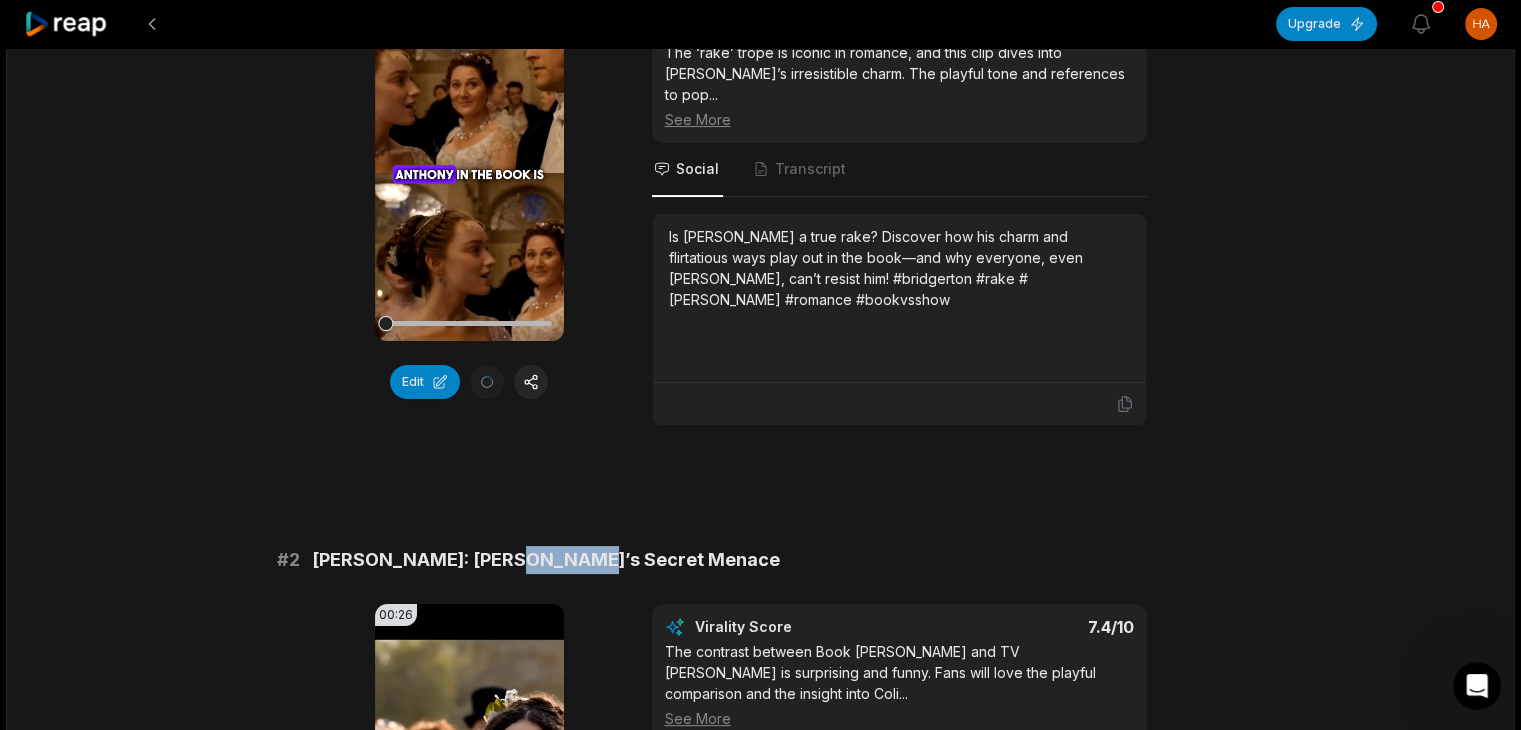 click on "[PERSON_NAME]: [PERSON_NAME]’s Secret Menace" at bounding box center (546, 560) 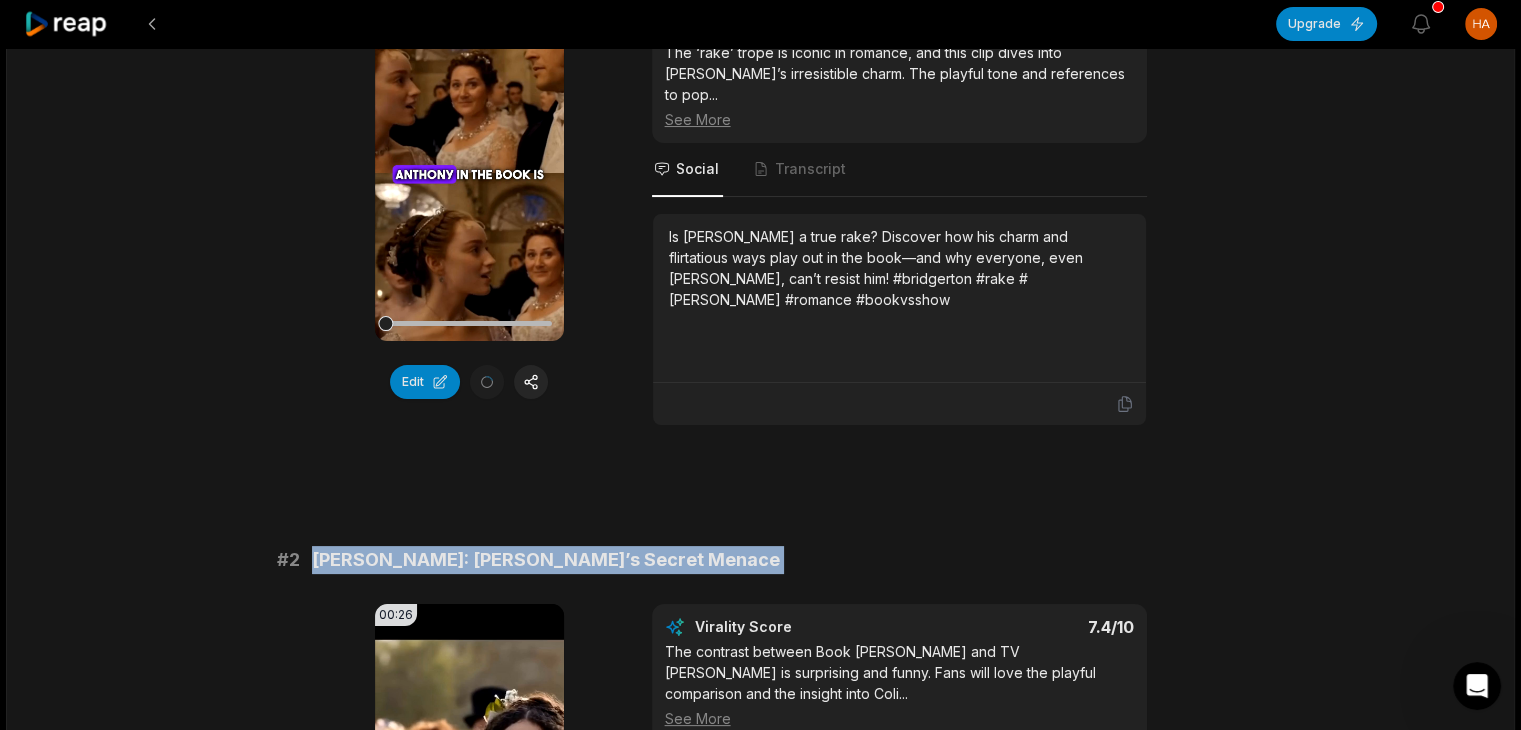 click on "[PERSON_NAME]: [PERSON_NAME]’s Secret Menace" at bounding box center [546, 560] 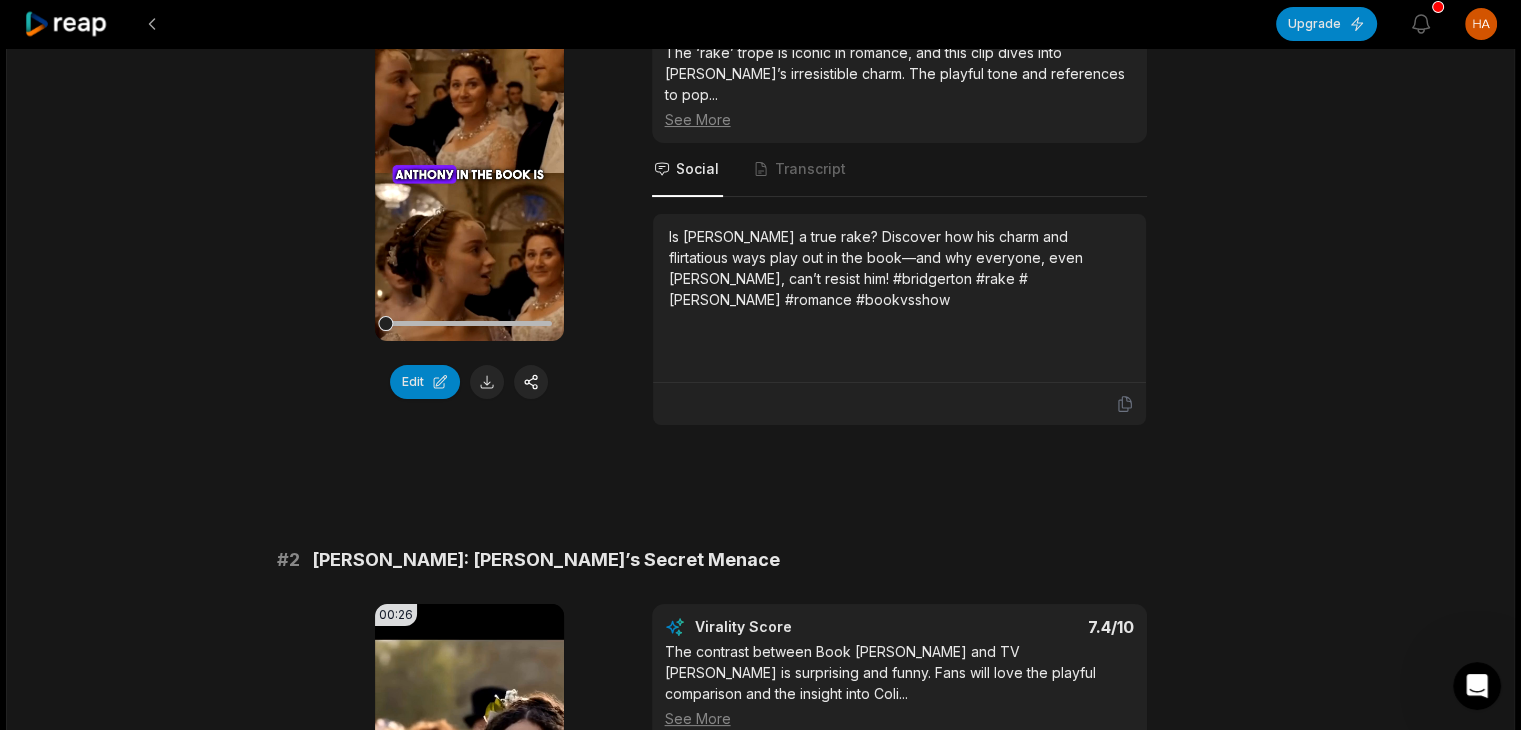 click on "The contrast between Book Colin and TV Colin is surprising and funny. Fans will love the playful comparison and the insight into Coli ...   See More" at bounding box center (899, 685) 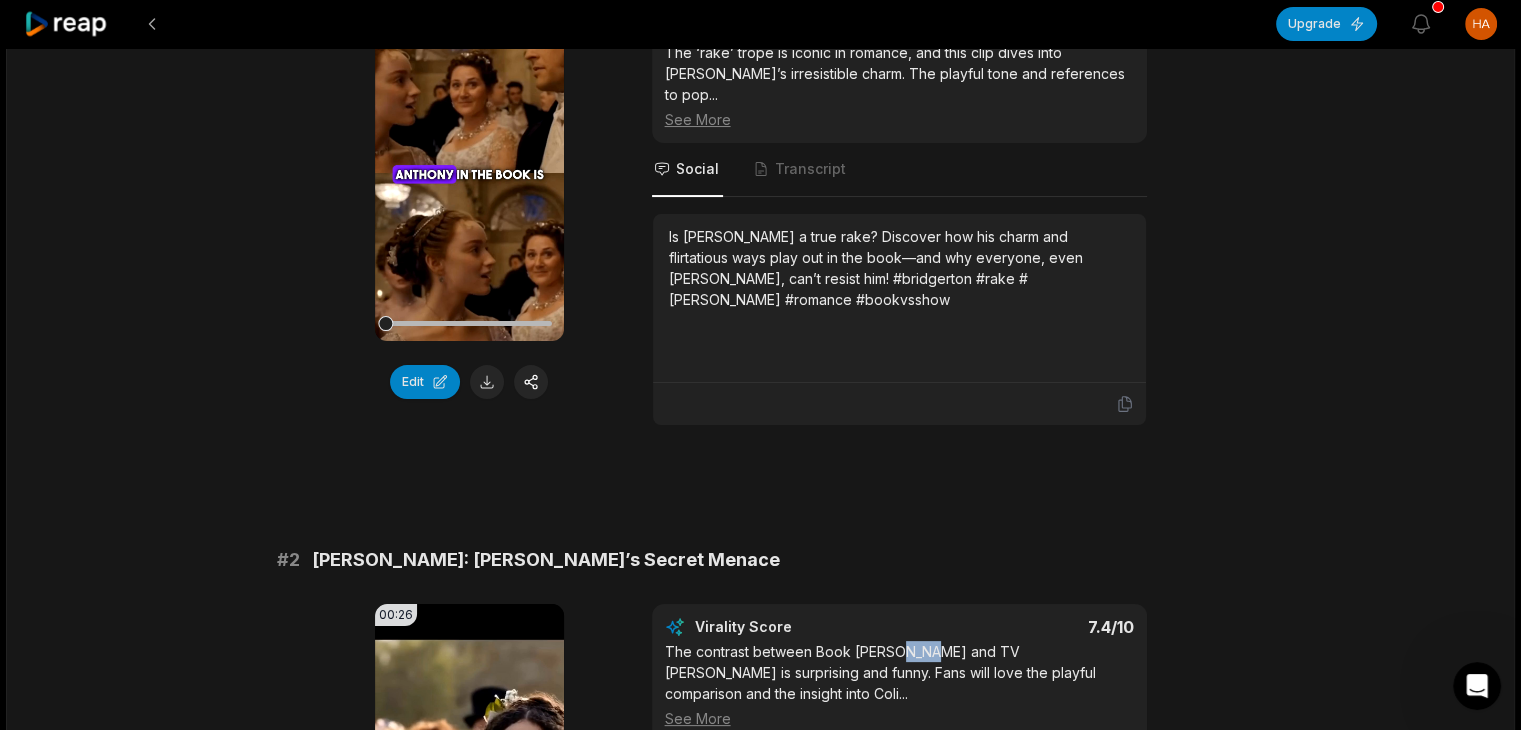 click on "The contrast between Book Colin and TV Colin is surprising and funny. Fans will love the playful comparison and the insight into Coli ...   See More" at bounding box center (899, 685) 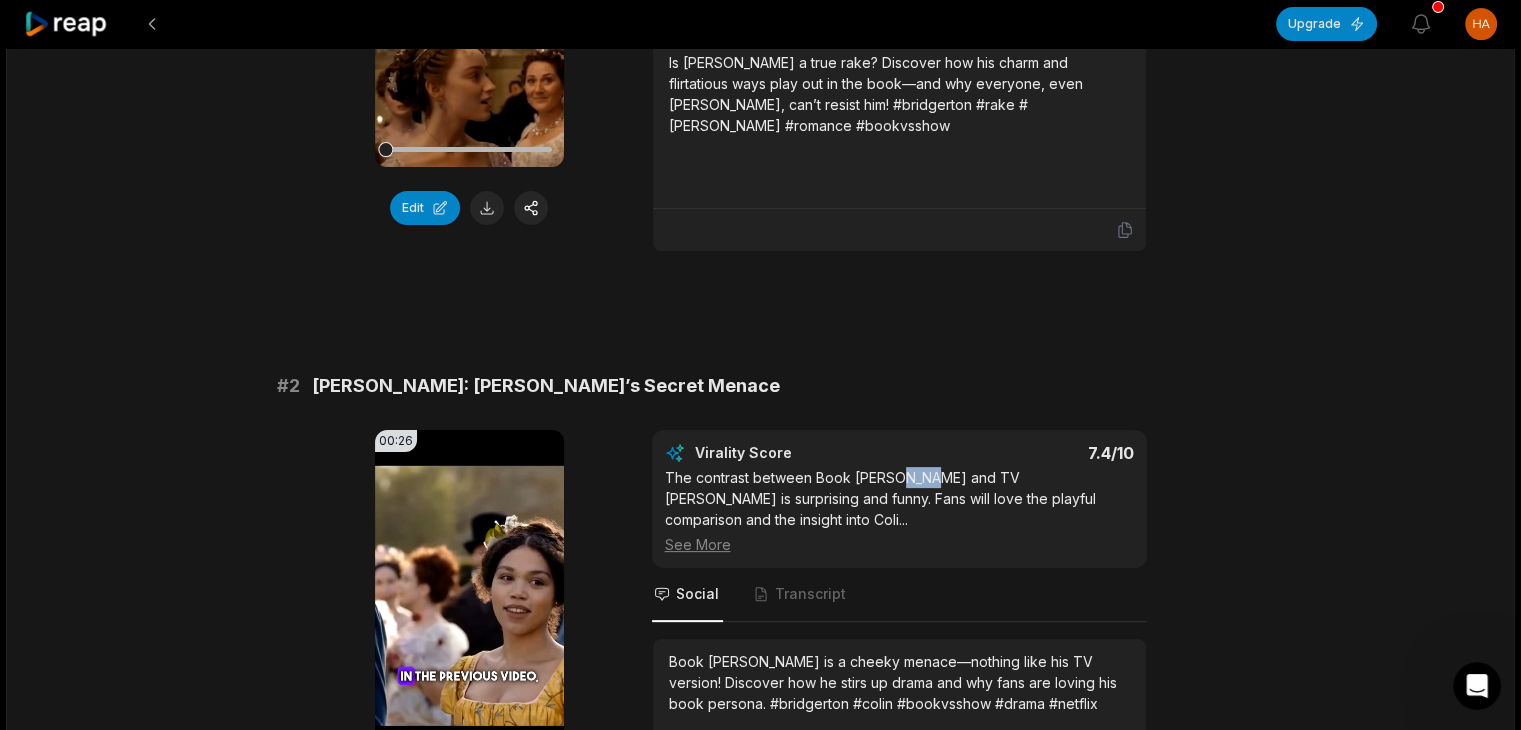 scroll, scrollTop: 600, scrollLeft: 0, axis: vertical 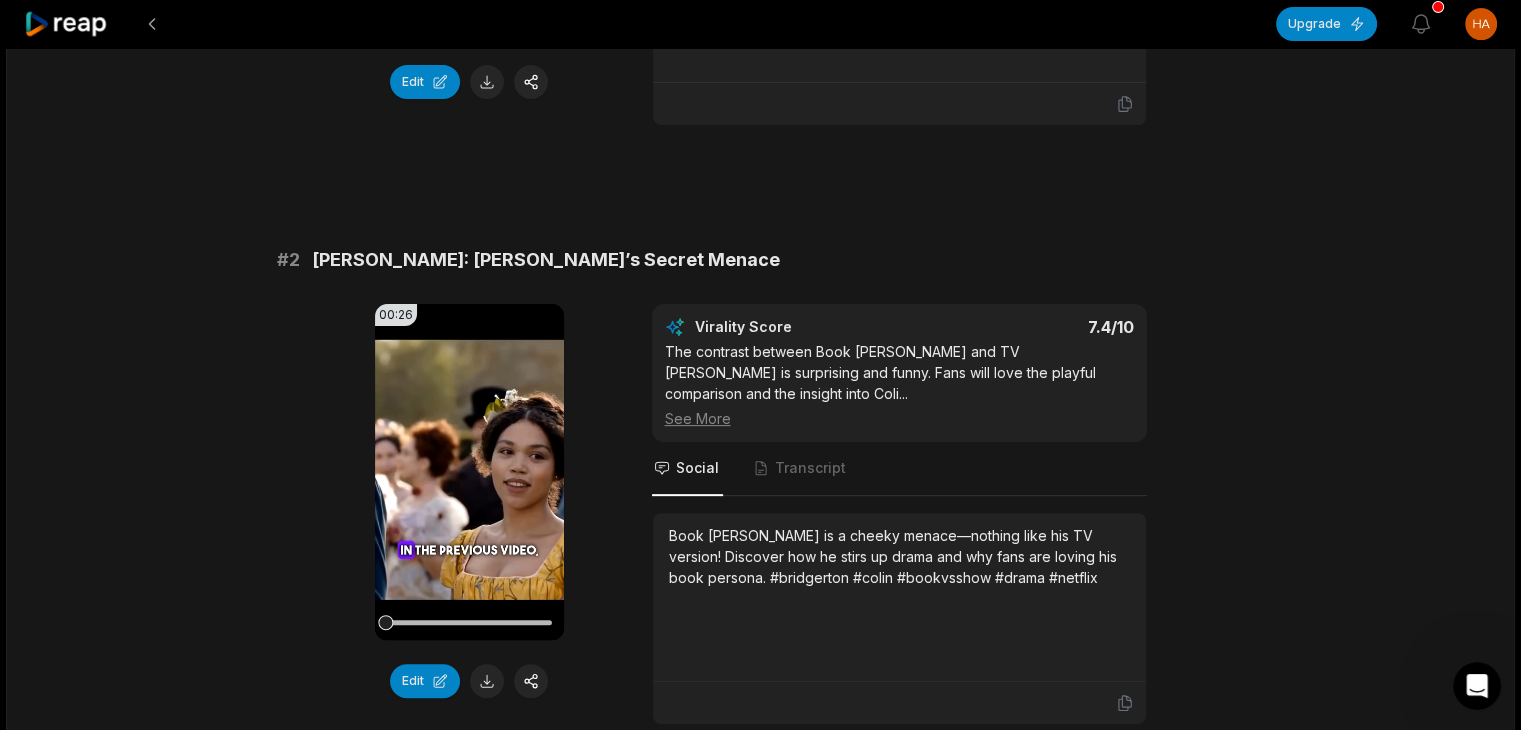 click on "Book [PERSON_NAME] is a cheeky menace—nothing like his TV version! Discover how he stirs up drama and why fans are loving his book persona. #bridgerton #colin #bookvsshow #drama #netflix" at bounding box center [899, 556] 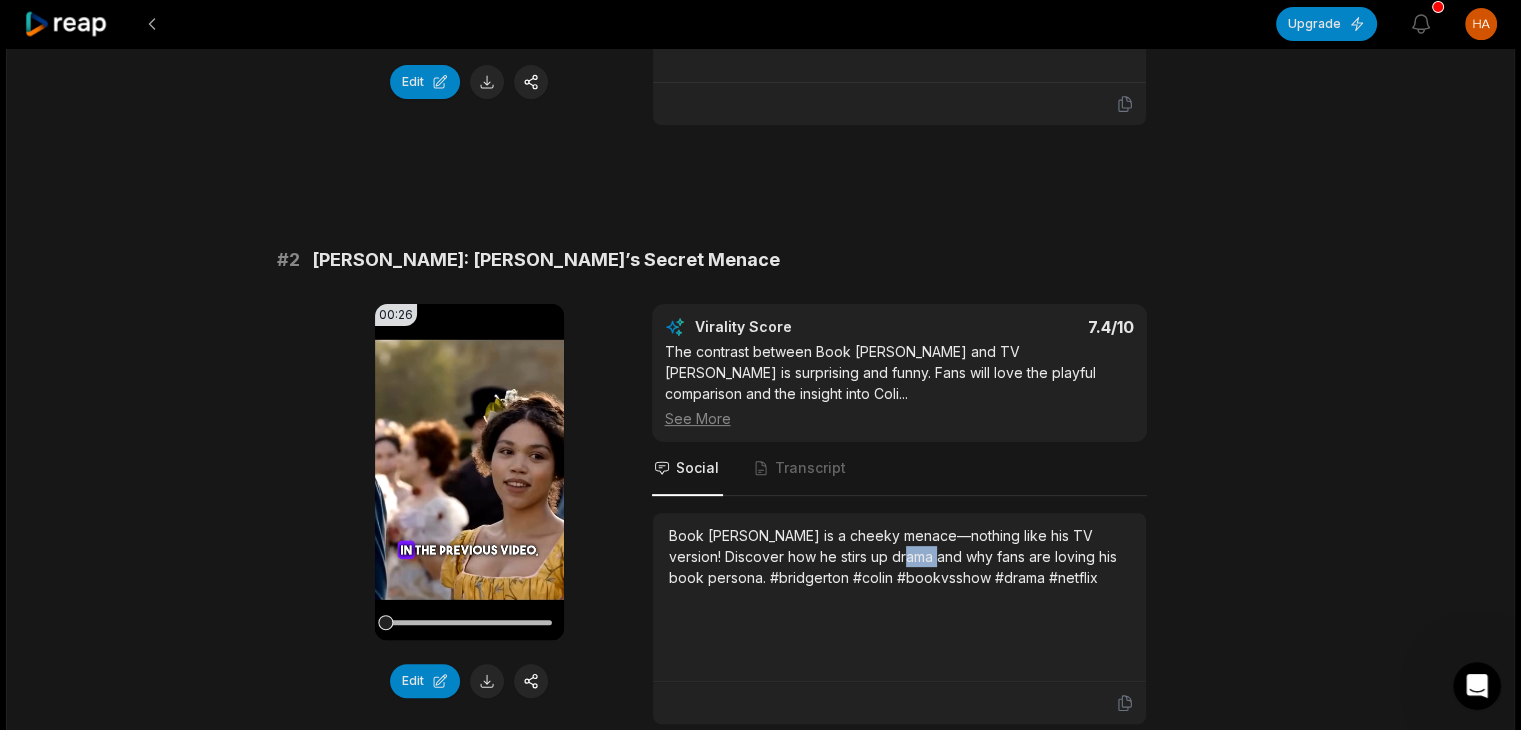 click on "Book [PERSON_NAME] is a cheeky menace—nothing like his TV version! Discover how he stirs up drama and why fans are loving his book persona. #bridgerton #colin #bookvsshow #drama #netflix" at bounding box center (899, 556) 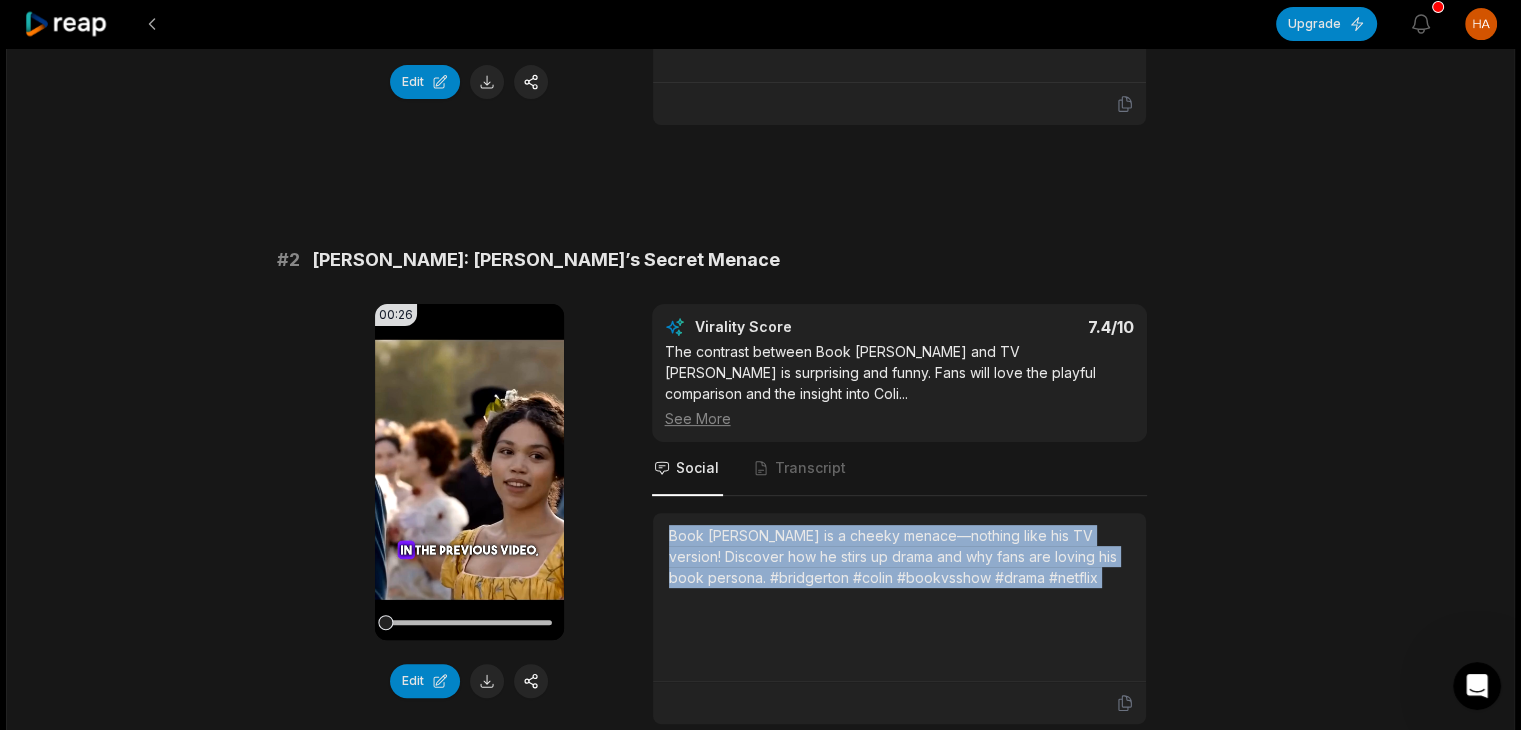 click on "Book [PERSON_NAME] is a cheeky menace—nothing like his TV version! Discover how he stirs up drama and why fans are loving his book persona. #bridgerton #colin #bookvsshow #drama #netflix" at bounding box center [899, 556] 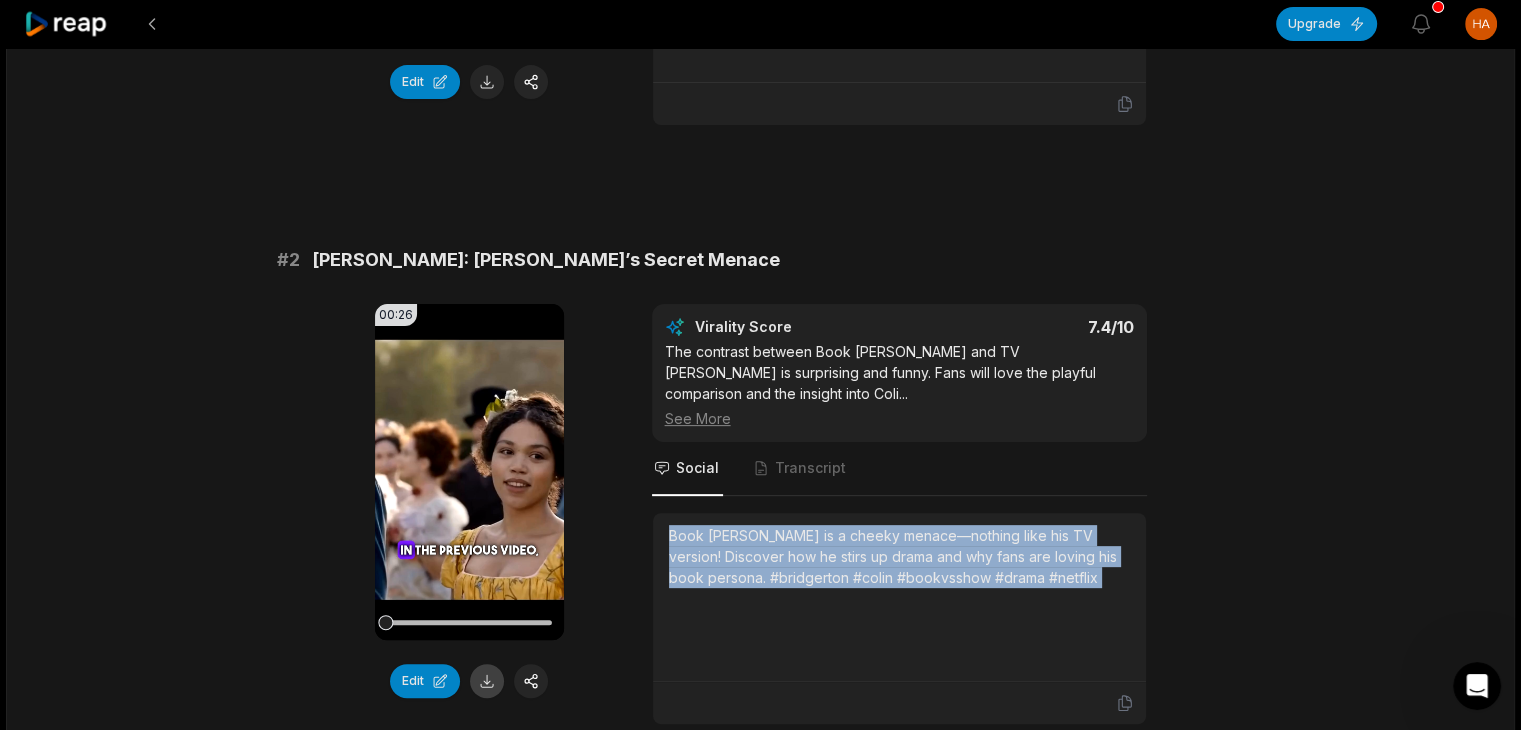 click at bounding box center (487, 681) 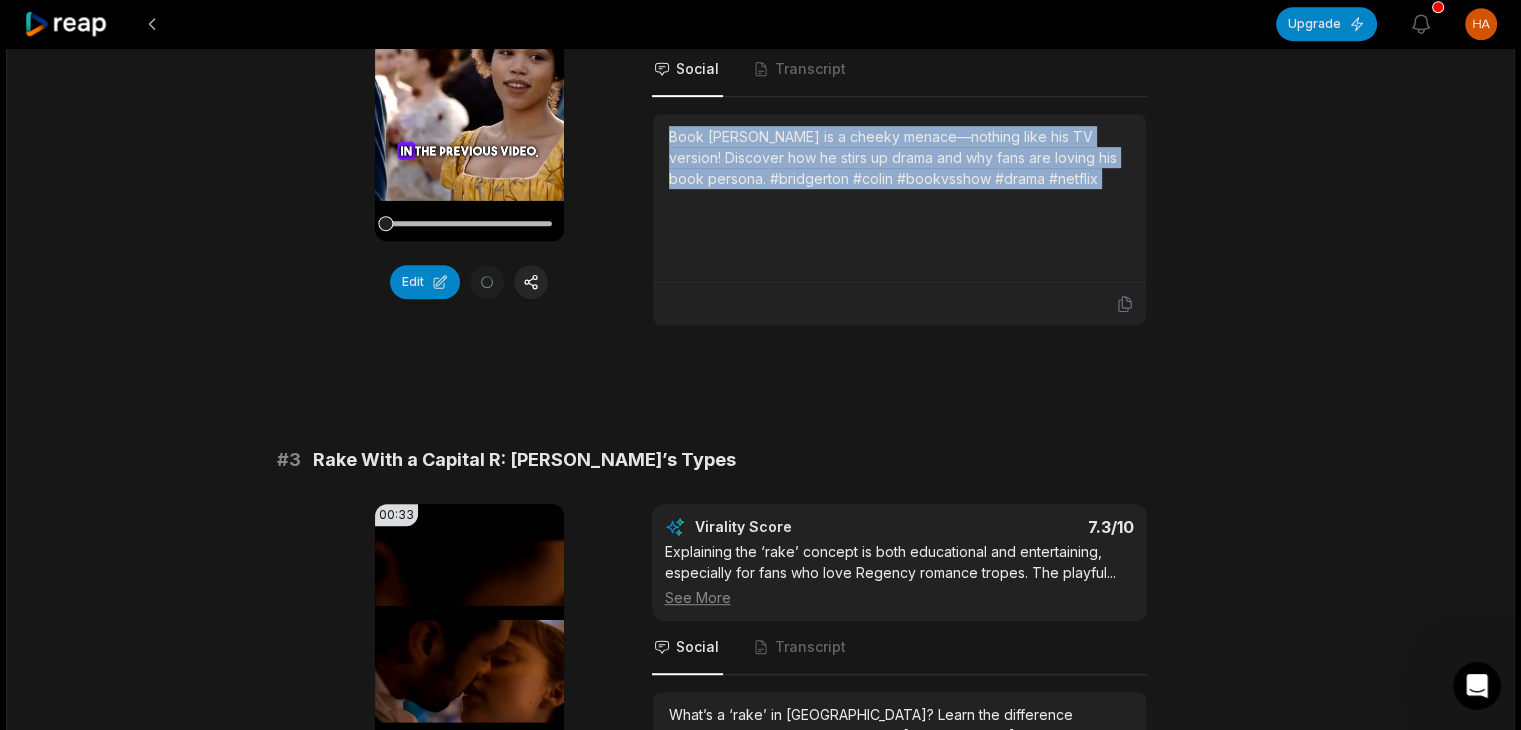 scroll, scrollTop: 1200, scrollLeft: 0, axis: vertical 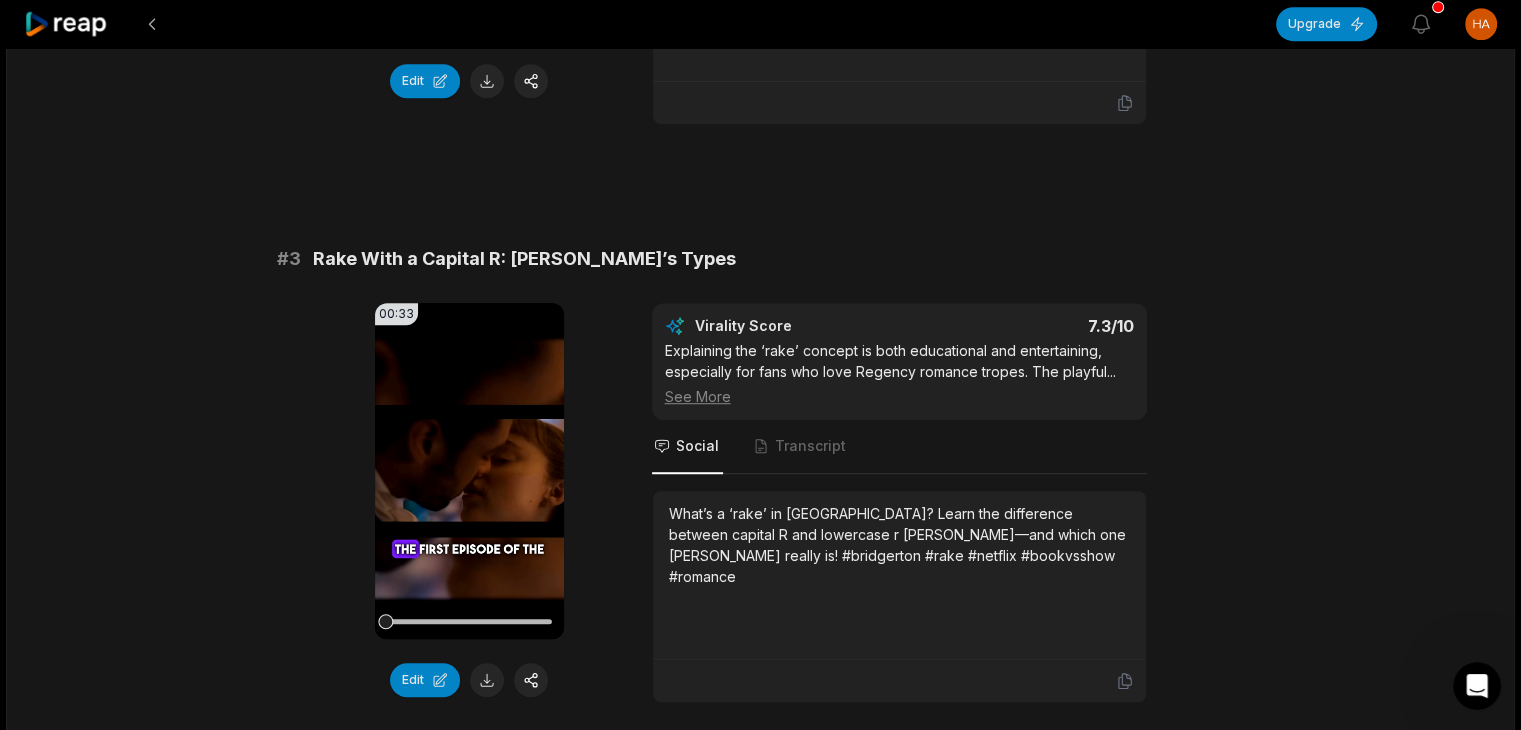 click on "Rake With a Capital R: [PERSON_NAME]’s Types" at bounding box center [524, 259] 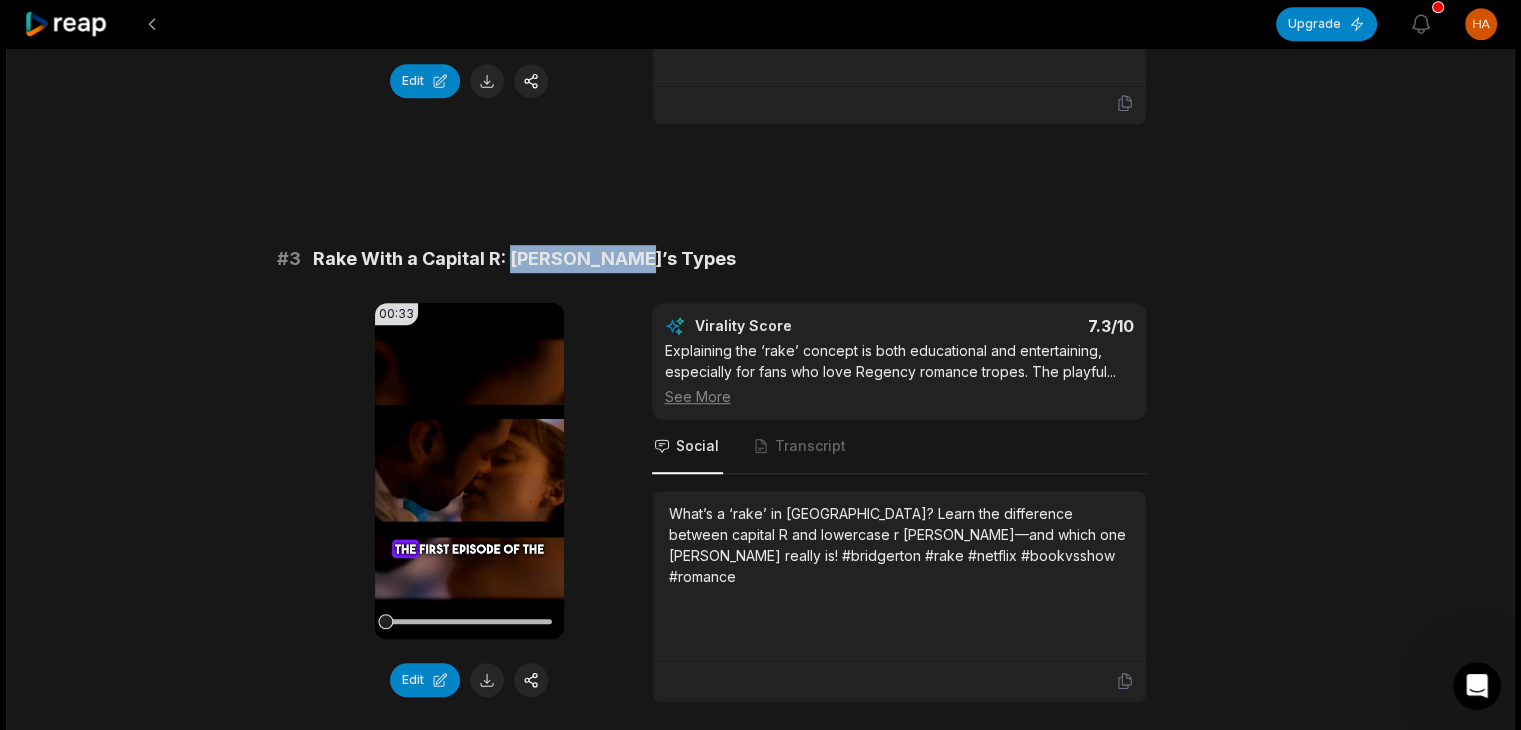 click on "Rake With a Capital R: [PERSON_NAME]’s Types" at bounding box center (524, 259) 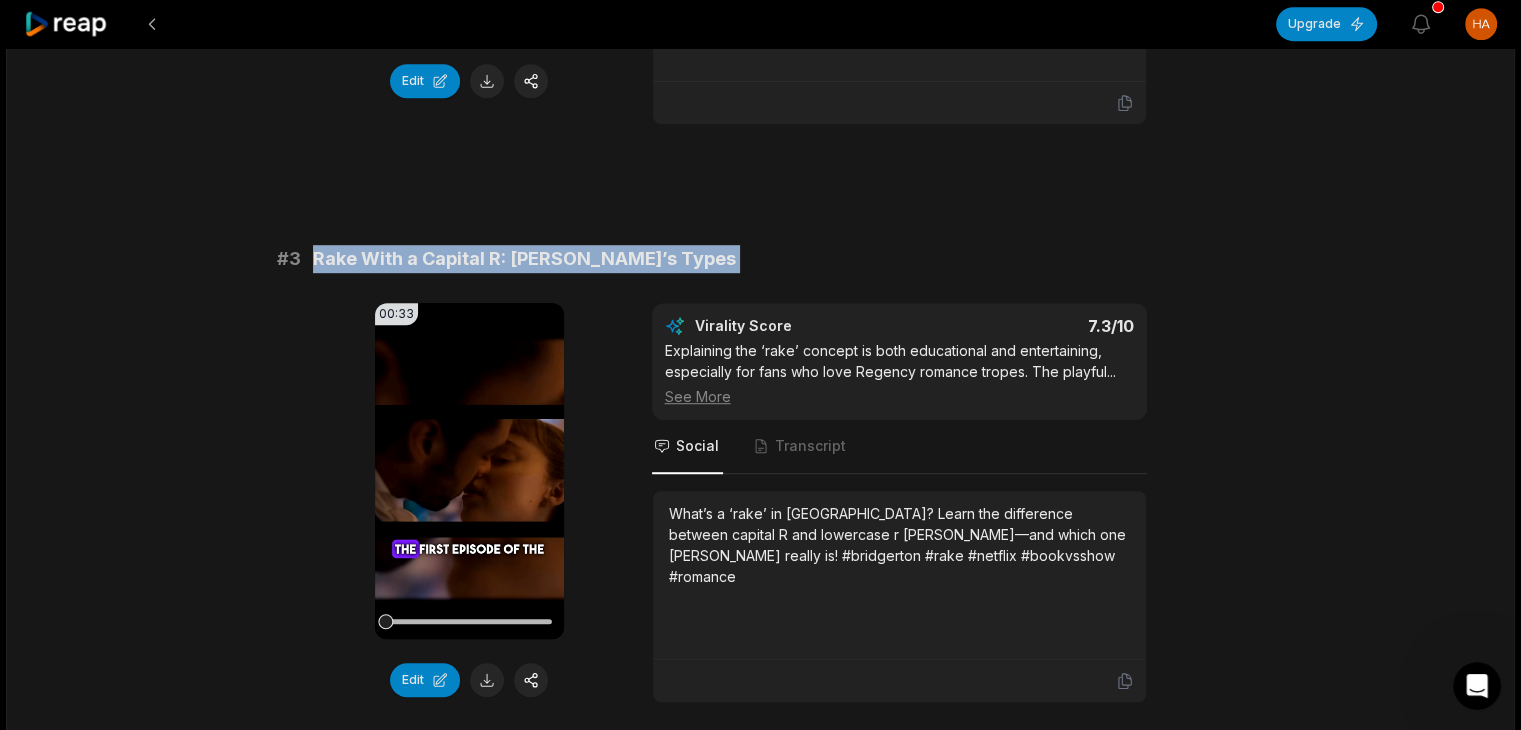 click on "Rake With a Capital R: [PERSON_NAME]’s Types" at bounding box center (524, 259) 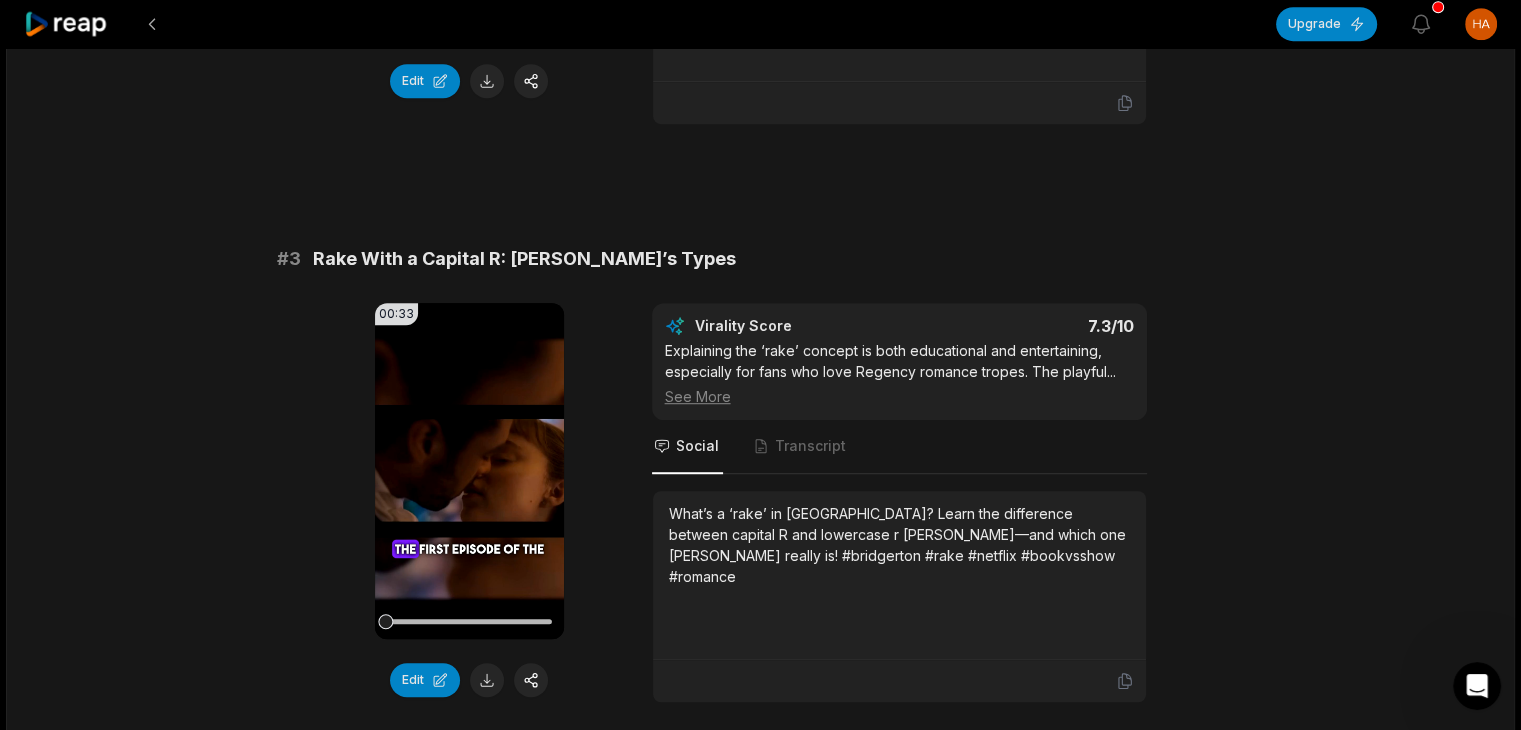 click on "What’s a ‘rake’ in [GEOGRAPHIC_DATA]? Learn the difference between capital R and lowercase r [PERSON_NAME]—and which one [PERSON_NAME] really is! #bridgerton #rake #netflix #bookvsshow #romance" at bounding box center [899, 545] 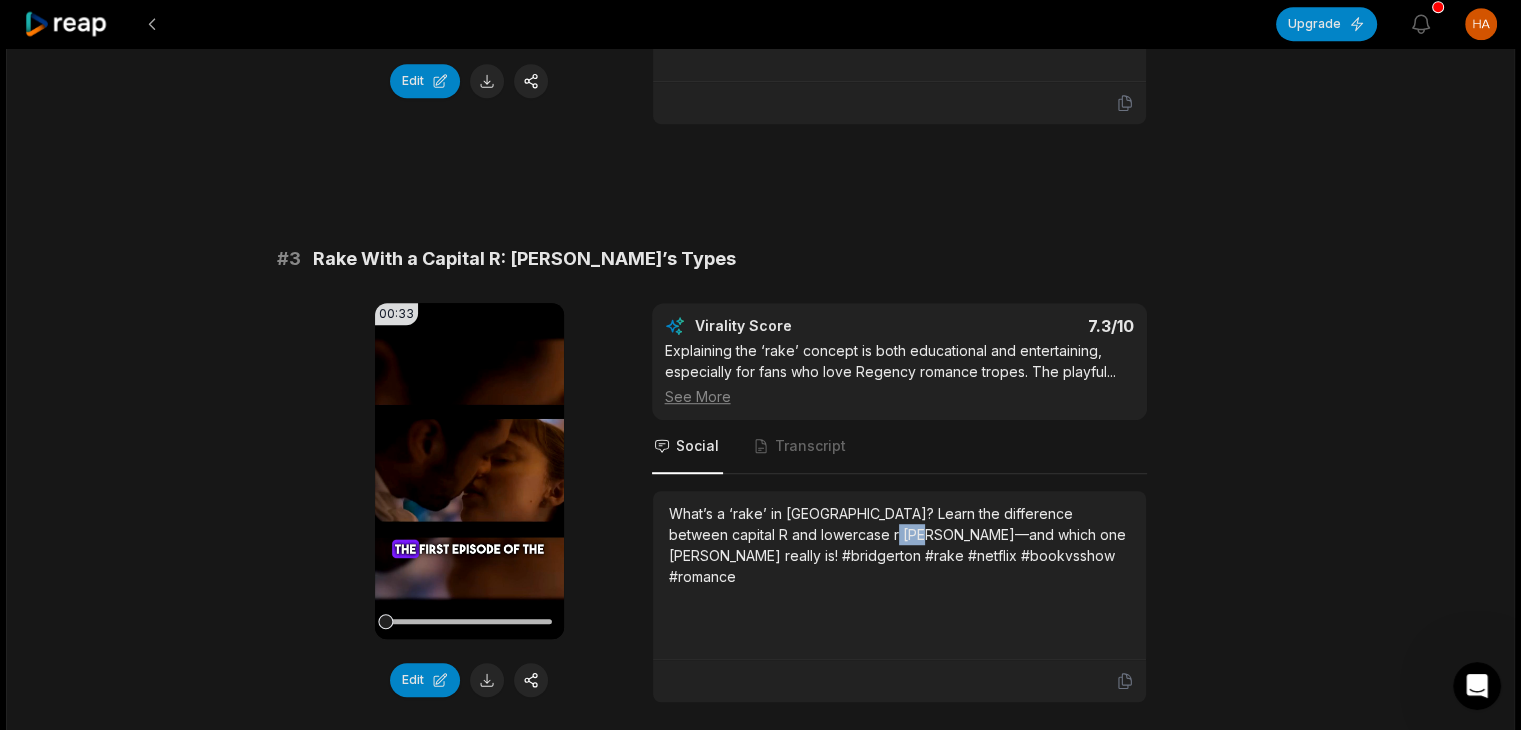 click on "What’s a ‘rake’ in [GEOGRAPHIC_DATA]? Learn the difference between capital R and lowercase r [PERSON_NAME]—and which one [PERSON_NAME] really is! #bridgerton #rake #netflix #bookvsshow #romance" at bounding box center (899, 545) 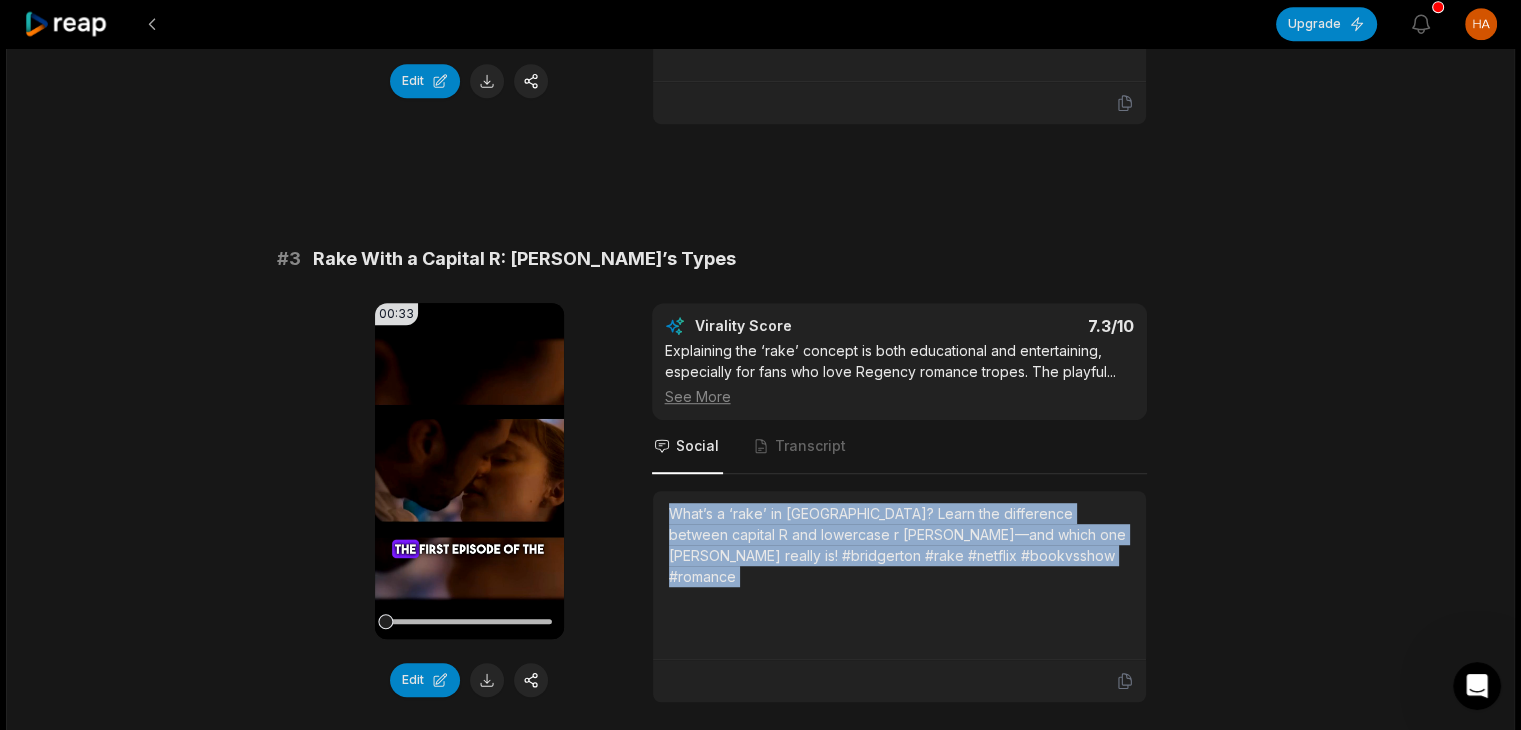 click on "What’s a ‘rake’ in [GEOGRAPHIC_DATA]? Learn the difference between capital R and lowercase r [PERSON_NAME]—and which one [PERSON_NAME] really is! #bridgerton #rake #netflix #bookvsshow #romance" at bounding box center (899, 545) 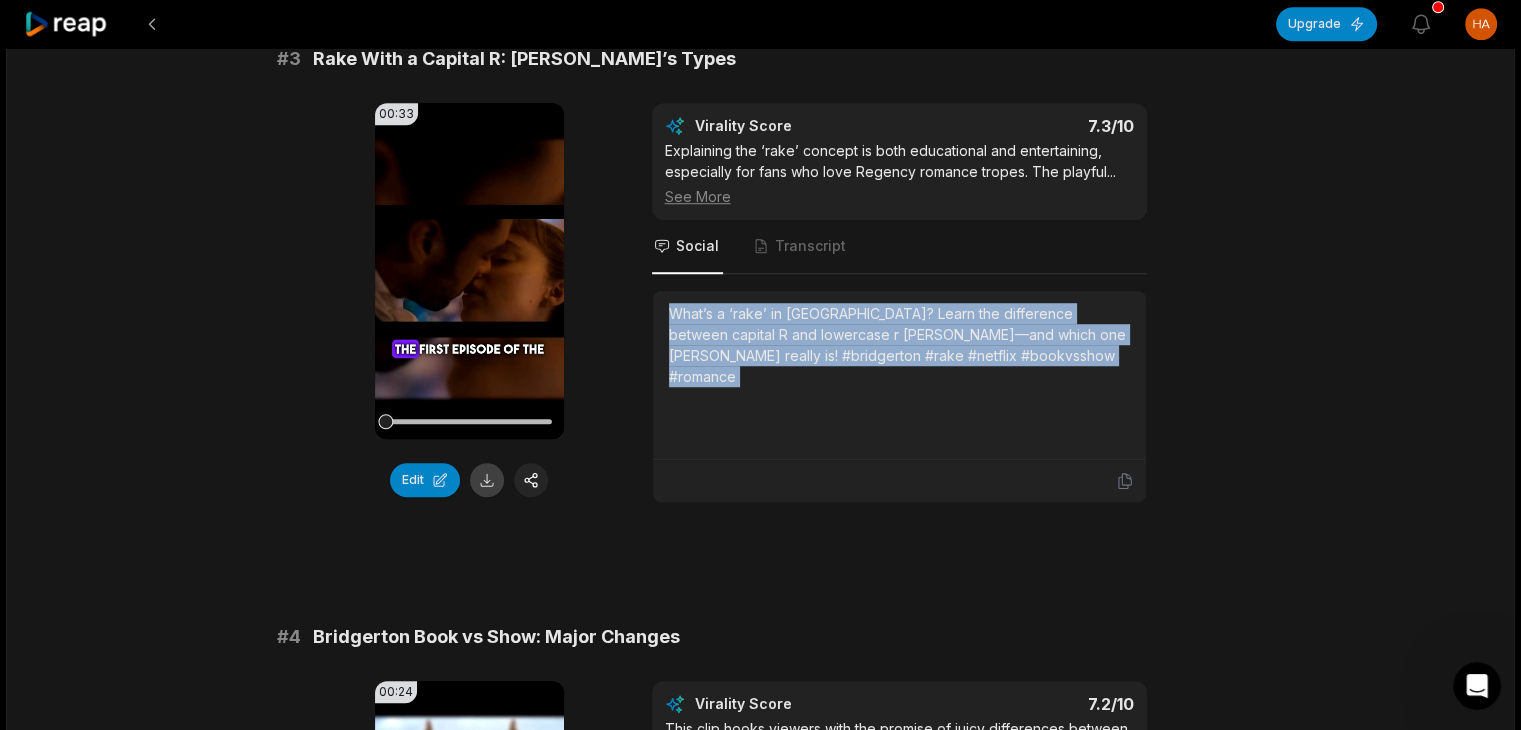 click at bounding box center [487, 480] 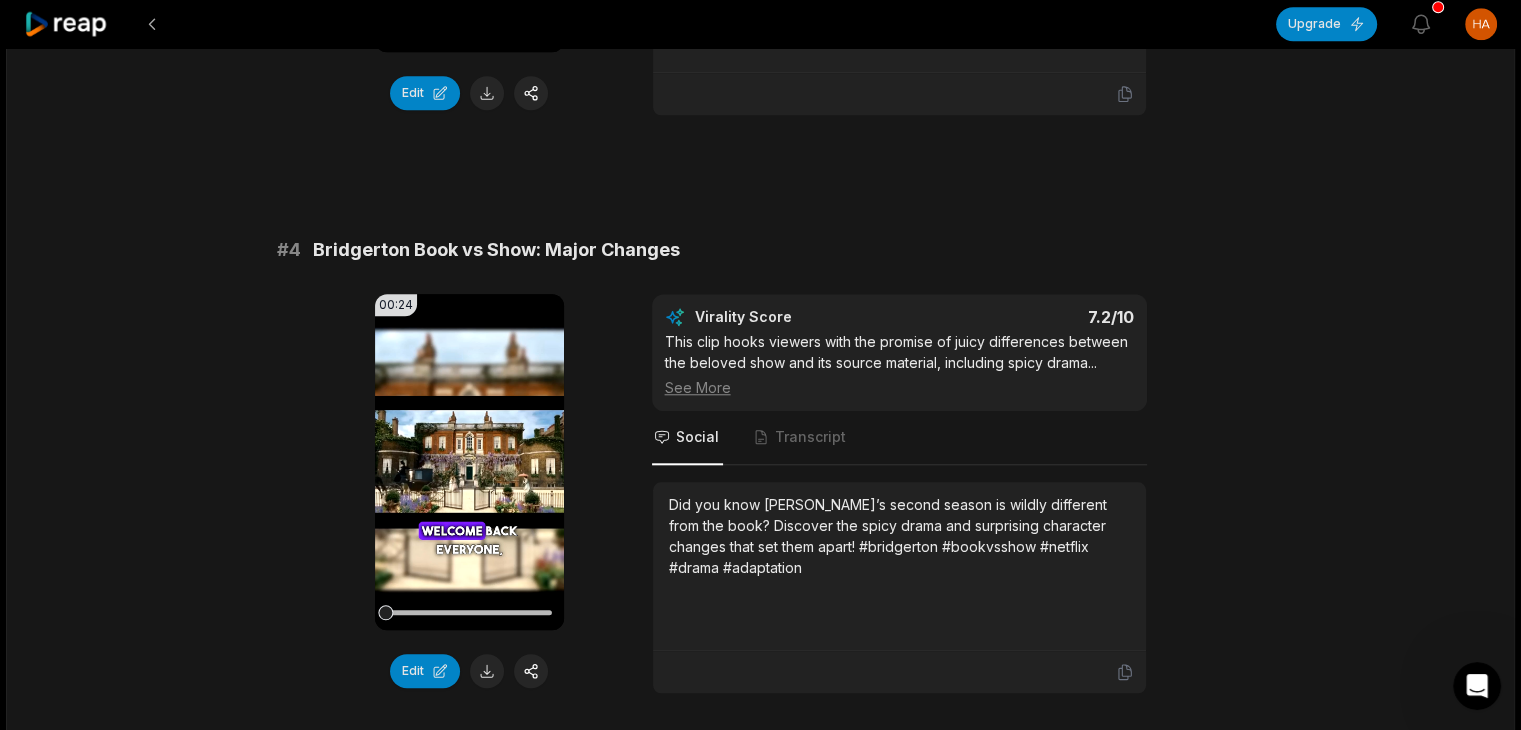 scroll, scrollTop: 1800, scrollLeft: 0, axis: vertical 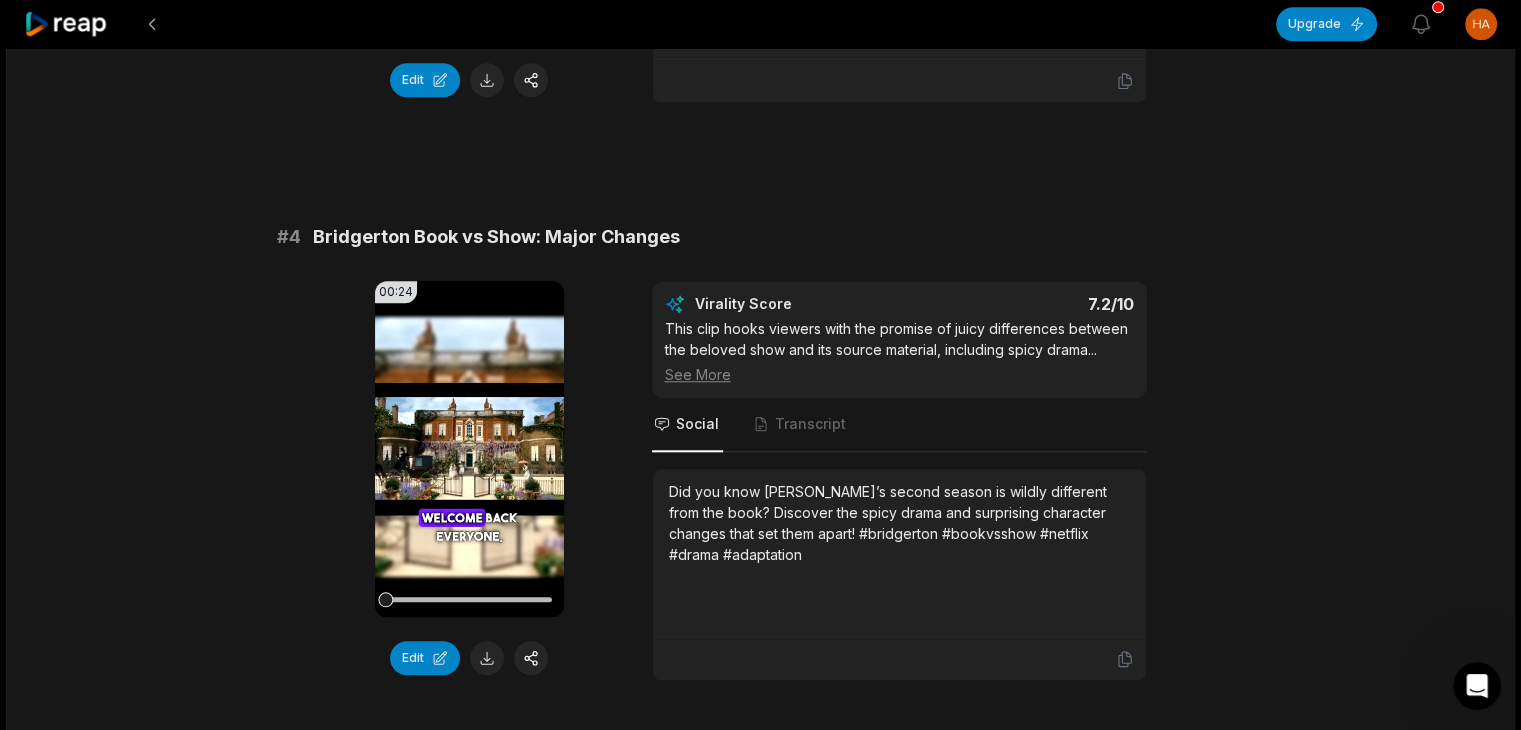 click on "Bridgerton Book vs Show: Major Changes" at bounding box center [496, 237] 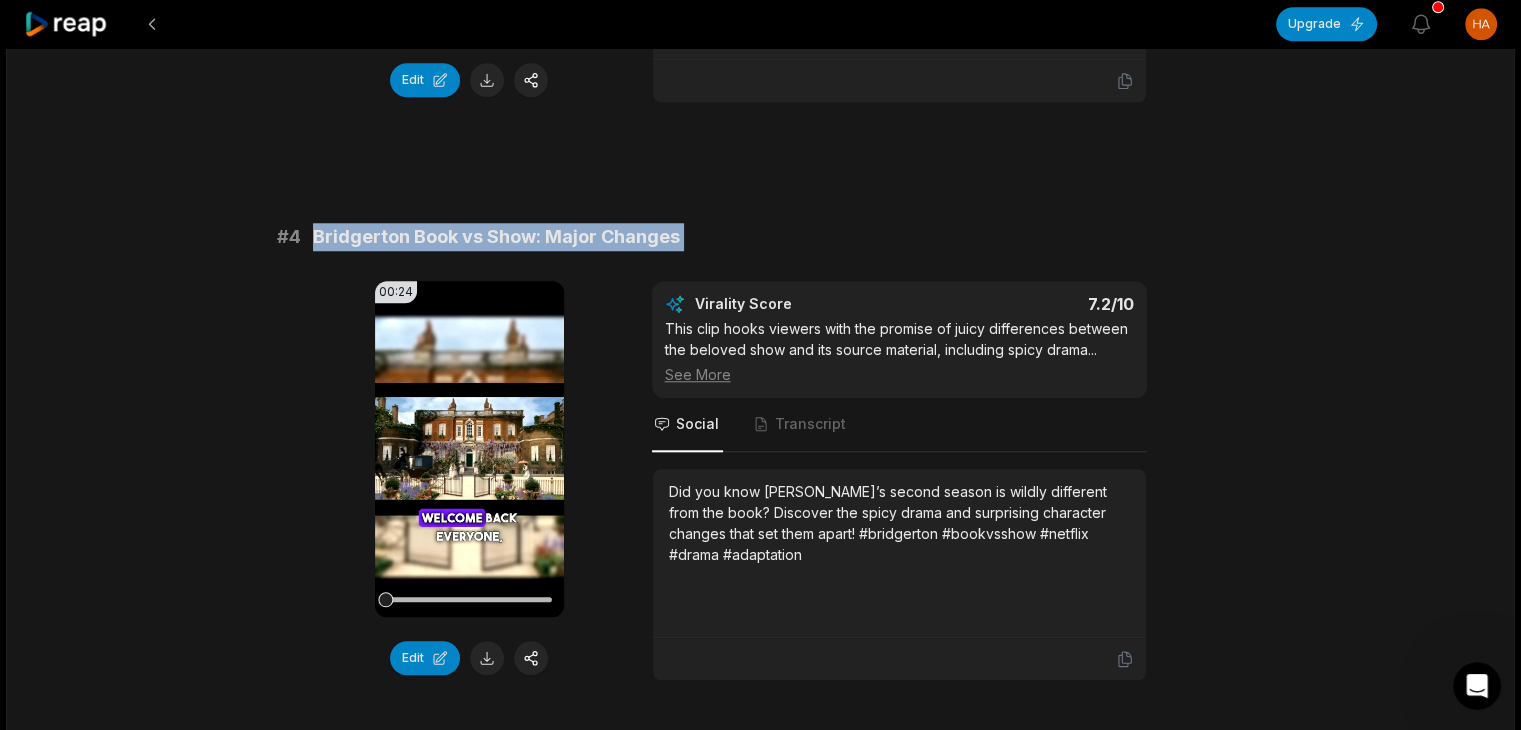 click on "Bridgerton Book vs Show: Major Changes" at bounding box center (496, 237) 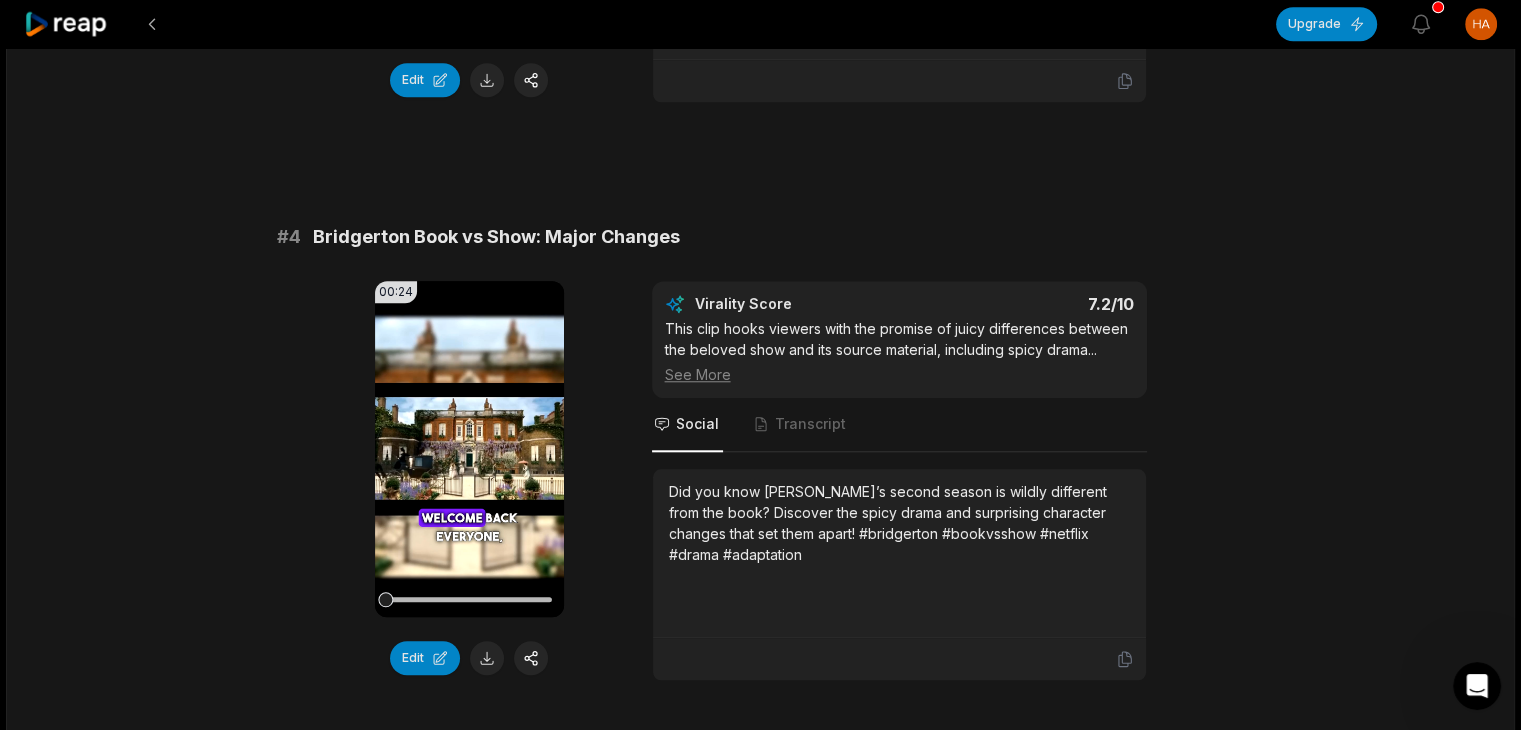 click on "Did you know [PERSON_NAME]’s second season is wildly different from the book? Discover the spicy drama and surprising character changes that set them apart! #bridgerton #bookvsshow #netflix #drama #adaptation" at bounding box center [899, 523] 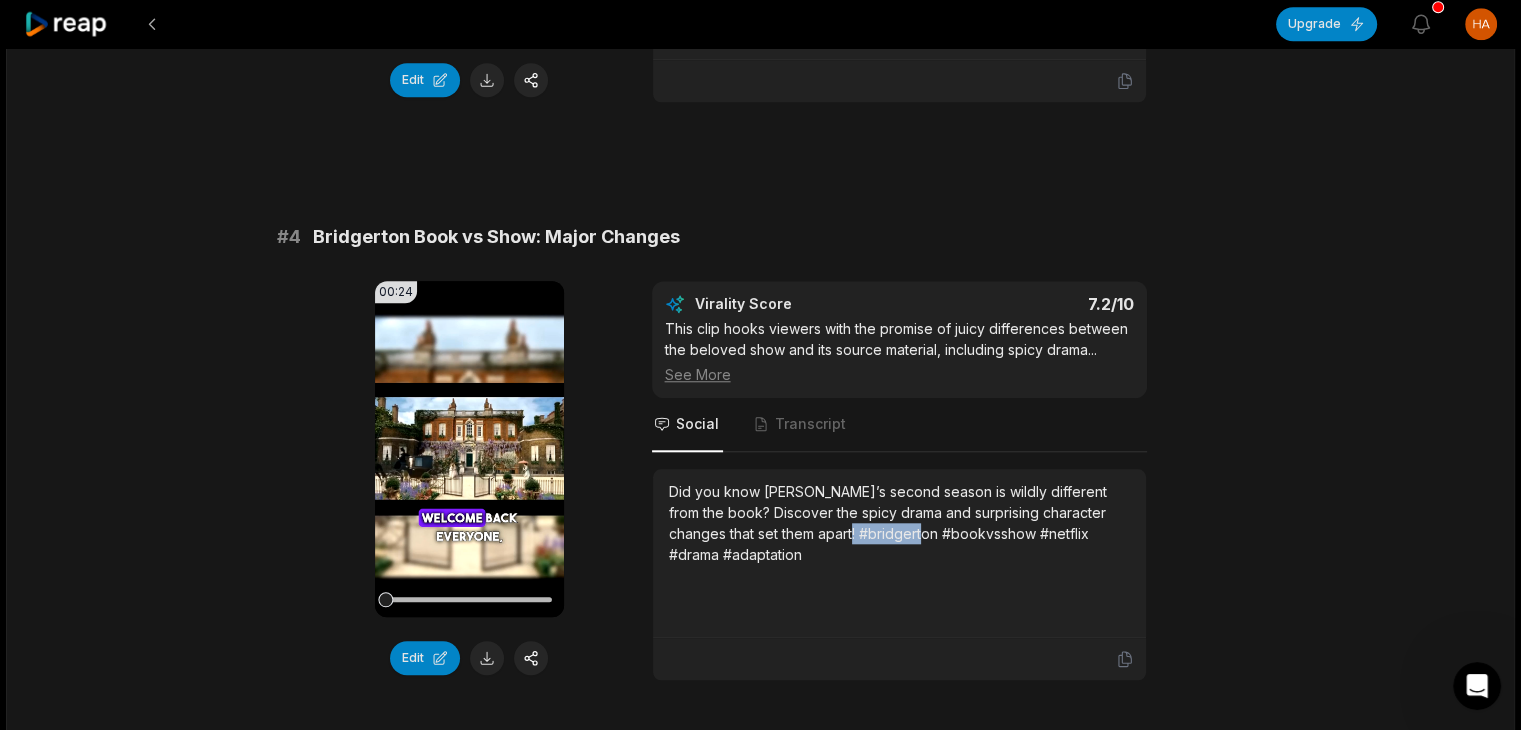 click on "Did you know [PERSON_NAME]’s second season is wildly different from the book? Discover the spicy drama and surprising character changes that set them apart! #bridgerton #bookvsshow #netflix #drama #adaptation" at bounding box center (899, 523) 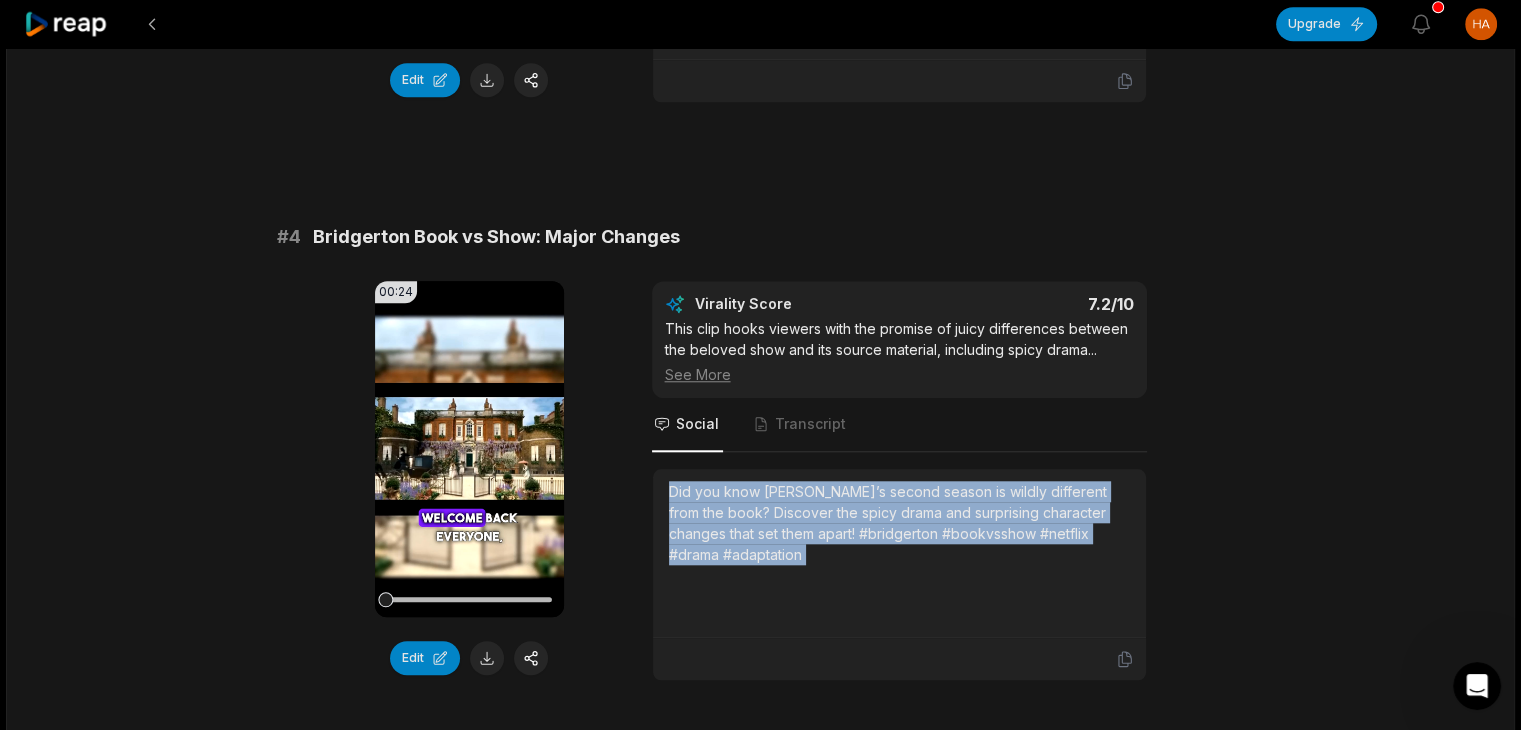 click on "Did you know [PERSON_NAME]’s second season is wildly different from the book? Discover the spicy drama and surprising character changes that set them apart! #bridgerton #bookvsshow #netflix #drama #adaptation" at bounding box center (899, 523) 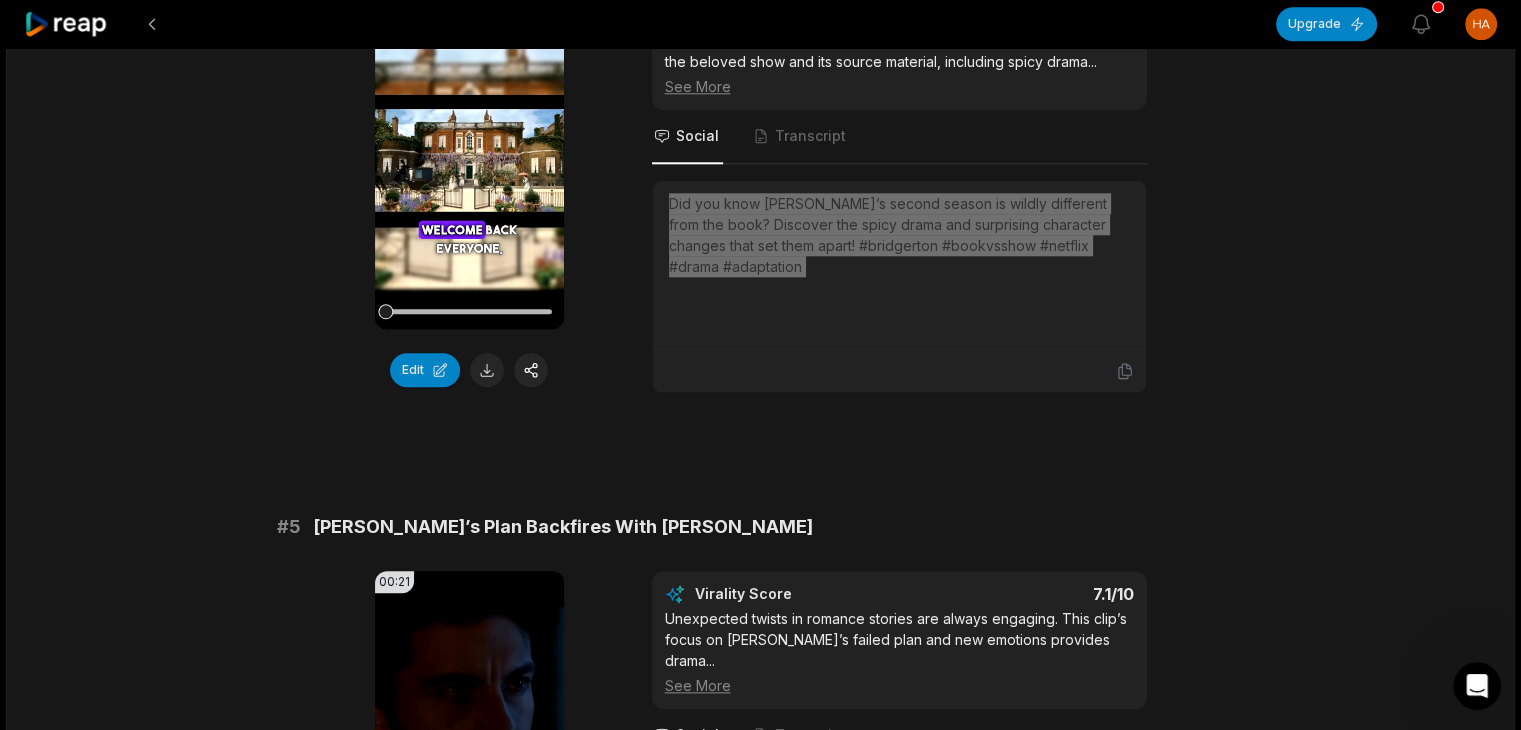 scroll, scrollTop: 2100, scrollLeft: 0, axis: vertical 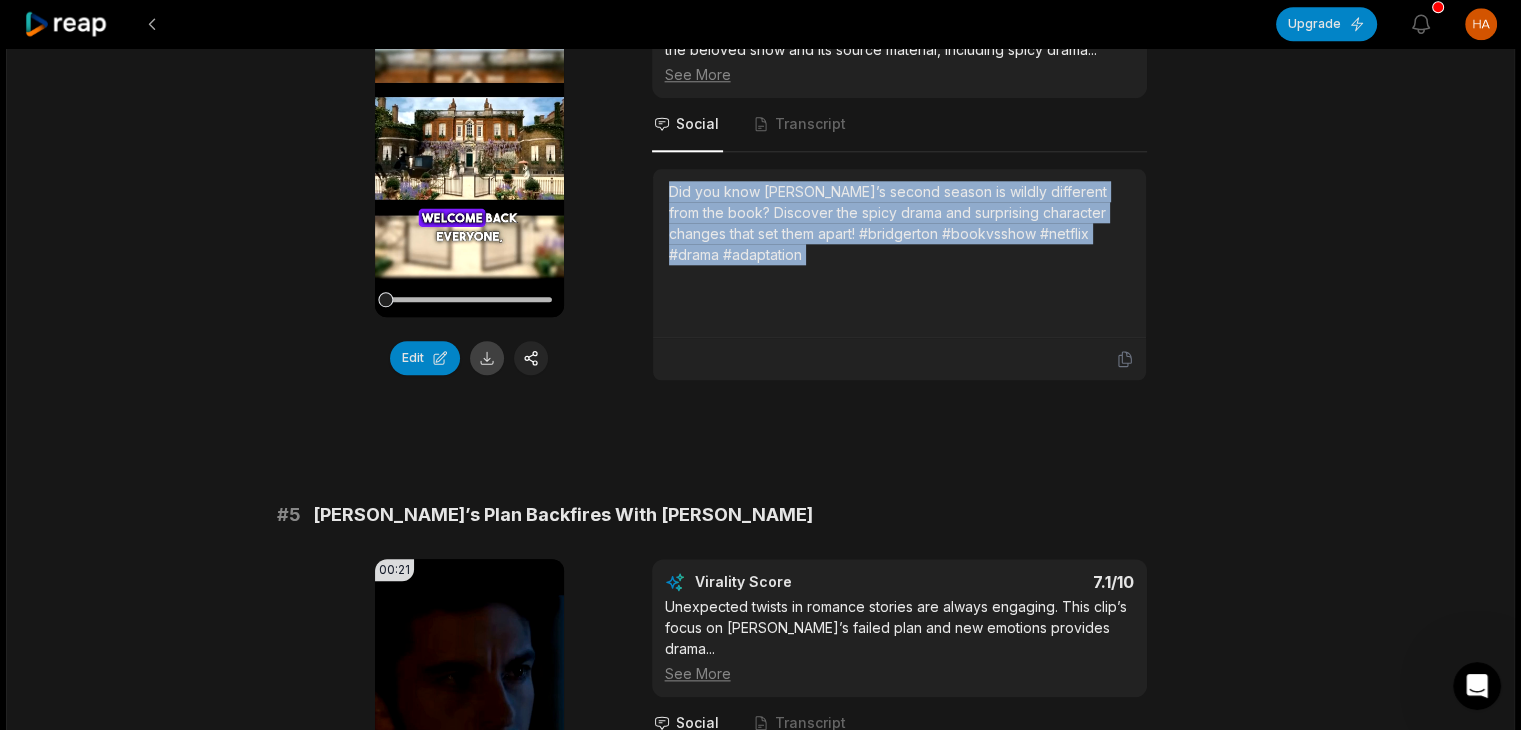 click at bounding box center [487, 358] 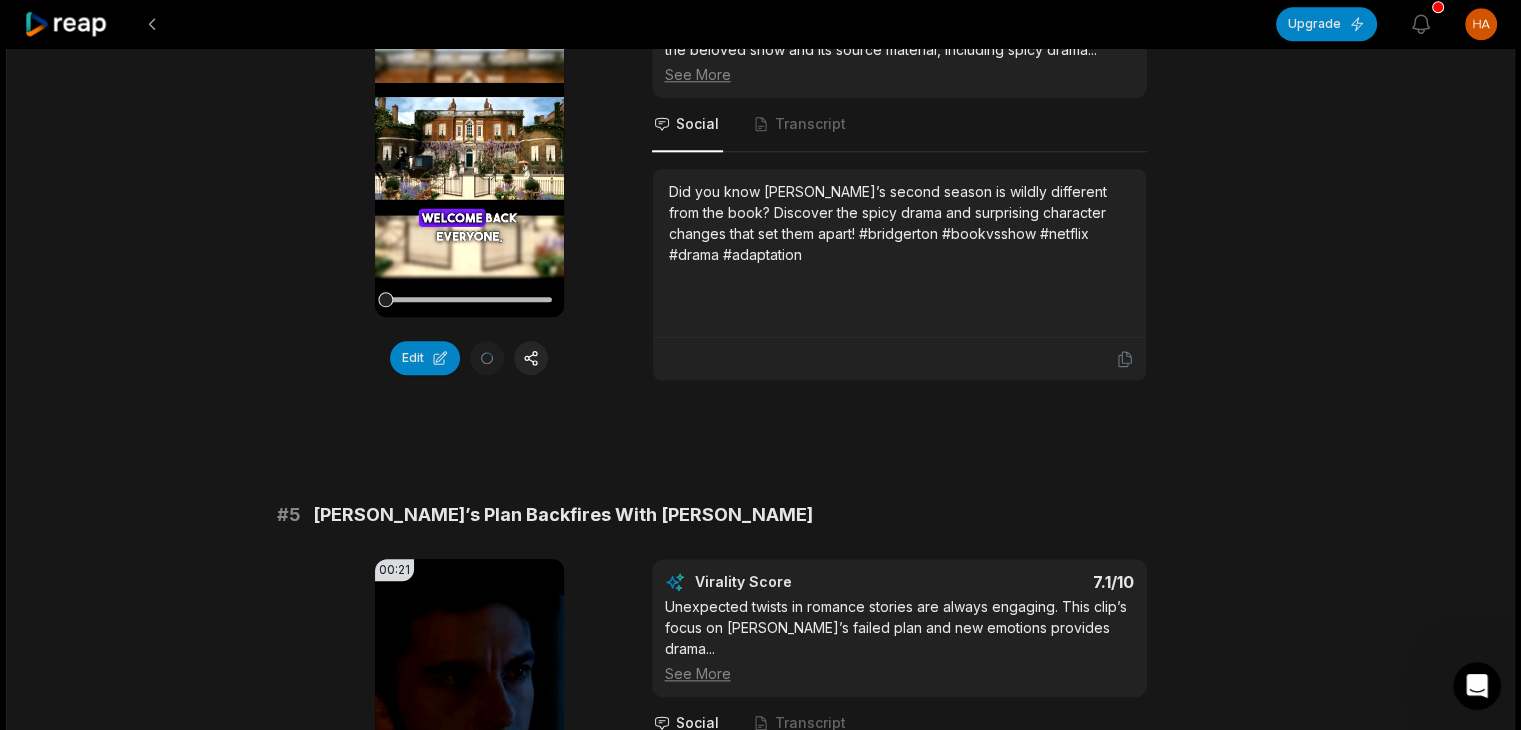 click on "[PERSON_NAME]’s Plan Backfires With [PERSON_NAME]" at bounding box center [563, 515] 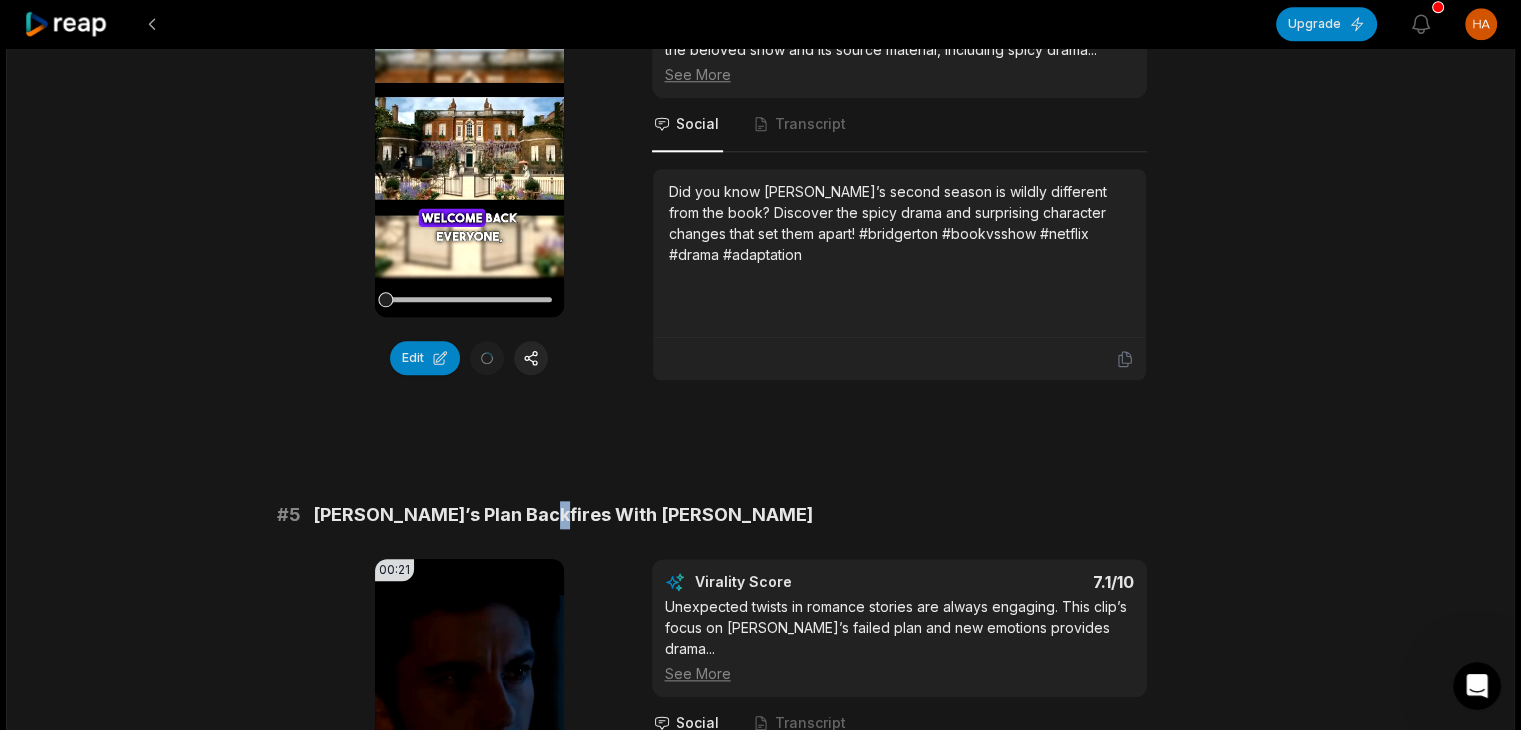 click on "[PERSON_NAME]’s Plan Backfires With [PERSON_NAME]" at bounding box center (563, 515) 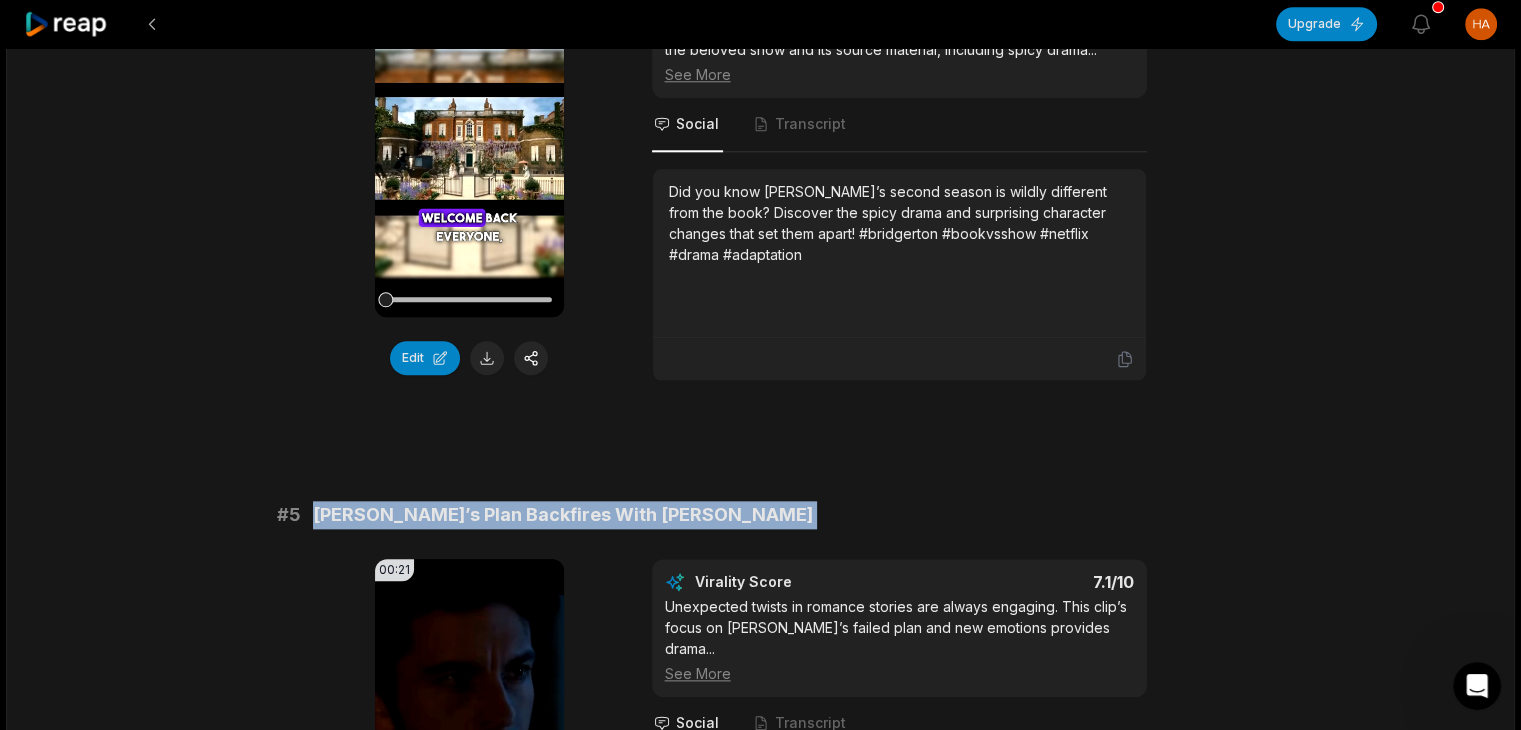 copy on "[PERSON_NAME]’s Plan Backfires With [PERSON_NAME]" 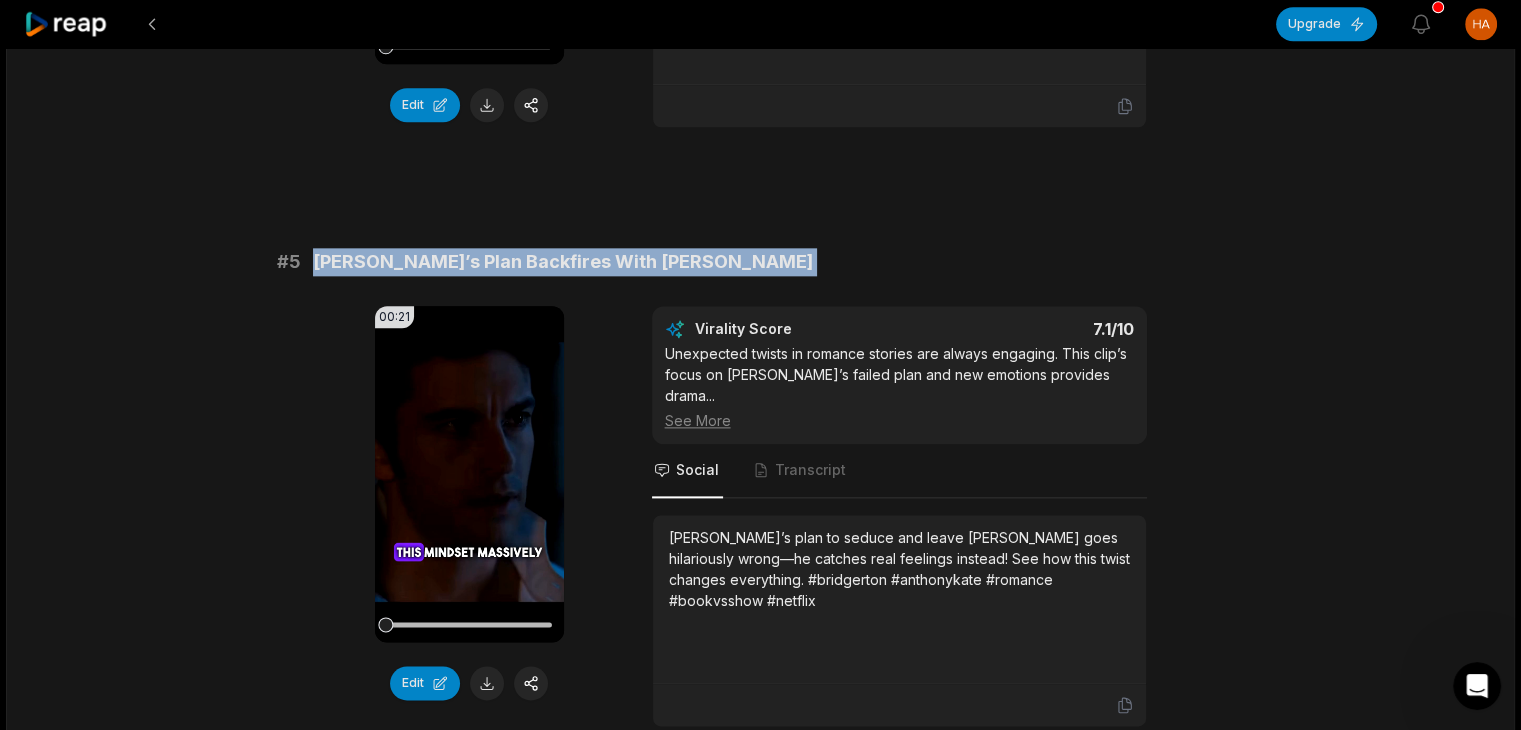 scroll, scrollTop: 2600, scrollLeft: 0, axis: vertical 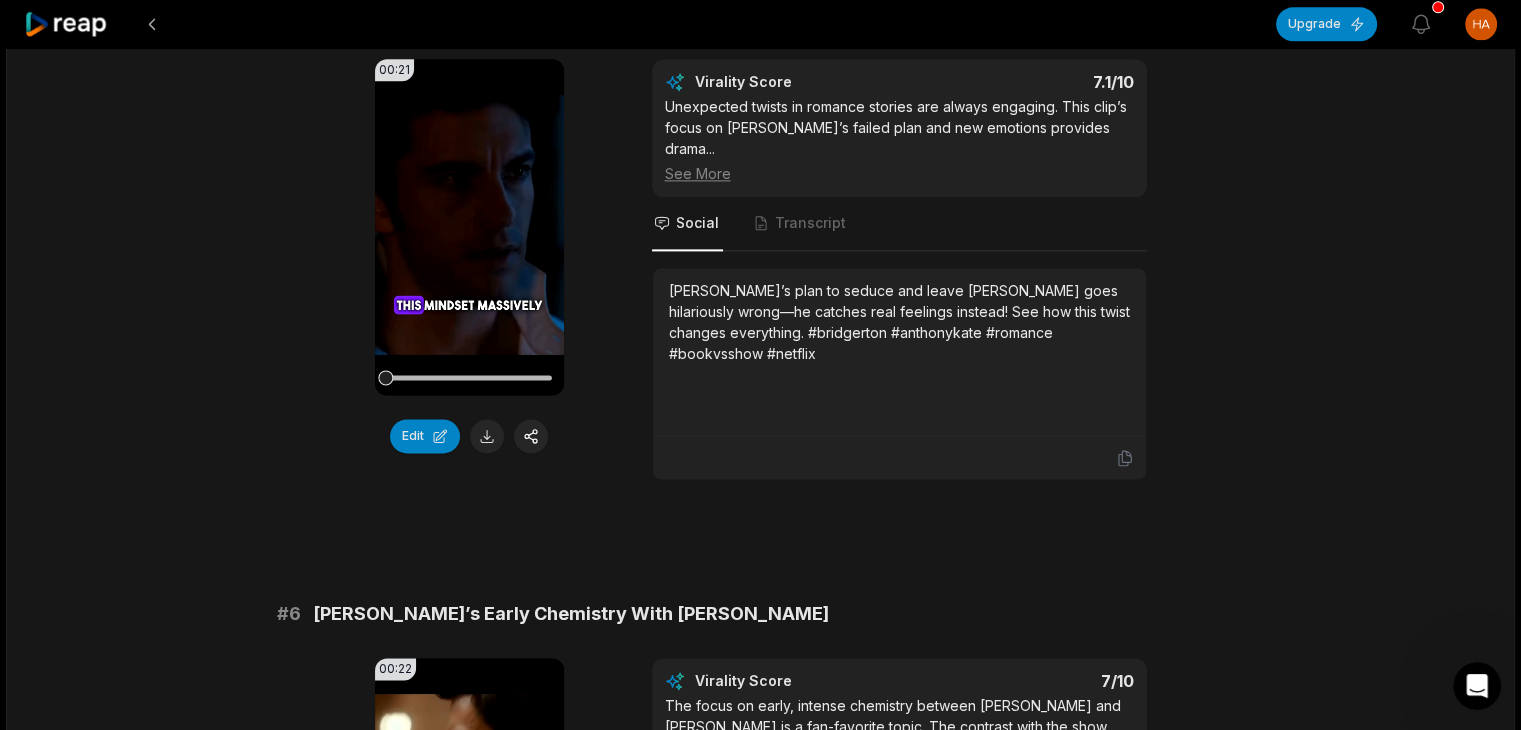 click on "[PERSON_NAME]’s plan to seduce and leave [PERSON_NAME] goes hilariously wrong—he catches real feelings instead! See how this twist changes everything. #bridgerton #anthonykate #romance #bookvsshow #netflix" at bounding box center (899, 322) 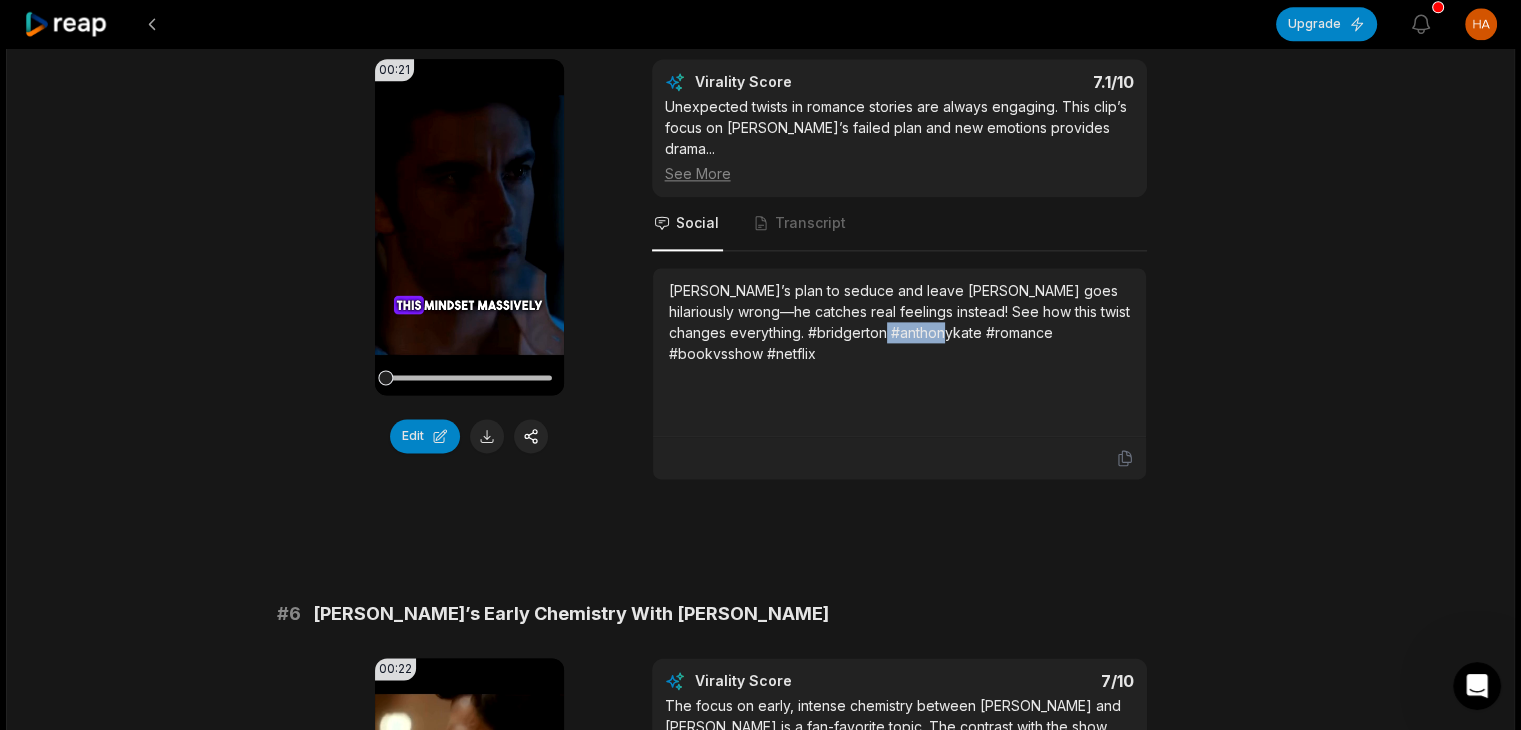 click on "[PERSON_NAME]’s plan to seduce and leave [PERSON_NAME] goes hilariously wrong—he catches real feelings instead! See how this twist changes everything. #bridgerton #anthonykate #romance #bookvsshow #netflix" at bounding box center [899, 322] 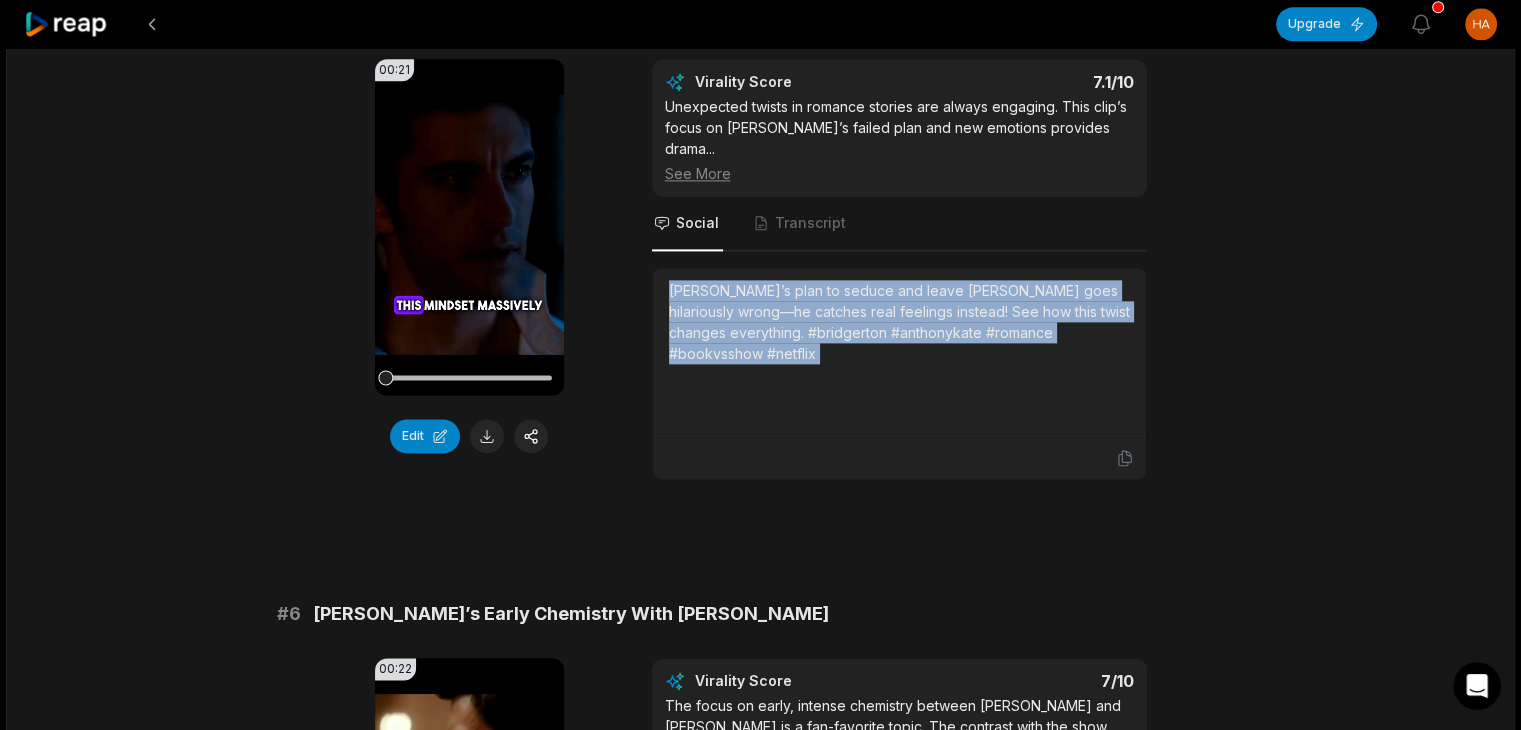 click on "[PERSON_NAME]’s plan to seduce and leave [PERSON_NAME] goes hilariously wrong—he catches real feelings instead! See how this twist changes everything. #bridgerton #anthonykate #romance #bookvsshow #netflix" at bounding box center (899, 322) 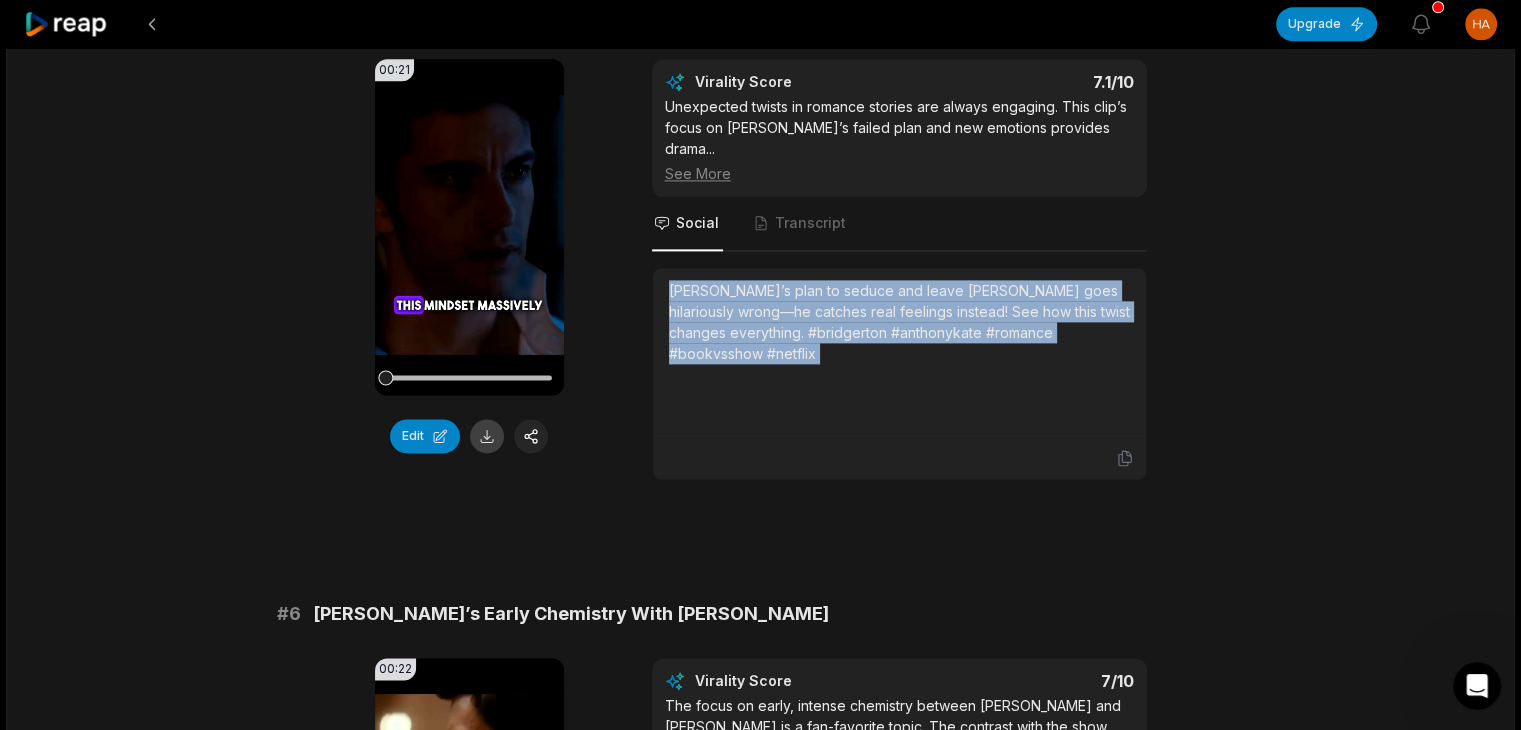 click at bounding box center (487, 436) 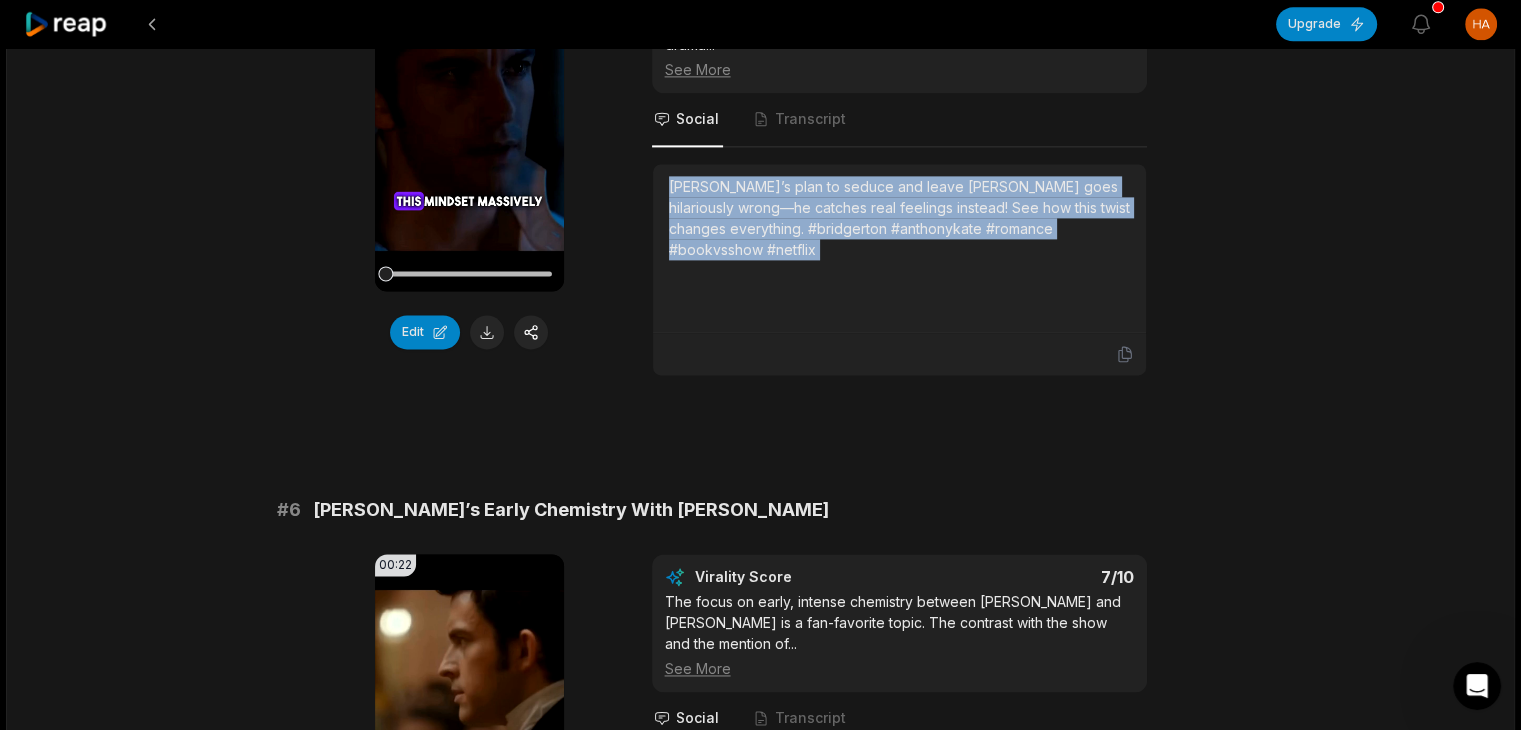 scroll, scrollTop: 2800, scrollLeft: 0, axis: vertical 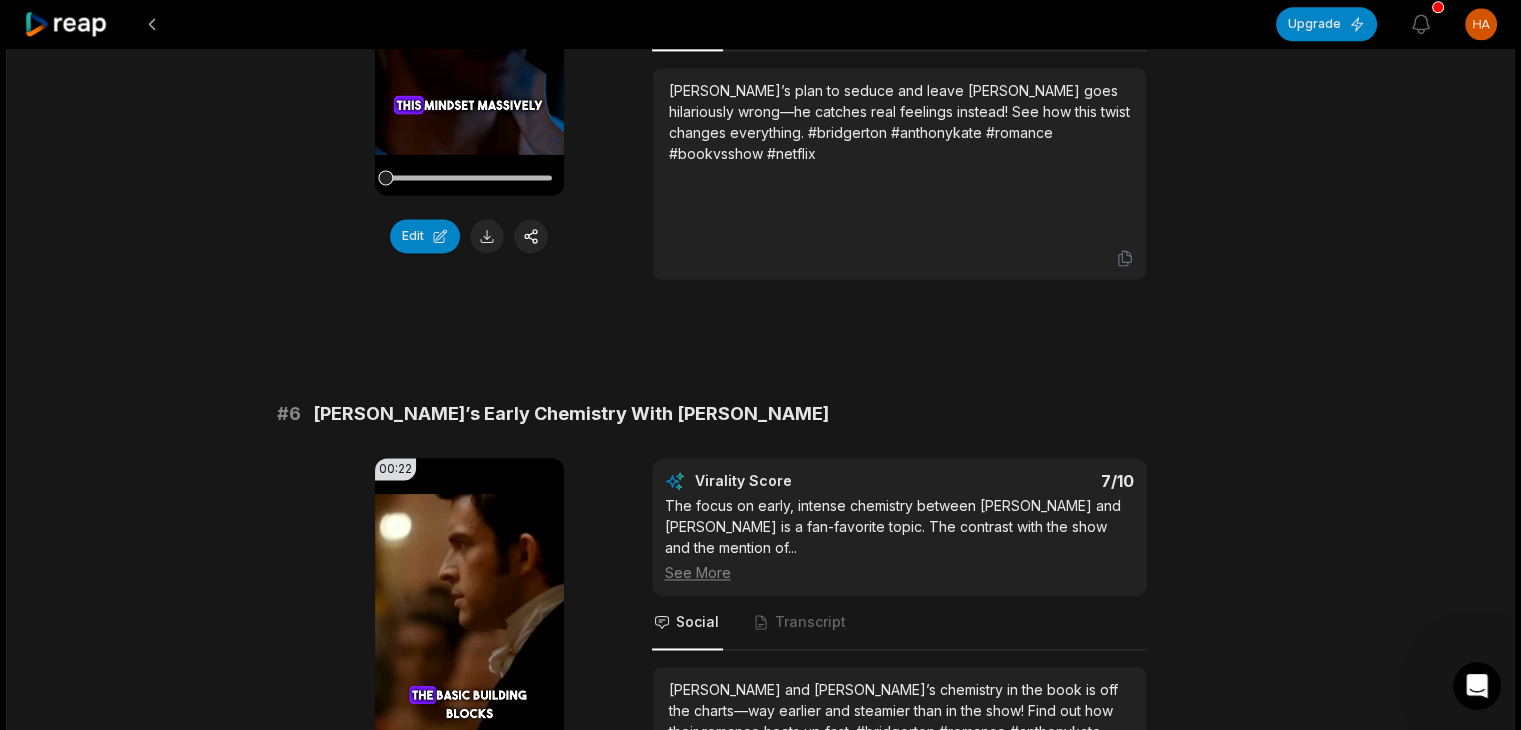 click on "[PERSON_NAME]’s Early Chemistry With [PERSON_NAME]" at bounding box center [571, 414] 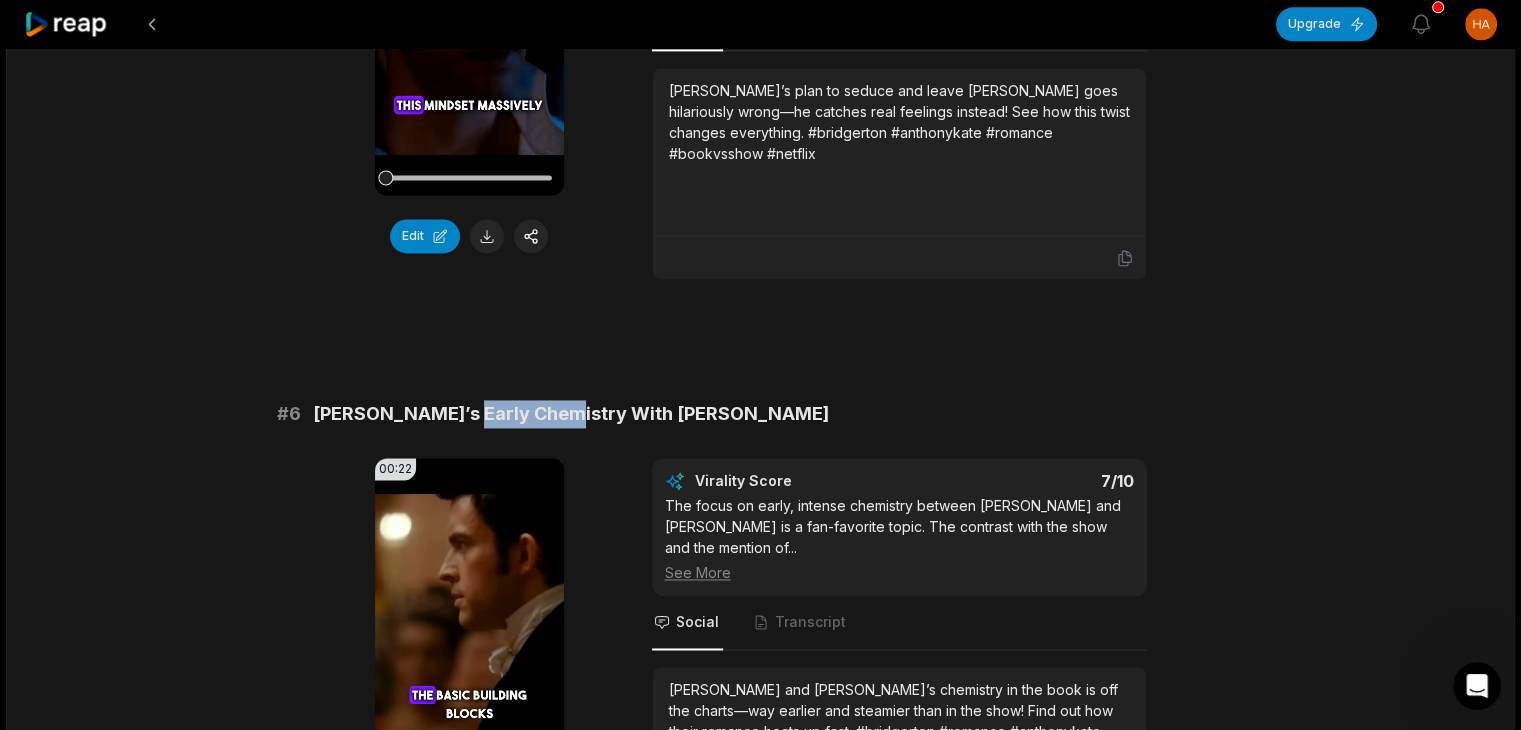 click on "[PERSON_NAME]’s Early Chemistry With [PERSON_NAME]" at bounding box center (571, 414) 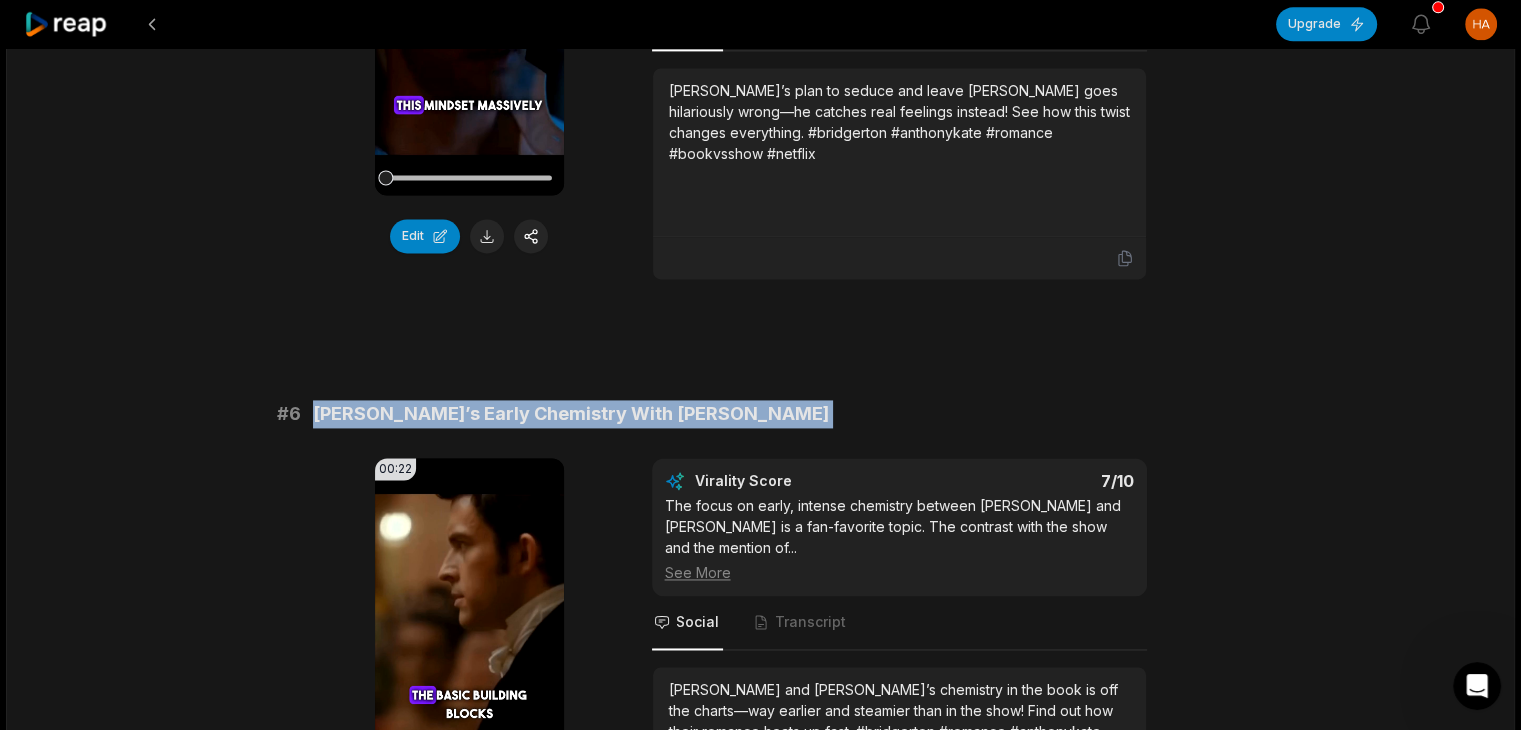 click on "[PERSON_NAME]’s Early Chemistry With [PERSON_NAME]" at bounding box center [571, 414] 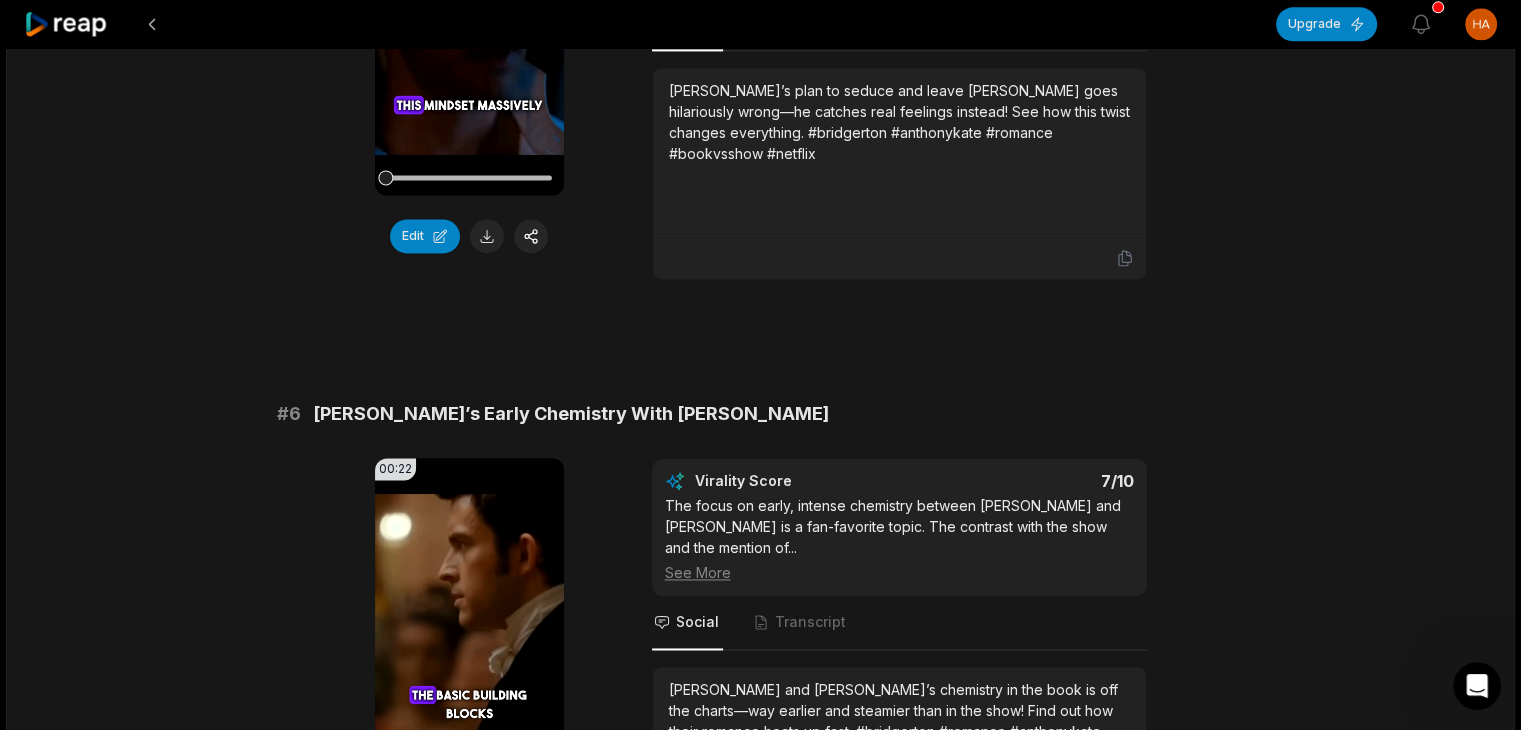 click on "[PERSON_NAME] and [PERSON_NAME]’s chemistry in the book is off the charts—way earlier and steamier than in the show! Find out how their romance heats up fast. #bridgerton #romance #anthonykate #bookvsshow #netflix" at bounding box center [899, 721] 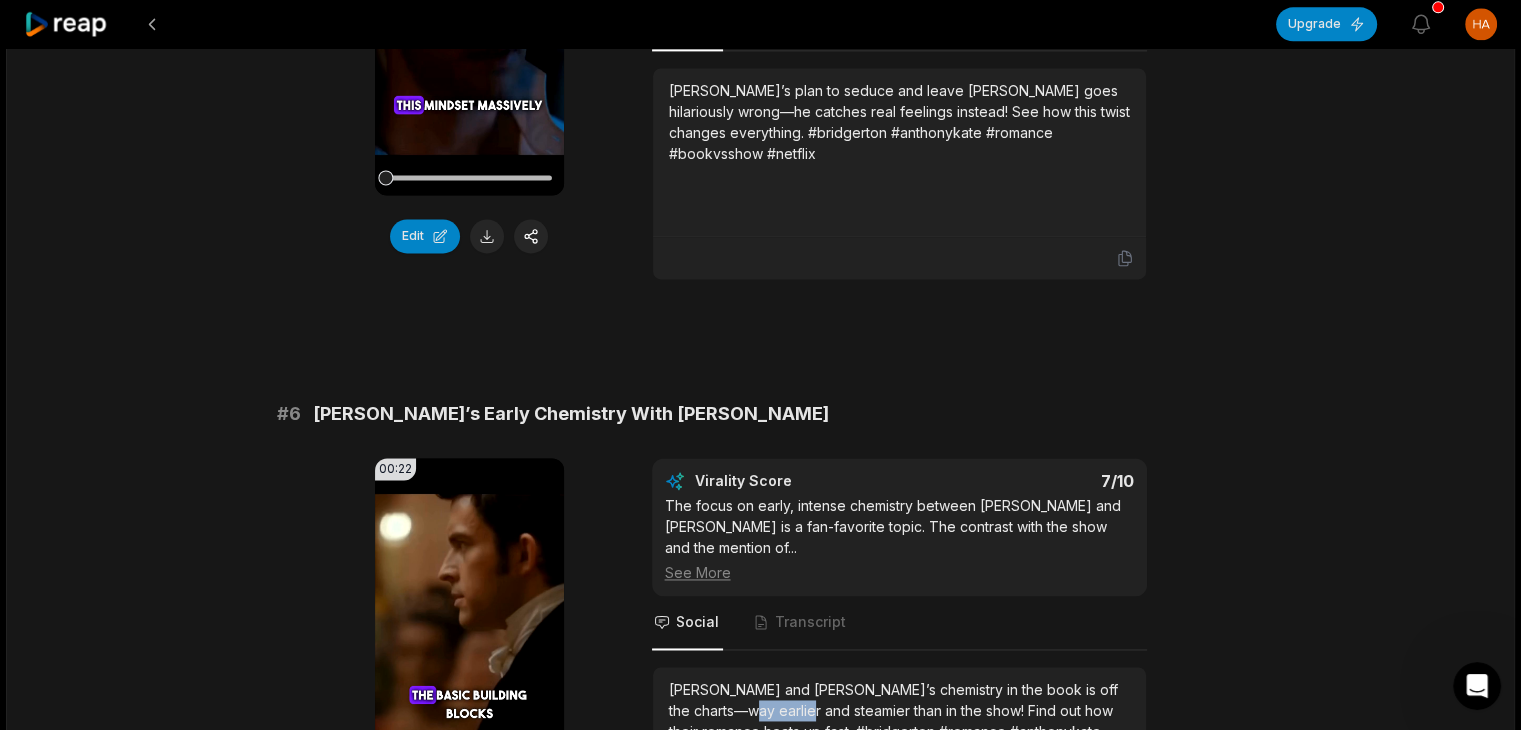 click on "[PERSON_NAME] and [PERSON_NAME]’s chemistry in the book is off the charts—way earlier and steamier than in the show! Find out how their romance heats up fast. #bridgerton #romance #anthonykate #bookvsshow #netflix" at bounding box center (899, 721) 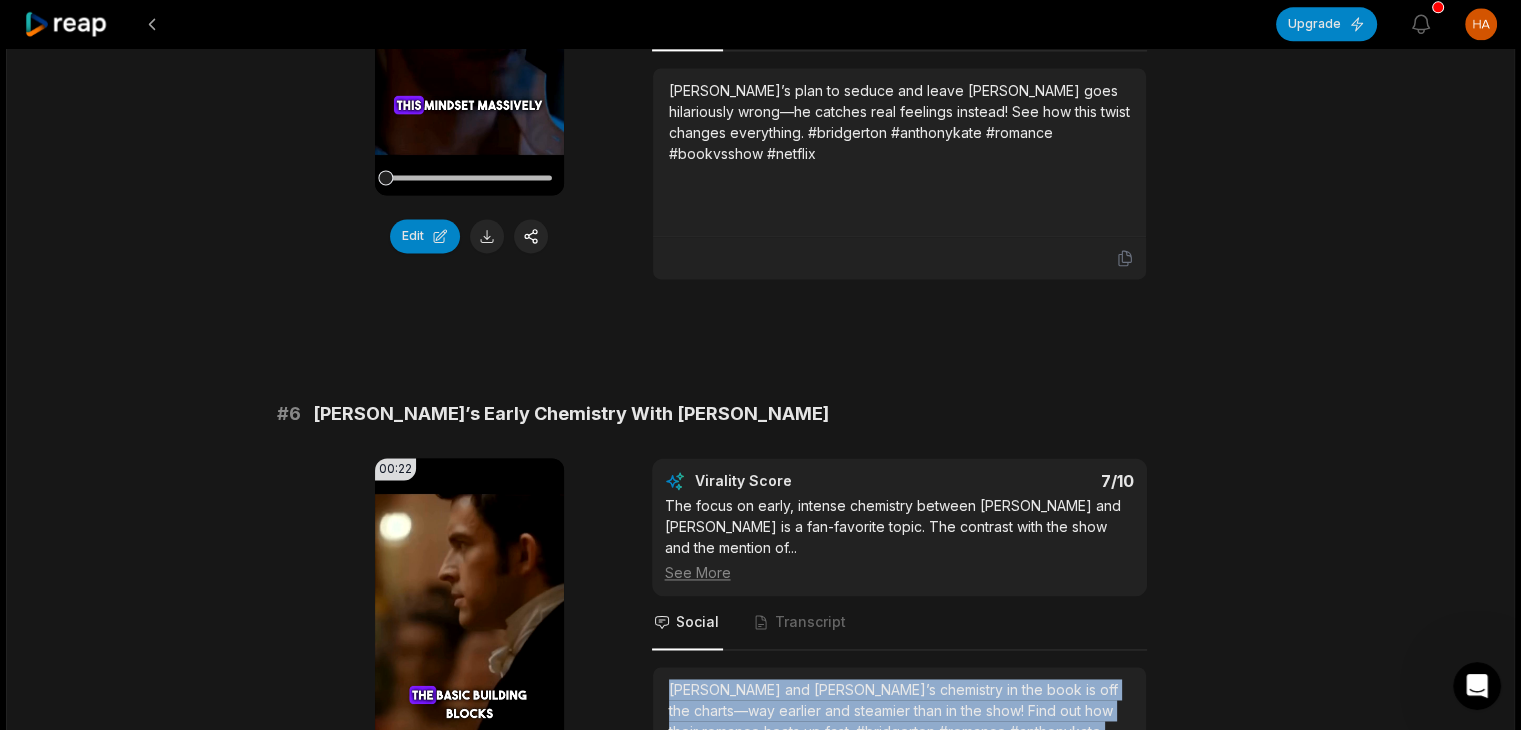 click on "[PERSON_NAME] and [PERSON_NAME]’s chemistry in the book is off the charts—way earlier and steamier than in the show! Find out how their romance heats up fast. #bridgerton #romance #anthonykate #bookvsshow #netflix" at bounding box center [899, 721] 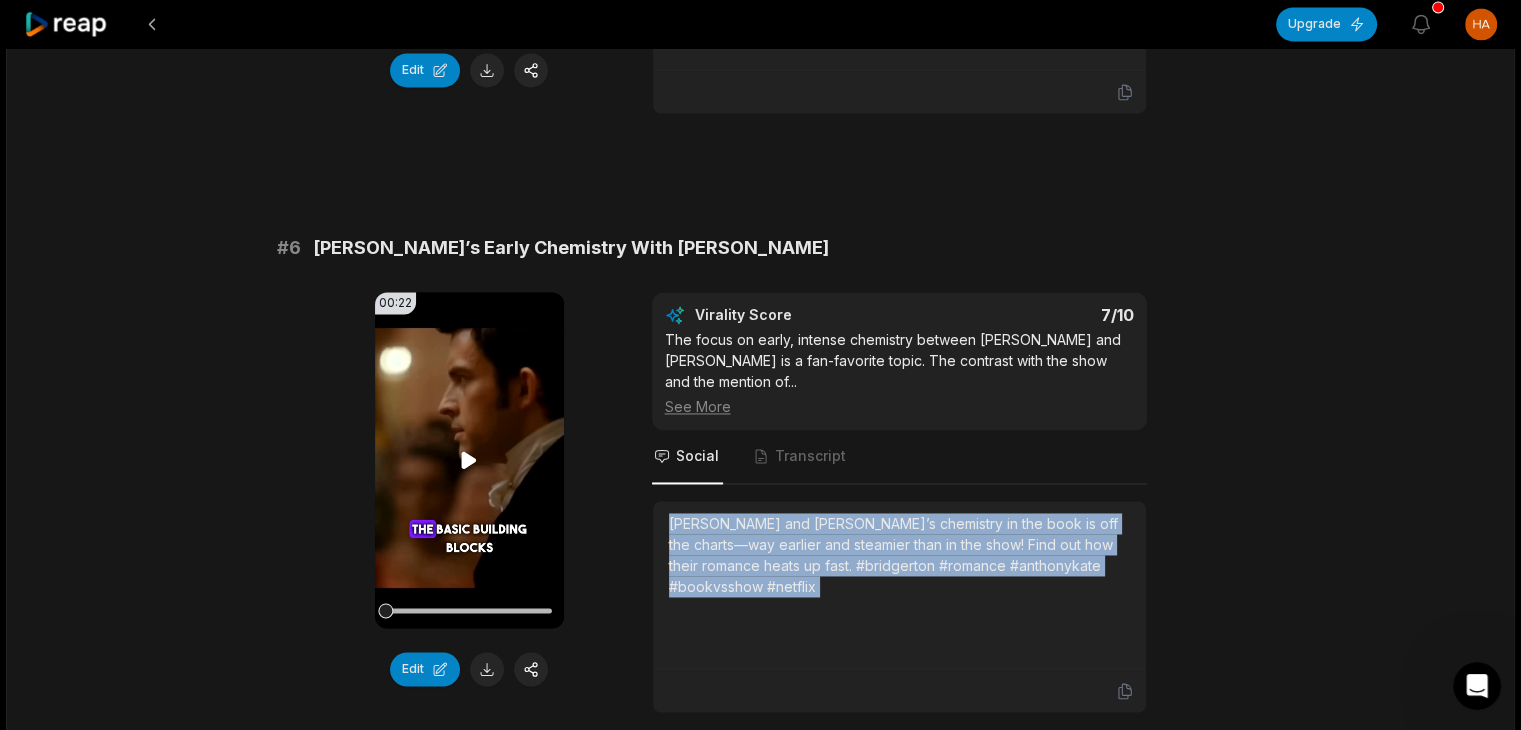 scroll, scrollTop: 3000, scrollLeft: 0, axis: vertical 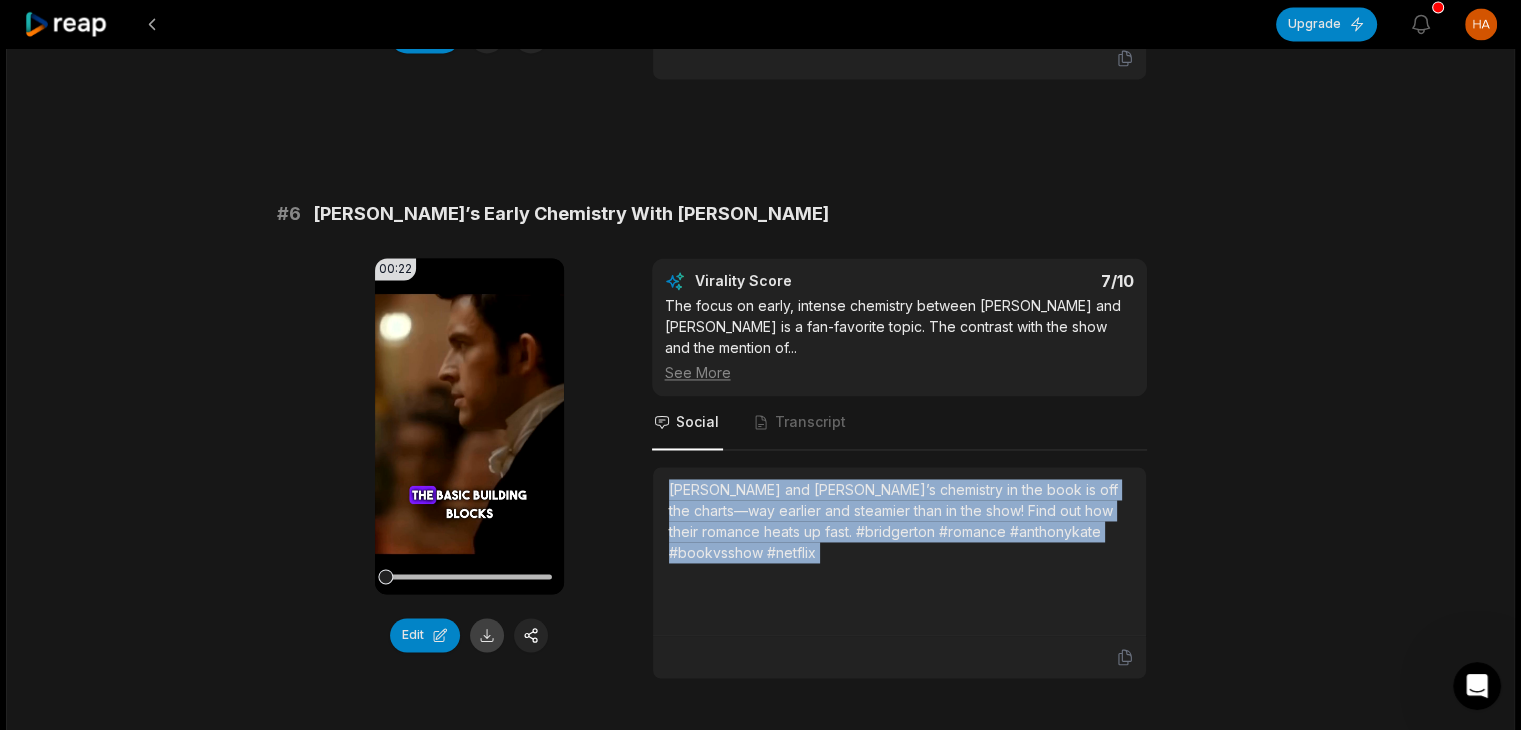 click at bounding box center (487, 635) 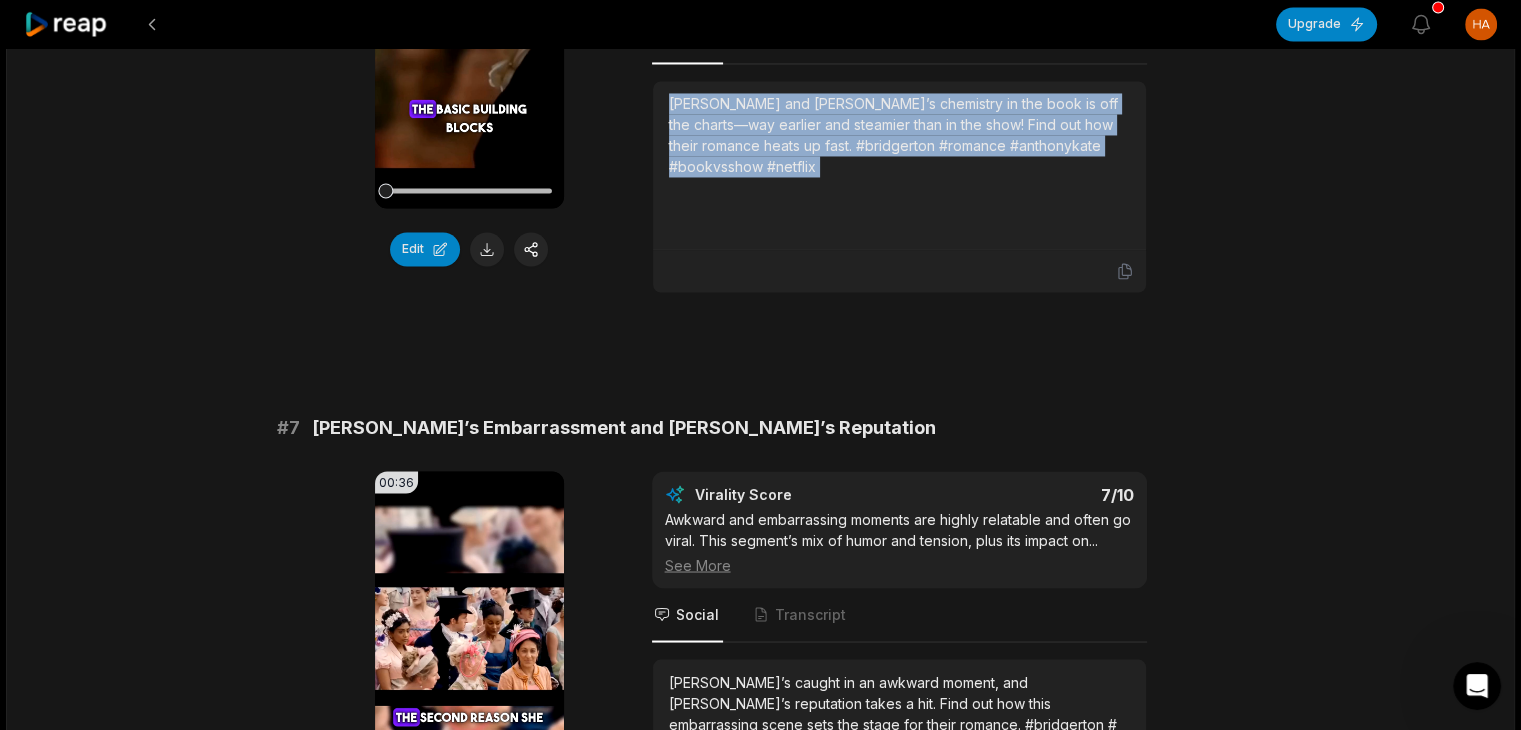 scroll, scrollTop: 3400, scrollLeft: 0, axis: vertical 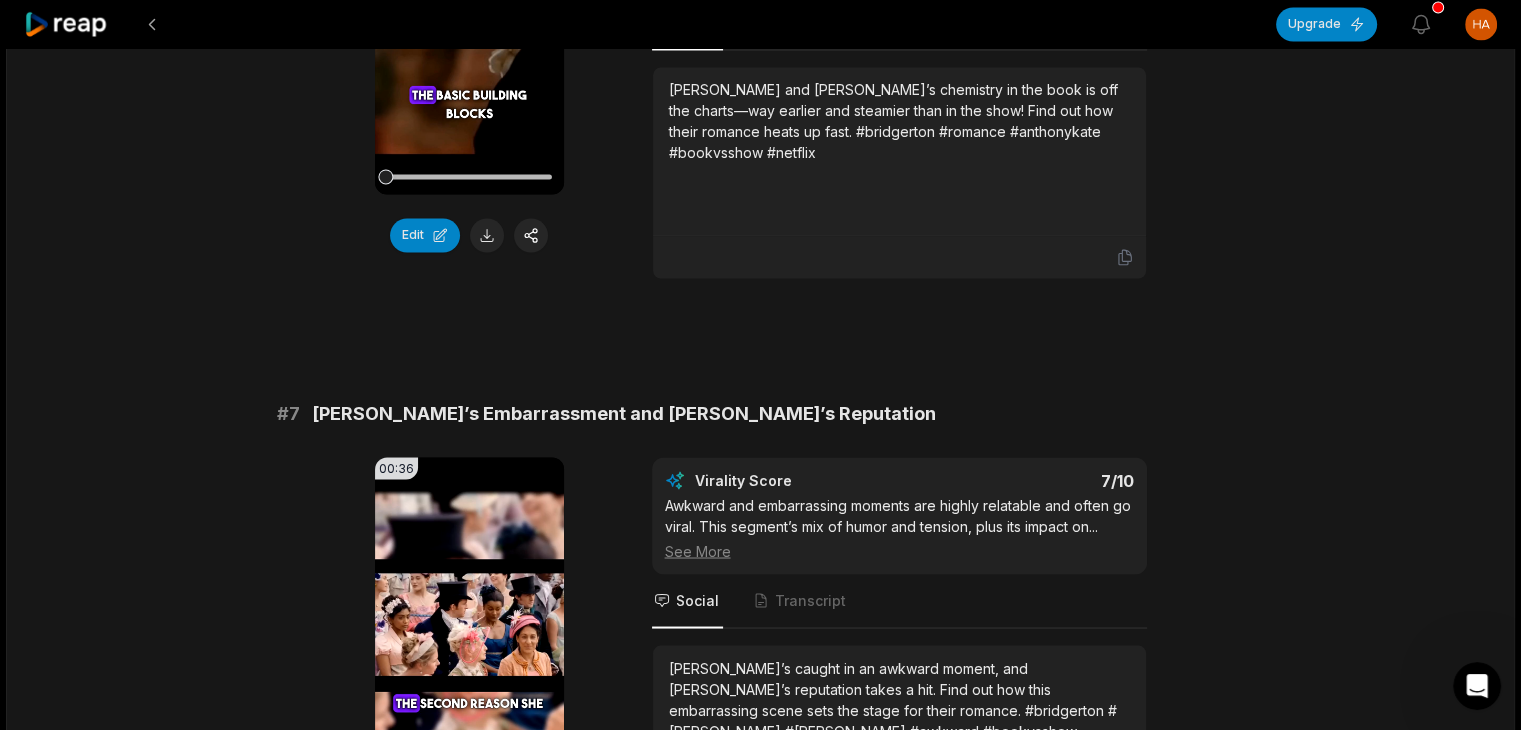 click on "[PERSON_NAME]’s Embarrassment and [PERSON_NAME]’s Reputation" at bounding box center [624, 413] 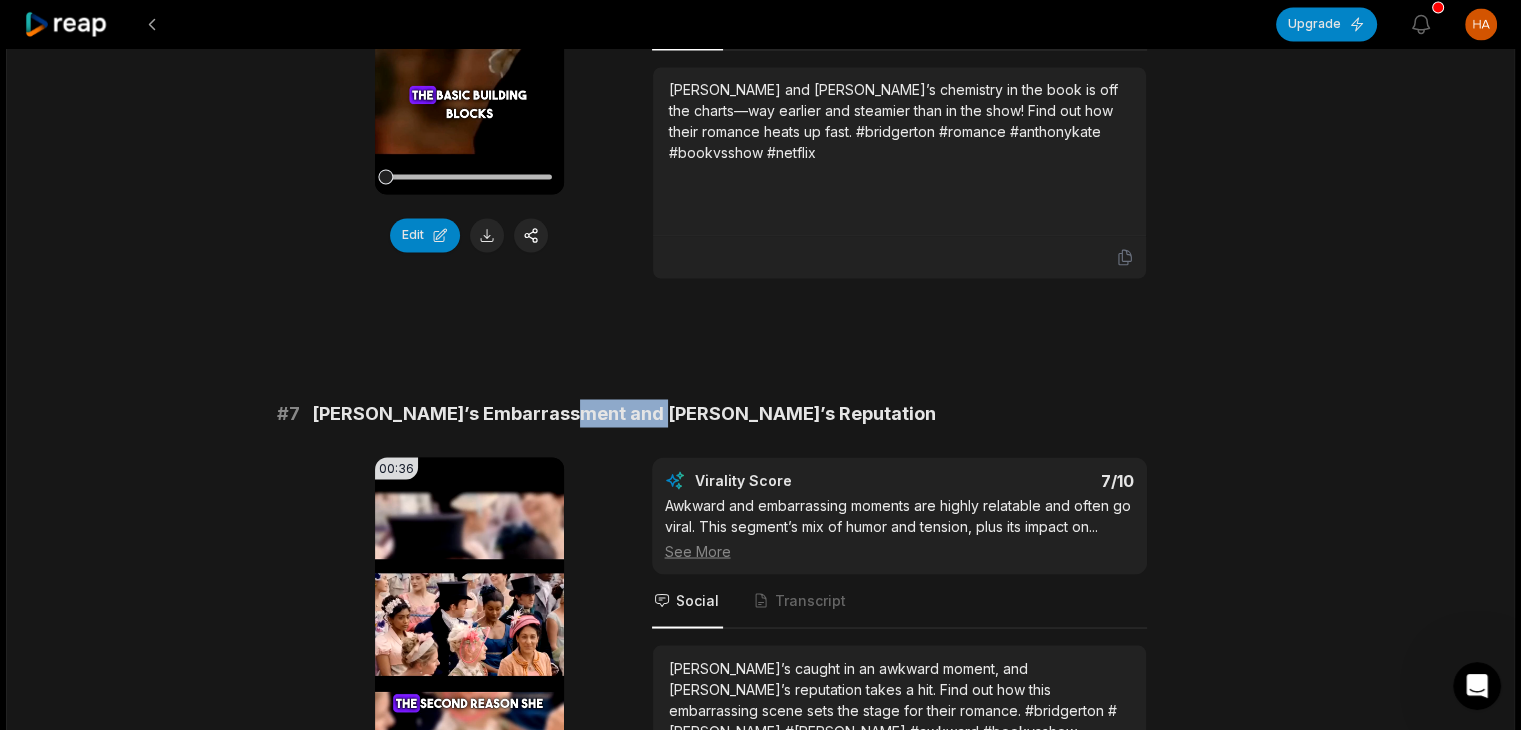 click on "[PERSON_NAME]’s Embarrassment and [PERSON_NAME]’s Reputation" at bounding box center [624, 413] 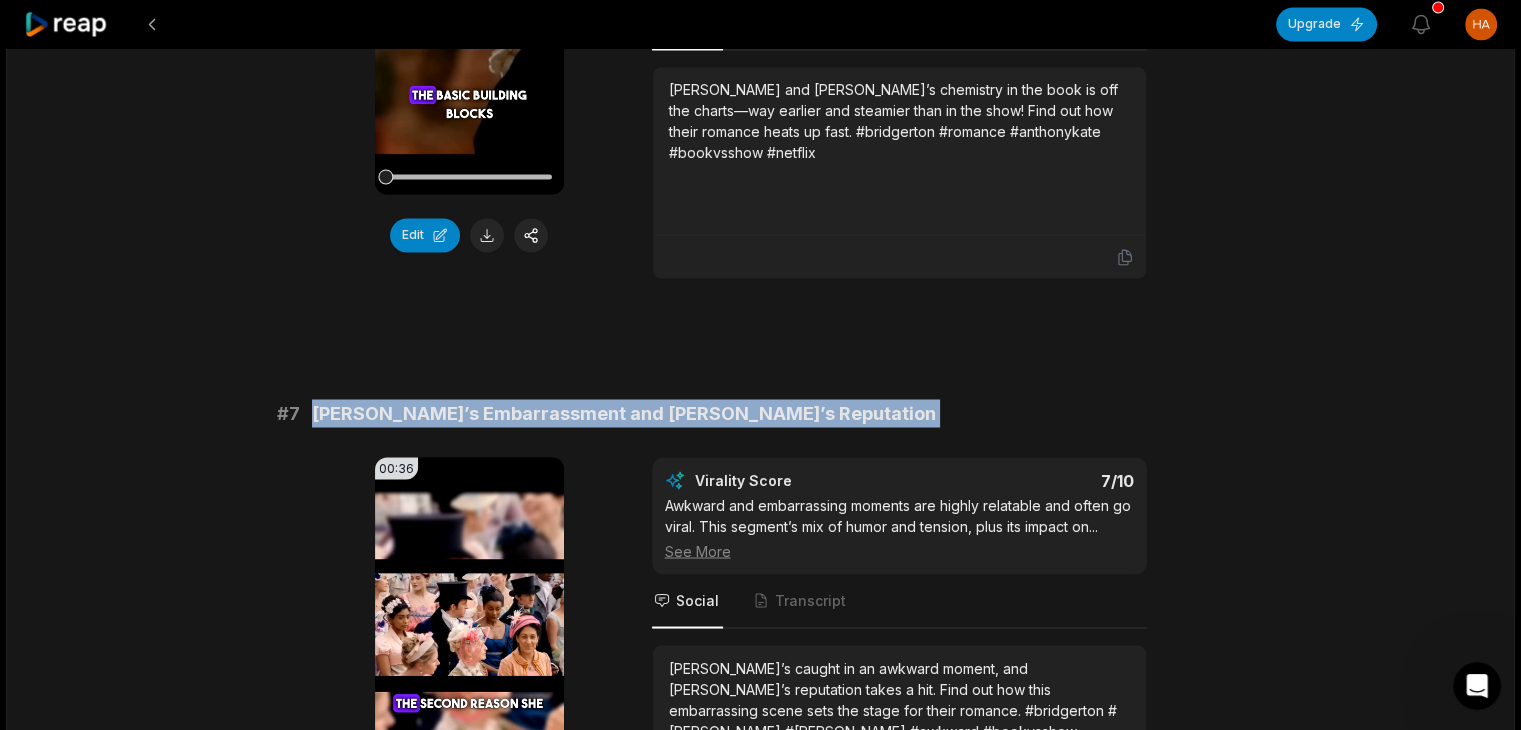 click on "[PERSON_NAME]’s Embarrassment and [PERSON_NAME]’s Reputation" at bounding box center [624, 413] 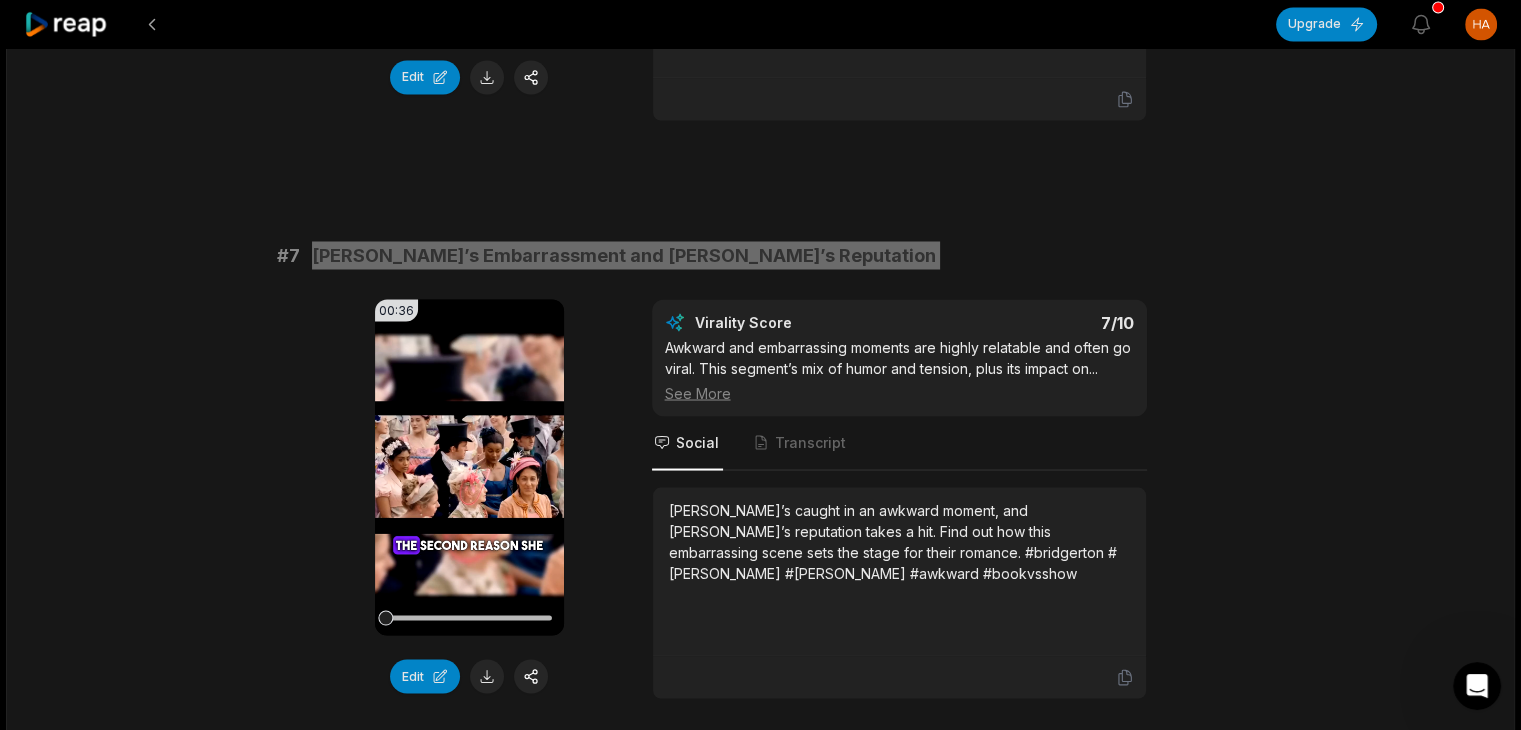 scroll, scrollTop: 3700, scrollLeft: 0, axis: vertical 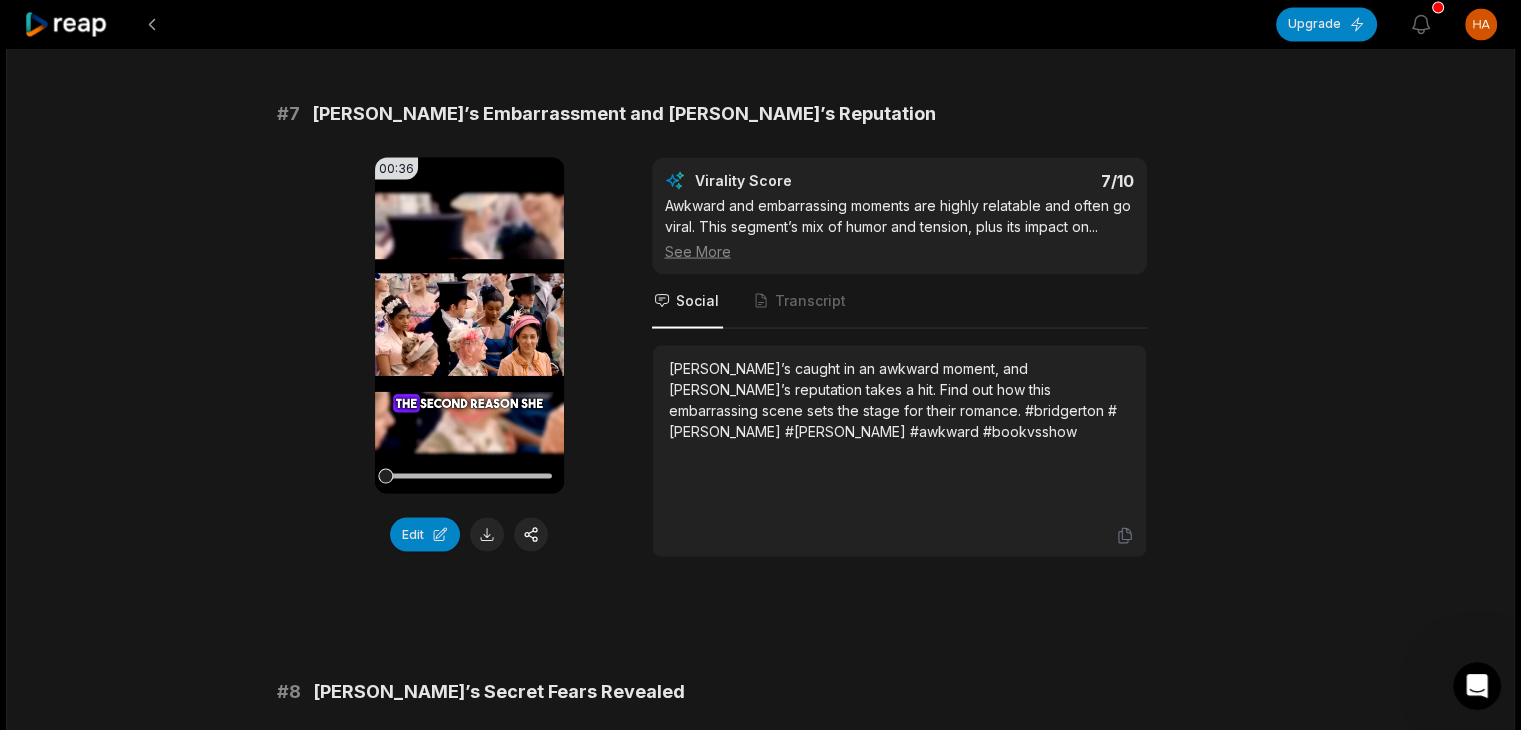 click on "[PERSON_NAME]’s caught in an awkward moment, and [PERSON_NAME]’s reputation takes a hit. Find out how this embarrassing scene sets the stage for their romance. #bridgerton #[PERSON_NAME] #[PERSON_NAME] #awkward #bookvsshow" at bounding box center [899, 399] 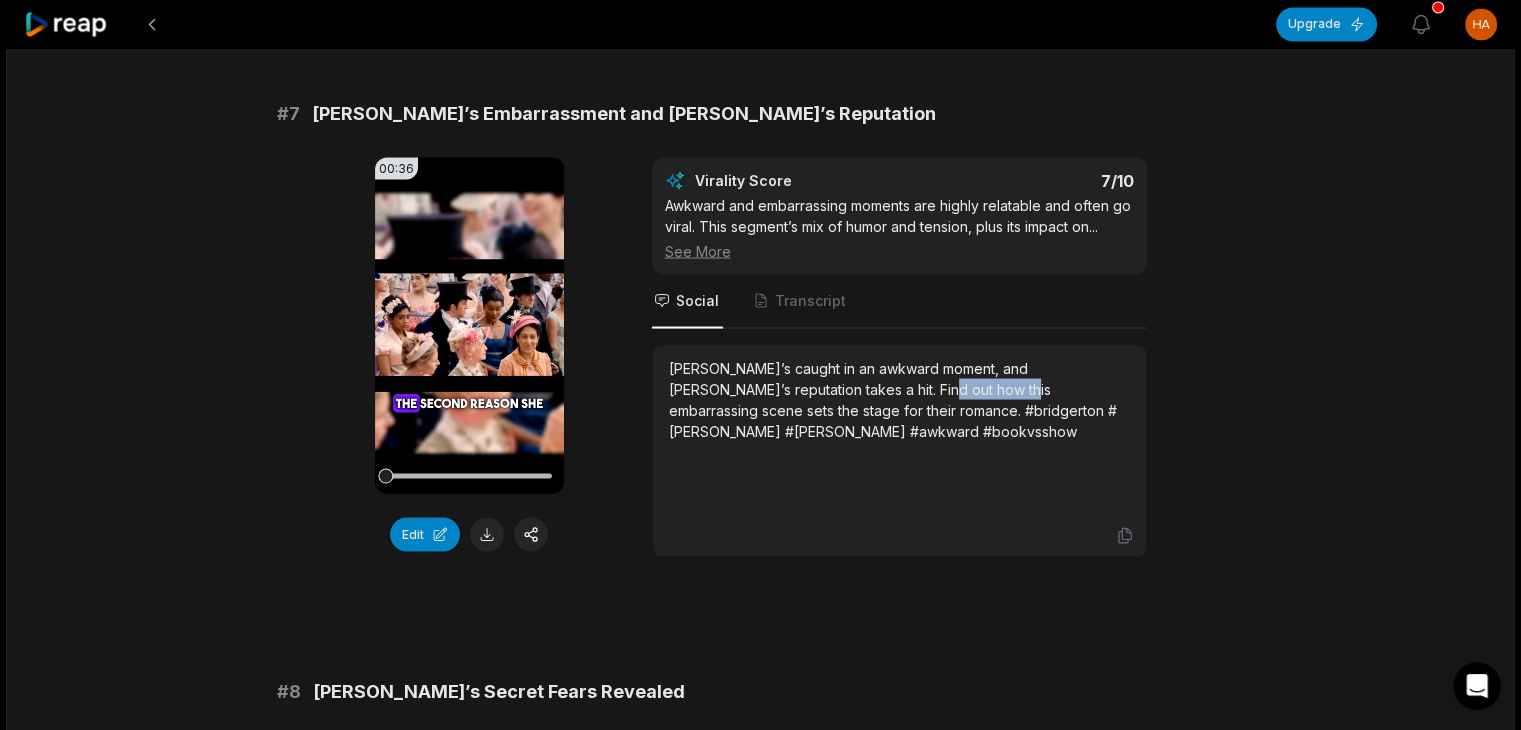 click on "[PERSON_NAME]’s caught in an awkward moment, and [PERSON_NAME]’s reputation takes a hit. Find out how this embarrassing scene sets the stage for their romance. #bridgerton #[PERSON_NAME] #[PERSON_NAME] #awkward #bookvsshow" at bounding box center [899, 399] 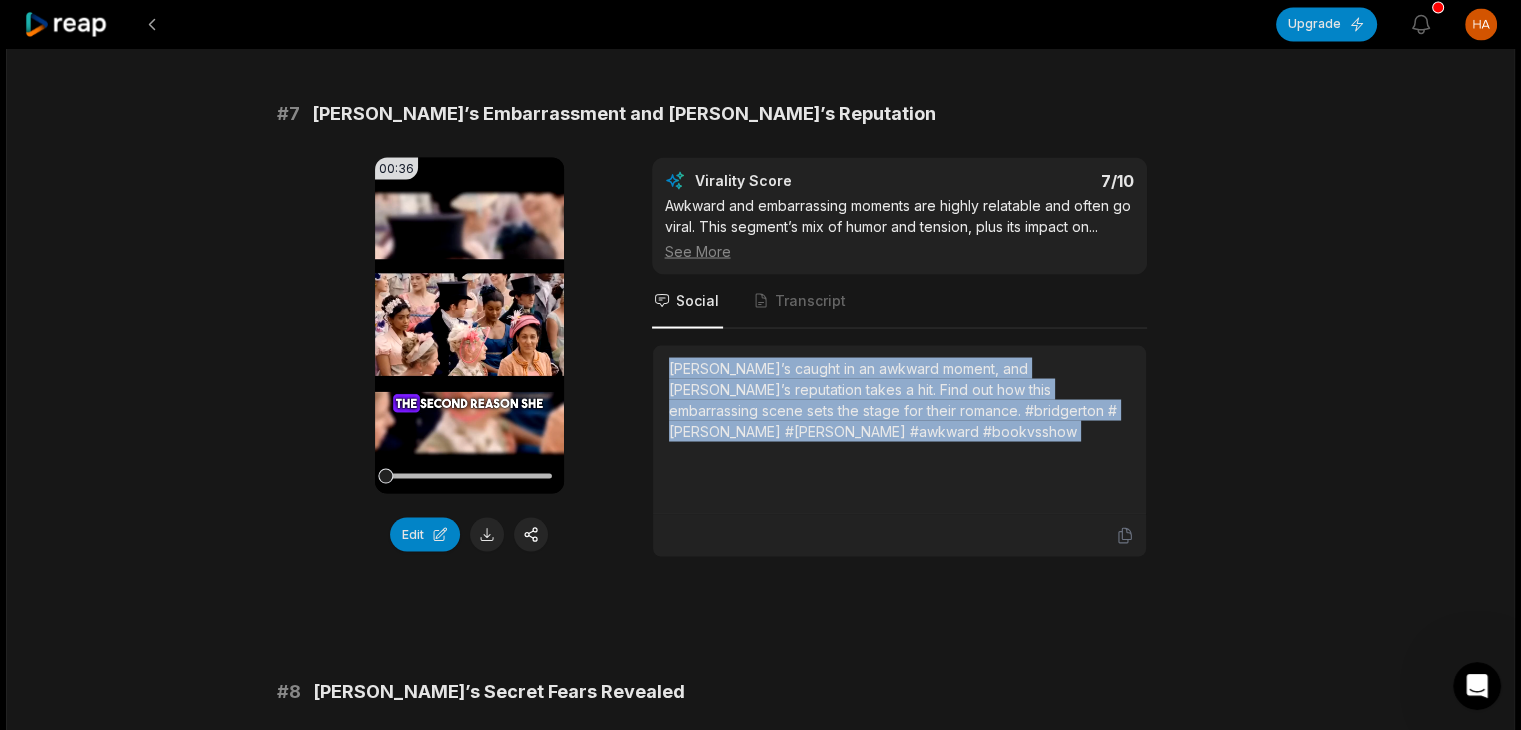 click on "[PERSON_NAME]’s caught in an awkward moment, and [PERSON_NAME]’s reputation takes a hit. Find out how this embarrassing scene sets the stage for their romance. #bridgerton #[PERSON_NAME] #[PERSON_NAME] #awkward #bookvsshow" at bounding box center [899, 399] 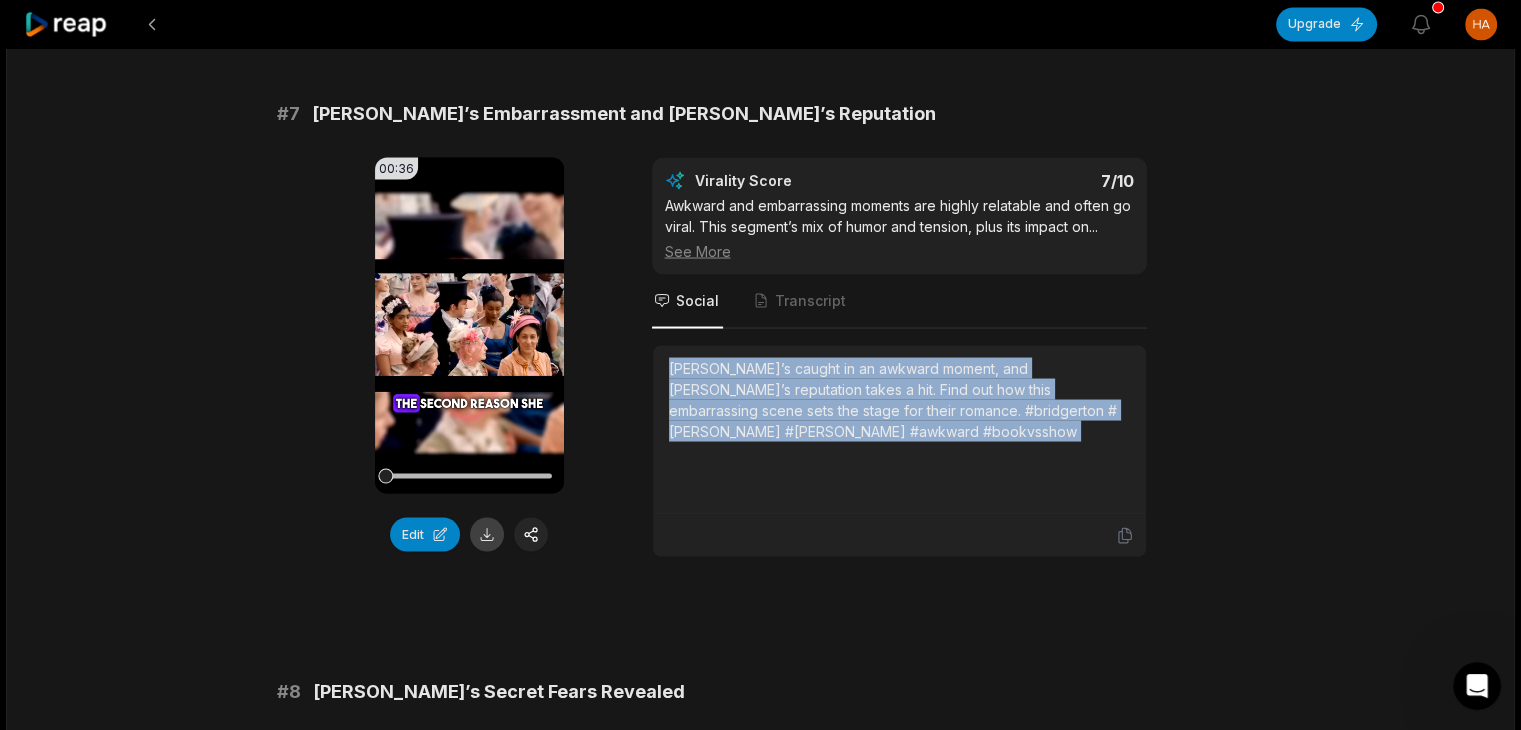 click at bounding box center [487, 534] 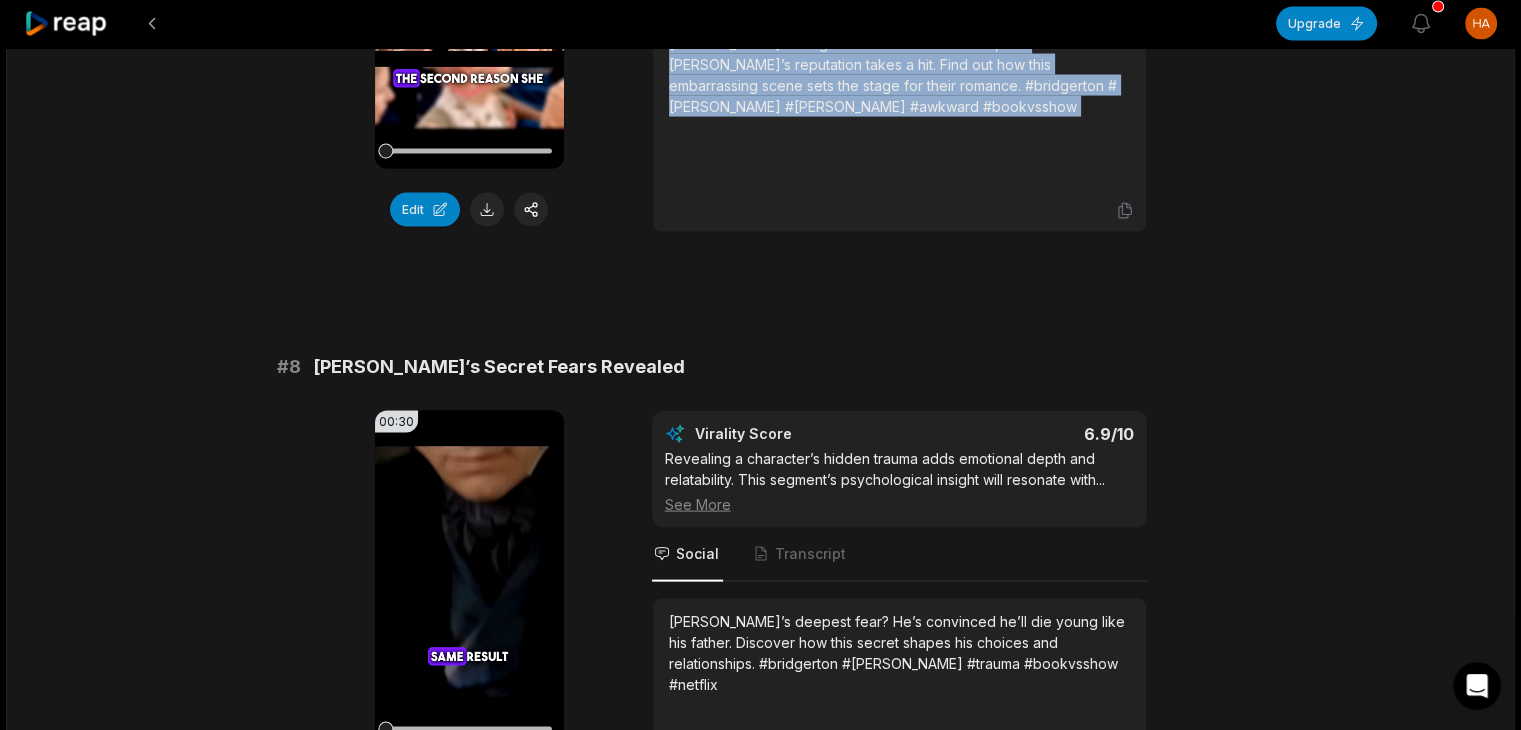 scroll, scrollTop: 4100, scrollLeft: 0, axis: vertical 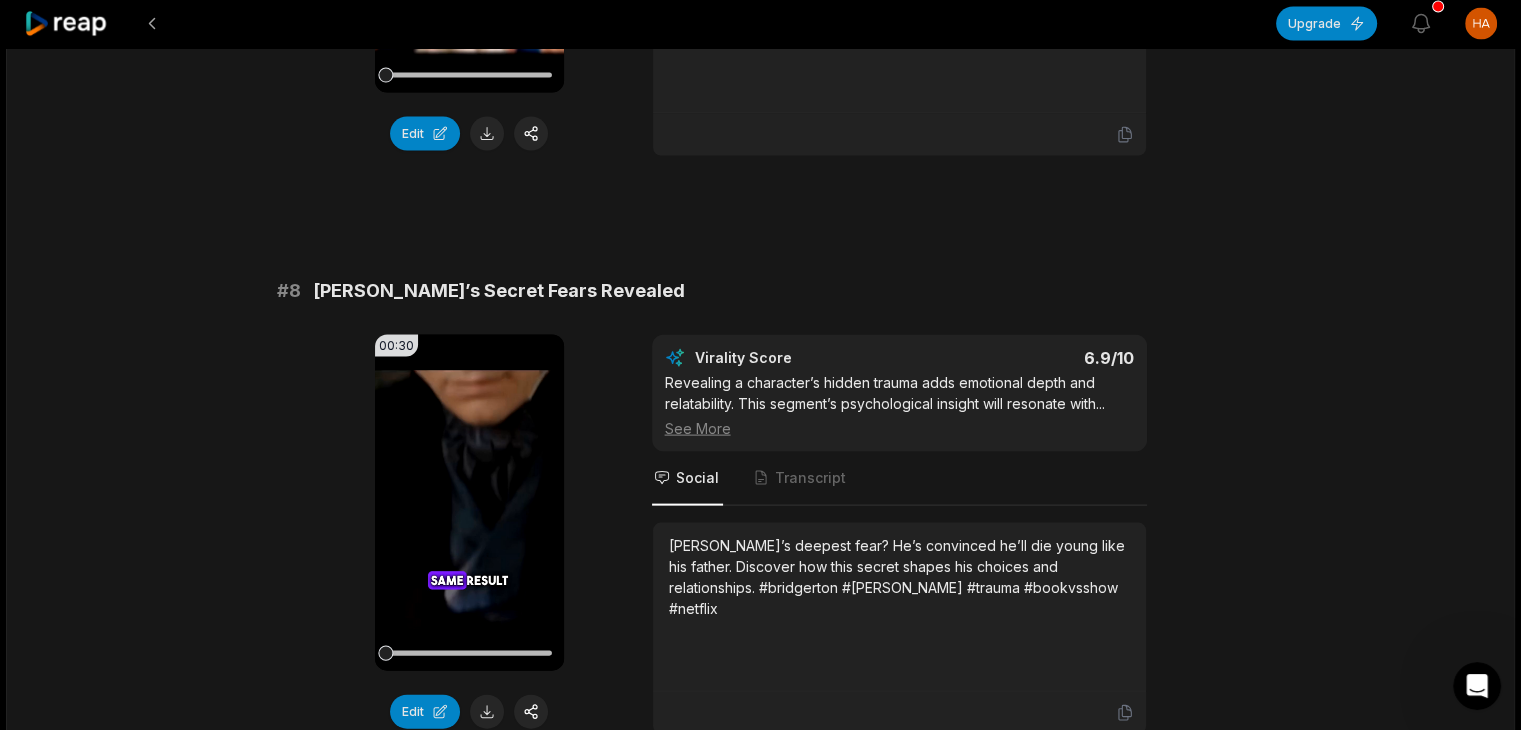 click on "[PERSON_NAME]’s Secret Fears Revealed" at bounding box center (499, 291) 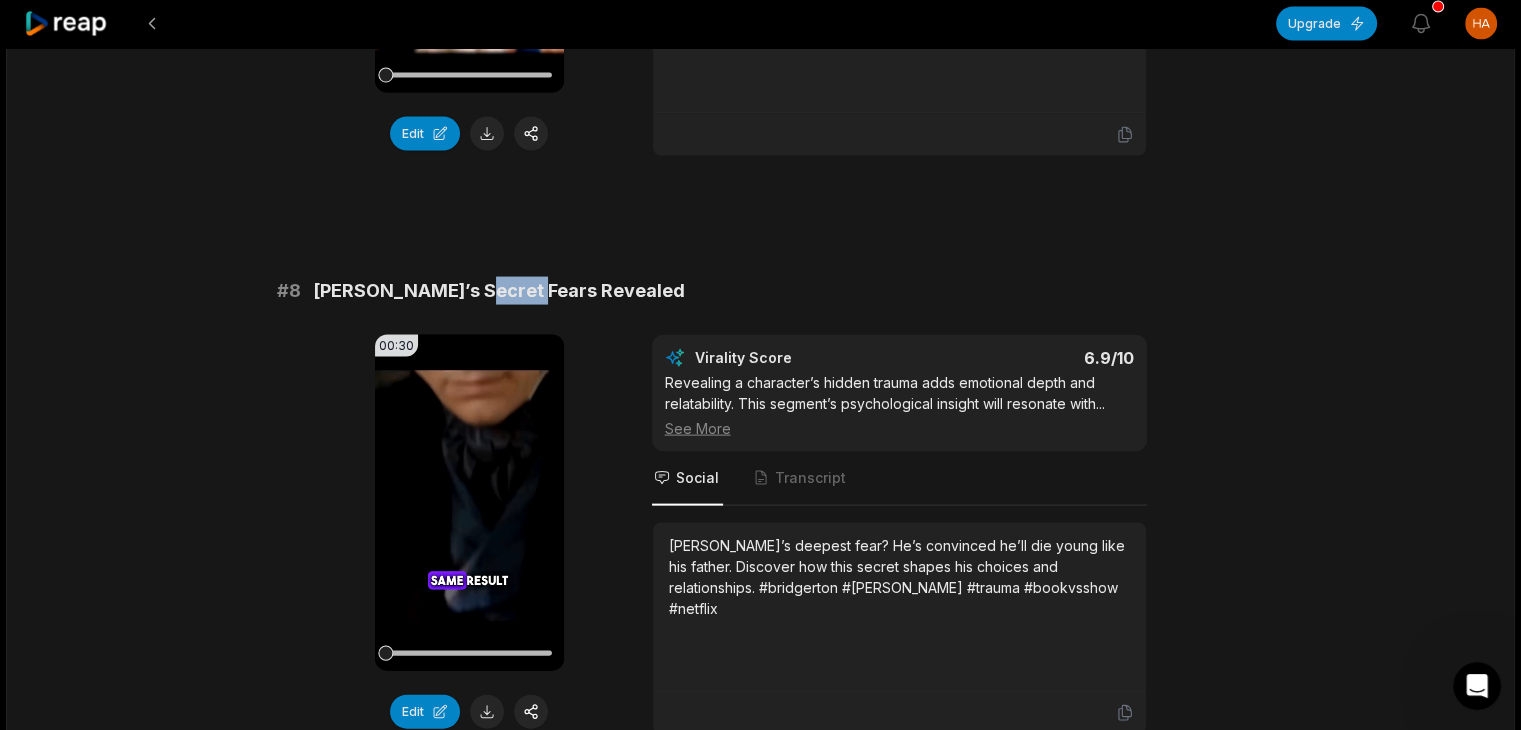 click on "[PERSON_NAME]’s Secret Fears Revealed" at bounding box center [499, 291] 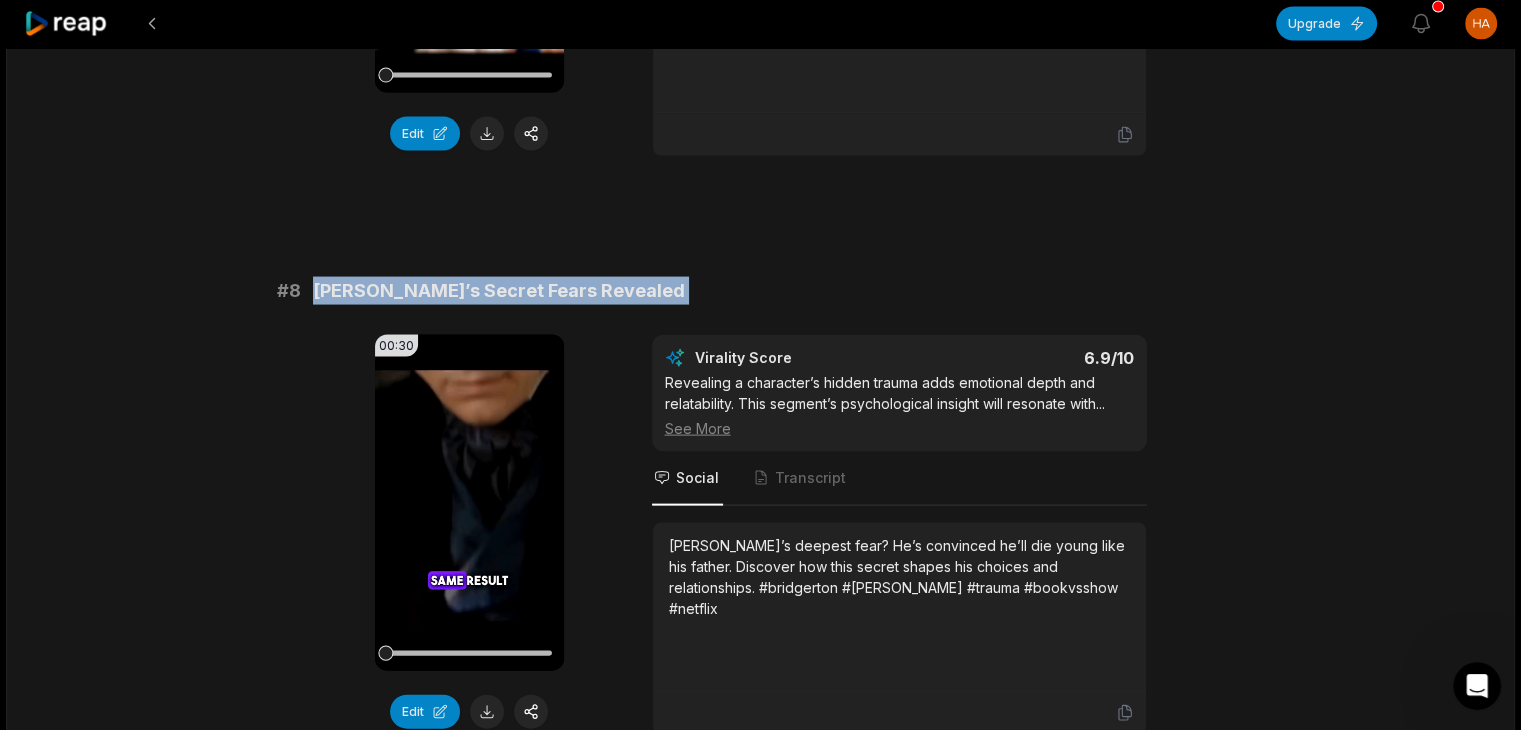 click on "[PERSON_NAME]’s Secret Fears Revealed" at bounding box center [499, 291] 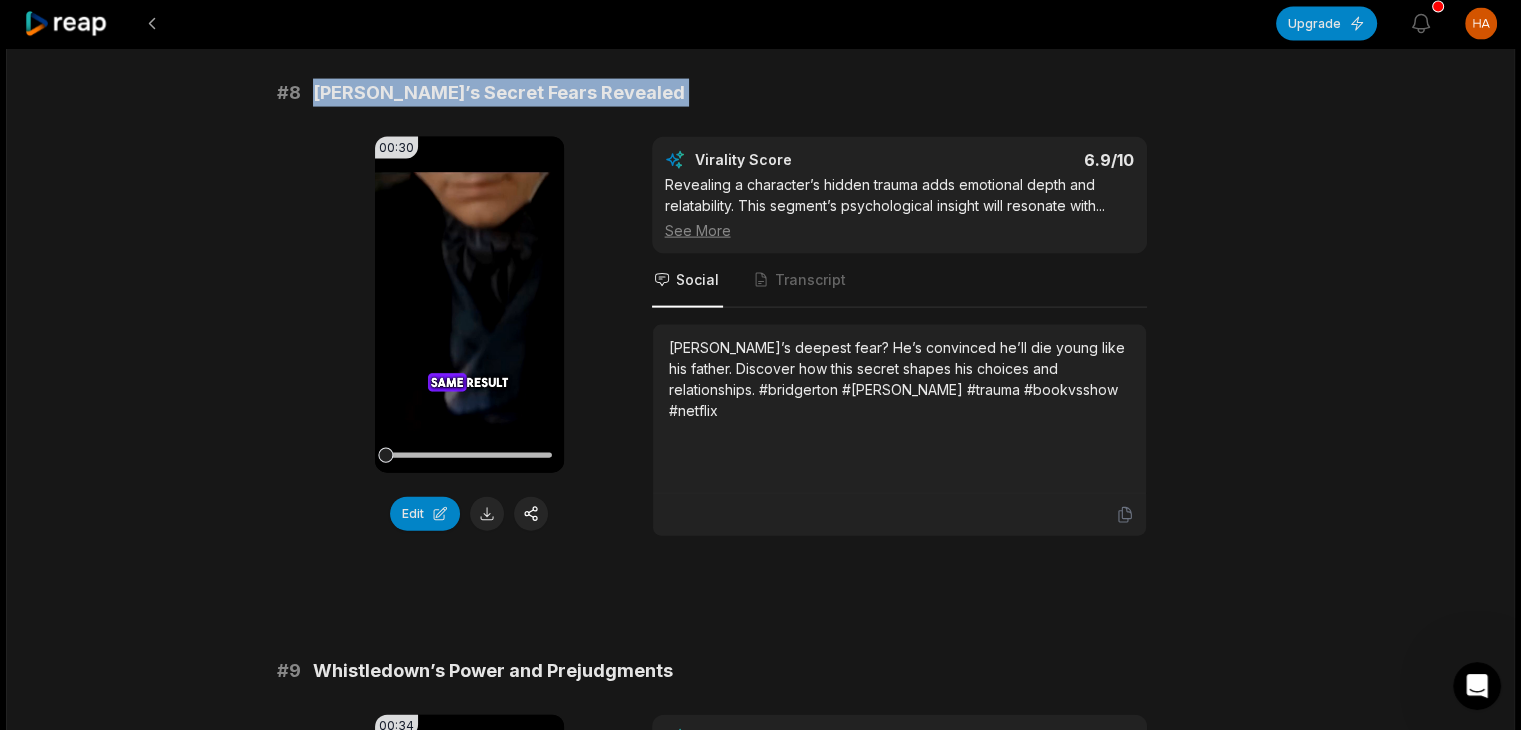 scroll, scrollTop: 4300, scrollLeft: 0, axis: vertical 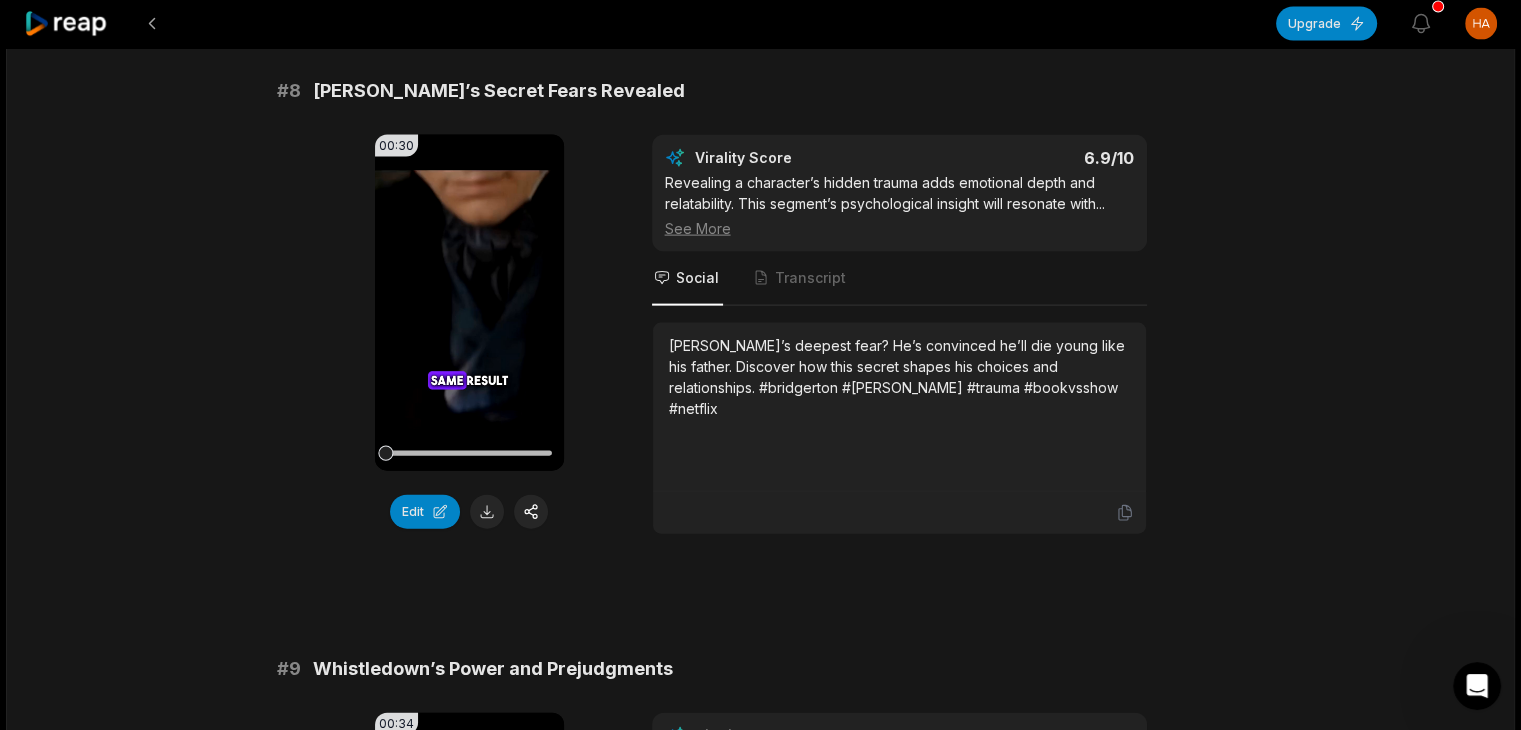 click on "[PERSON_NAME]’s deepest fear? He’s convinced he’ll die young like his father. Discover how this secret shapes his choices and relationships. #bridgerton #[PERSON_NAME] #trauma #bookvsshow #netflix" at bounding box center (899, 377) 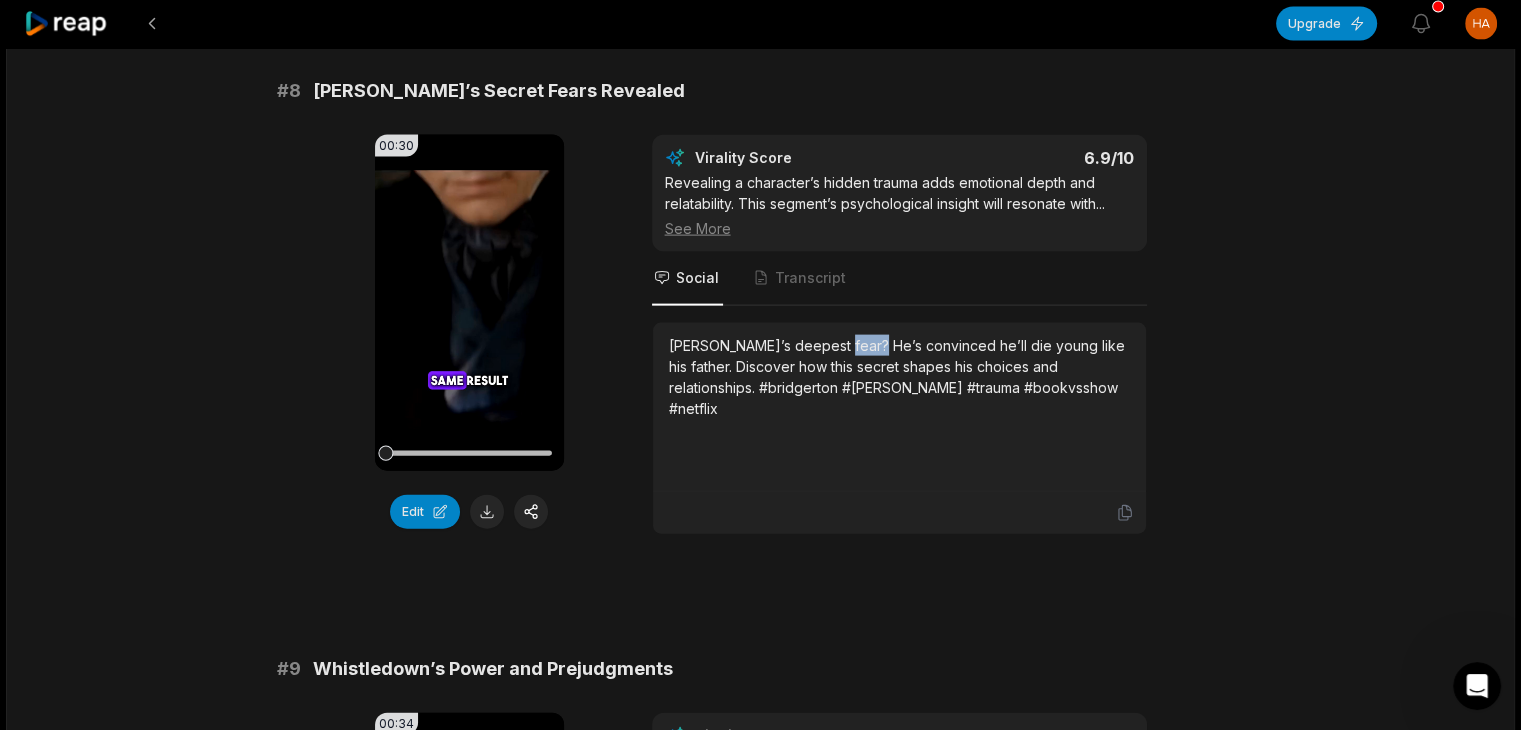 click on "[PERSON_NAME]’s deepest fear? He’s convinced he’ll die young like his father. Discover how this secret shapes his choices and relationships. #bridgerton #[PERSON_NAME] #trauma #bookvsshow #netflix" at bounding box center (899, 377) 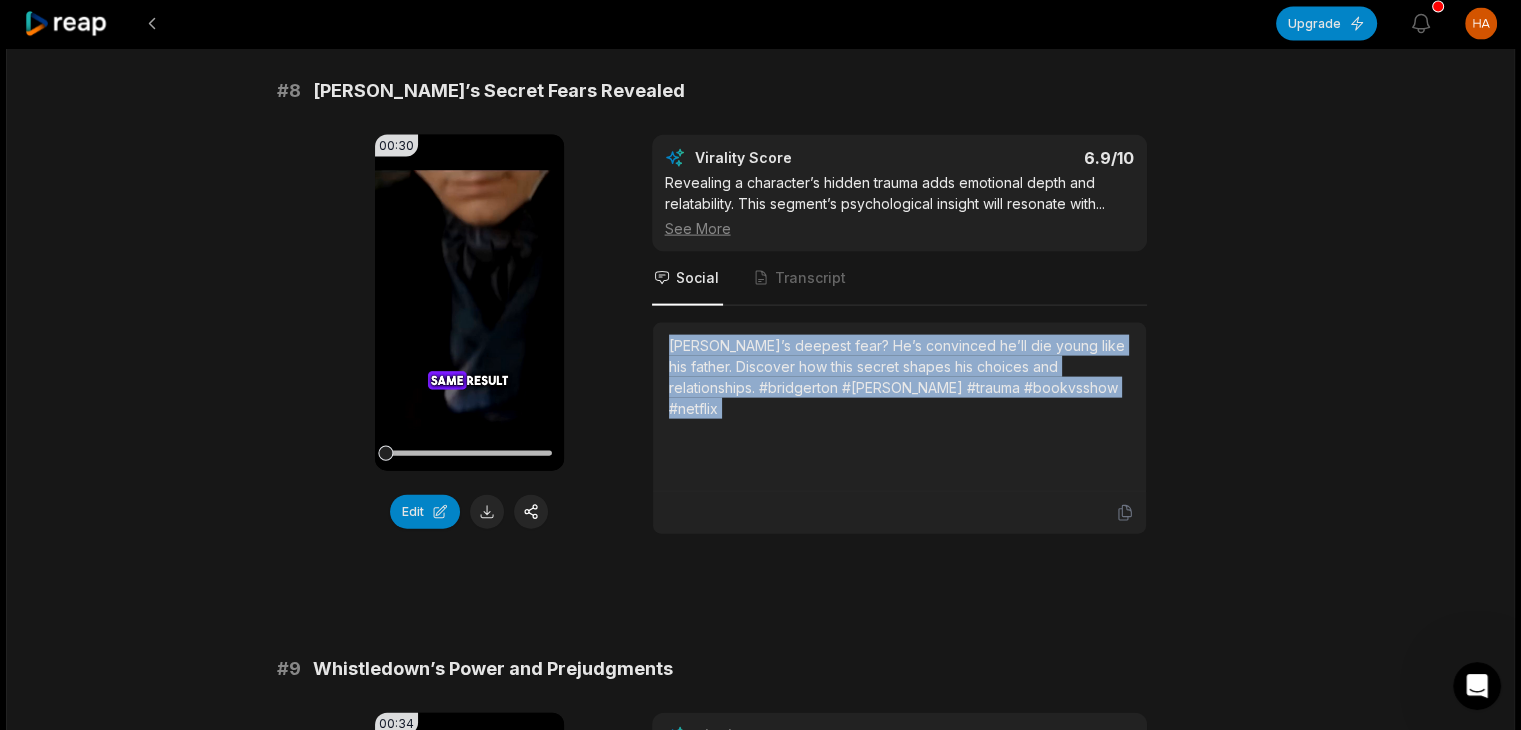 click on "[PERSON_NAME]’s deepest fear? He’s convinced he’ll die young like his father. Discover how this secret shapes his choices and relationships. #bridgerton #[PERSON_NAME] #trauma #bookvsshow #netflix" at bounding box center (899, 377) 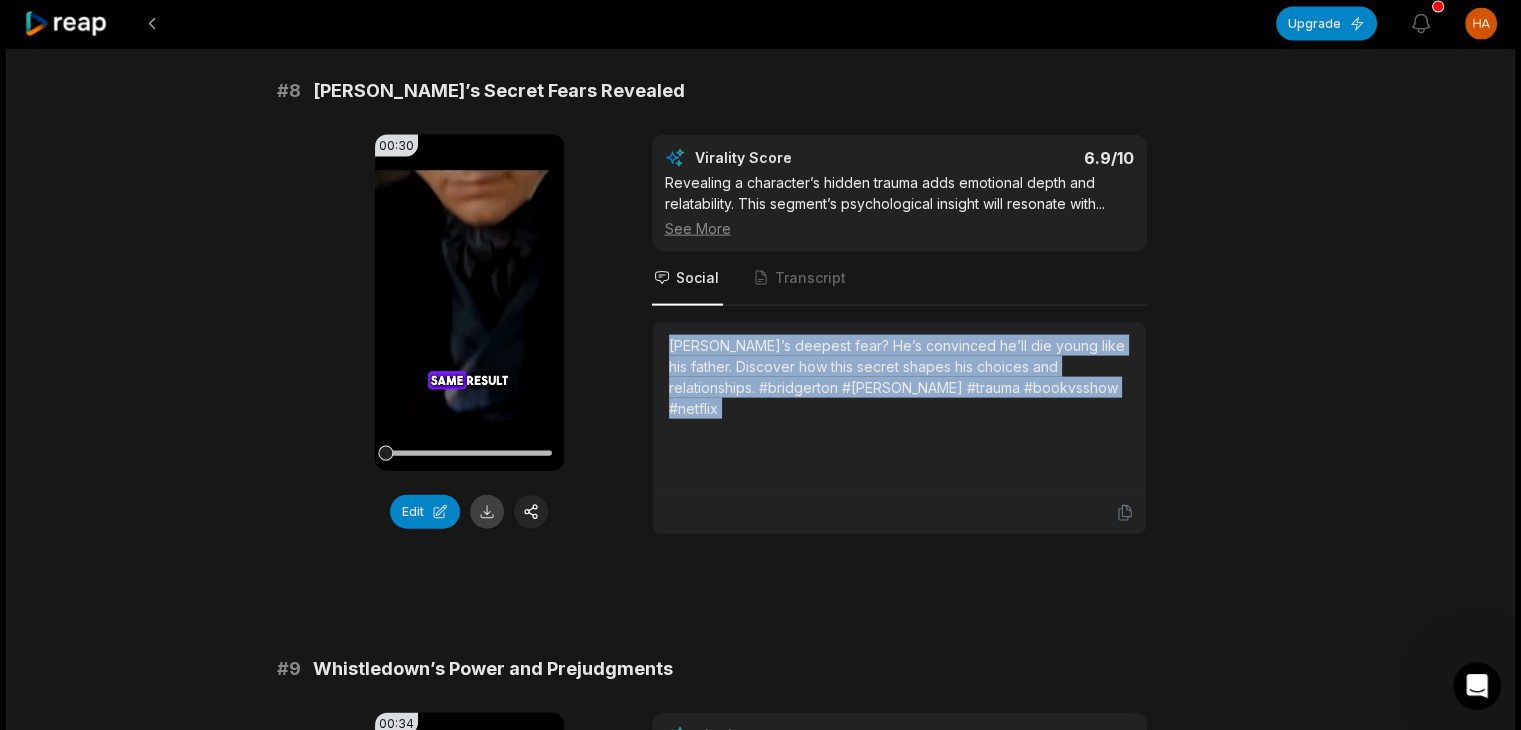 click at bounding box center [487, 512] 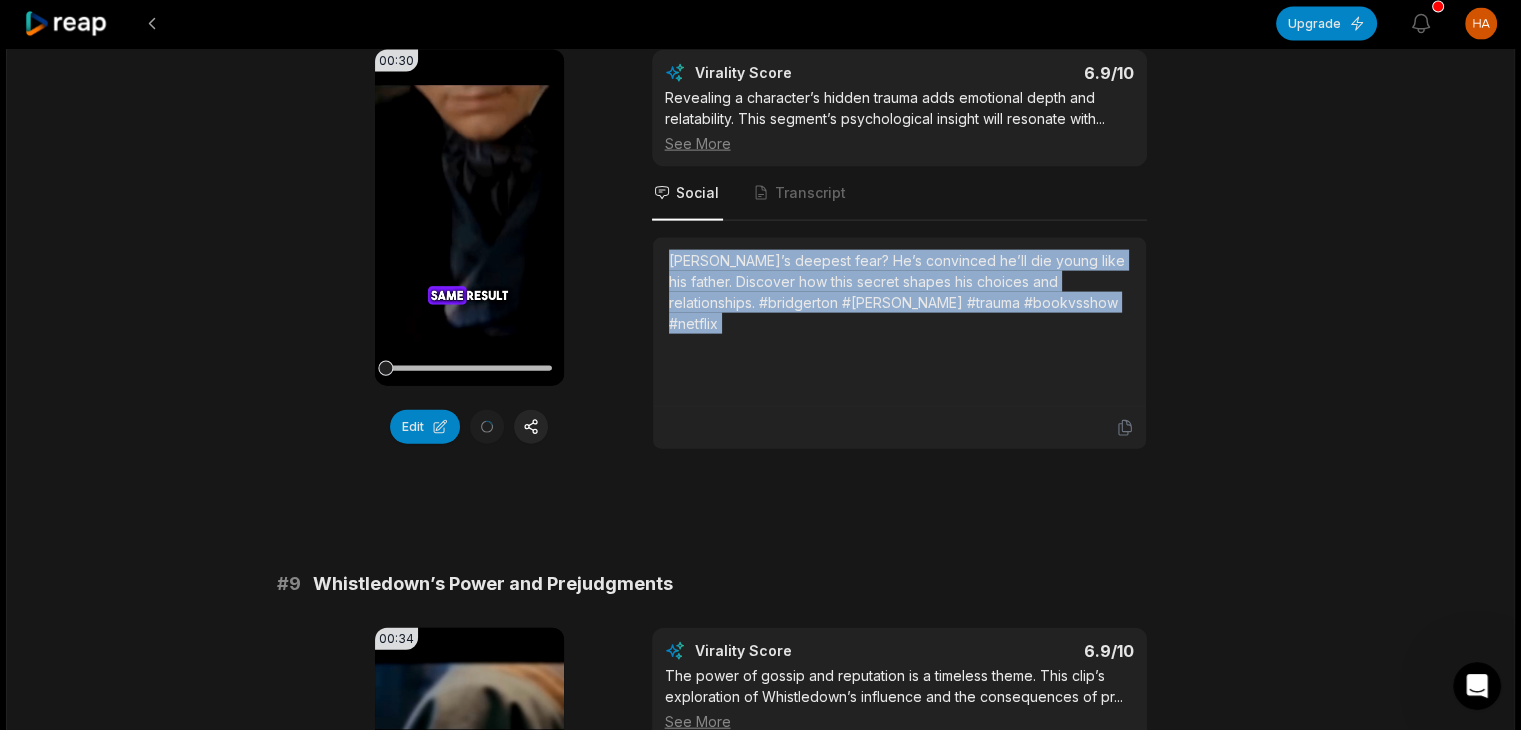 scroll, scrollTop: 4500, scrollLeft: 0, axis: vertical 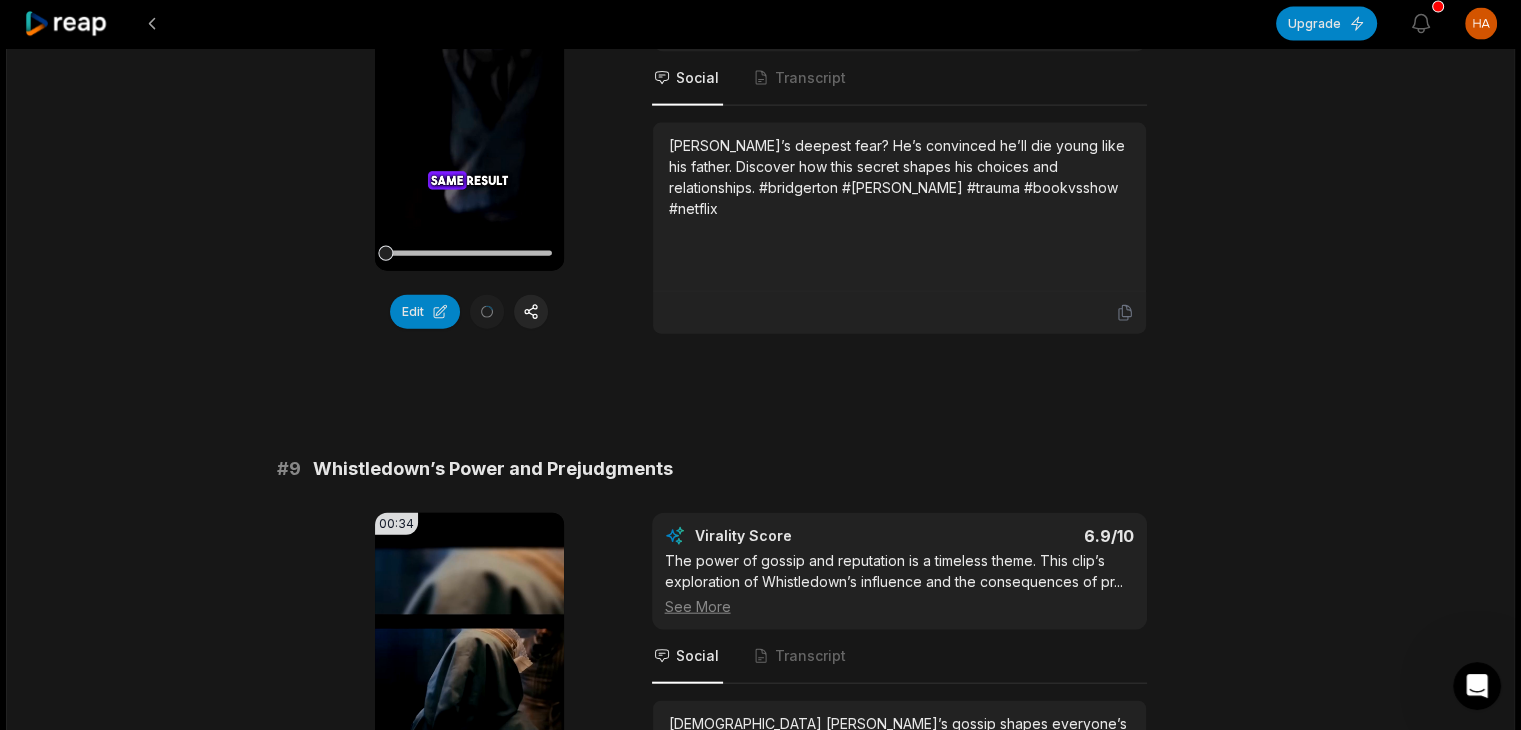 click on "Whistledown’s Power and Prejudgments" at bounding box center [493, 469] 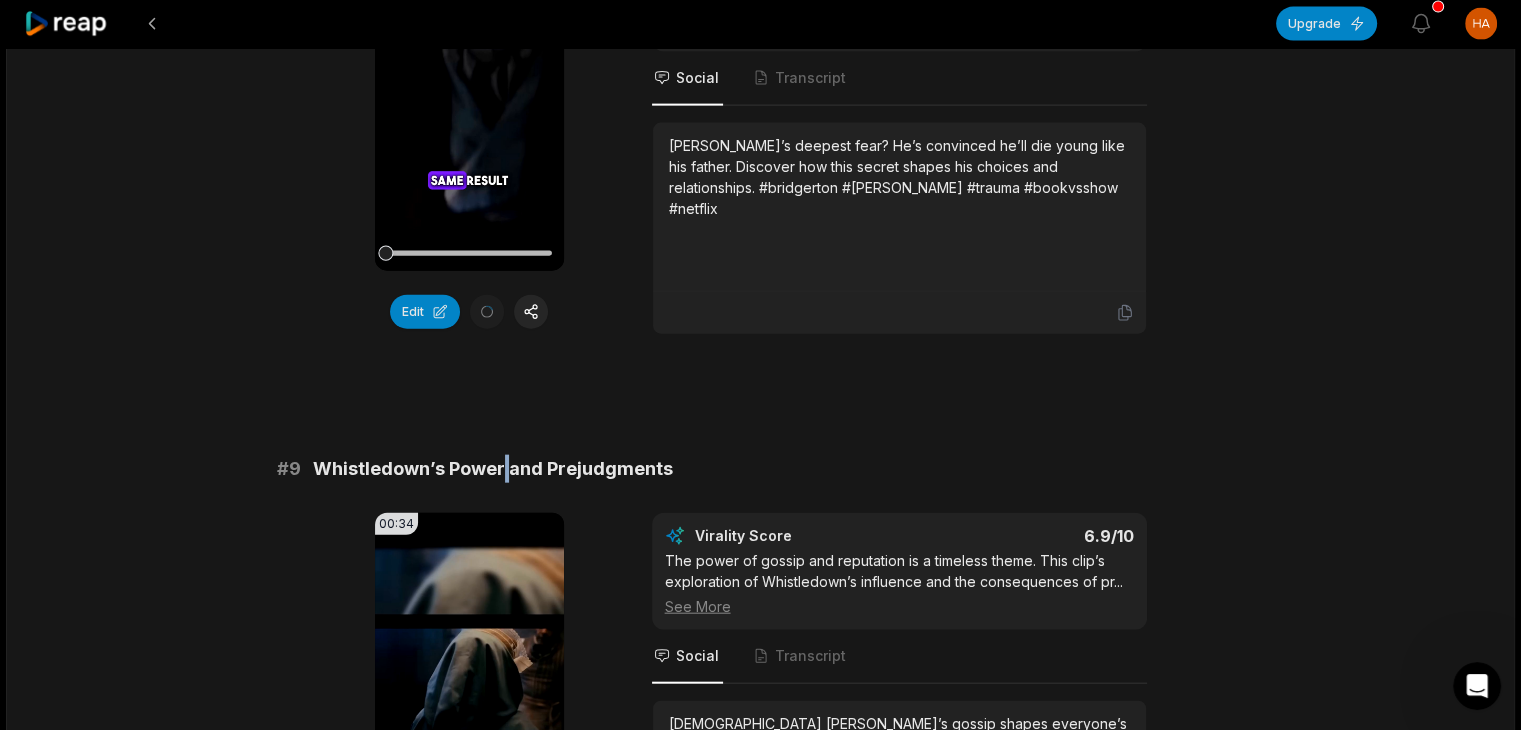 click on "Whistledown’s Power and Prejudgments" at bounding box center (493, 469) 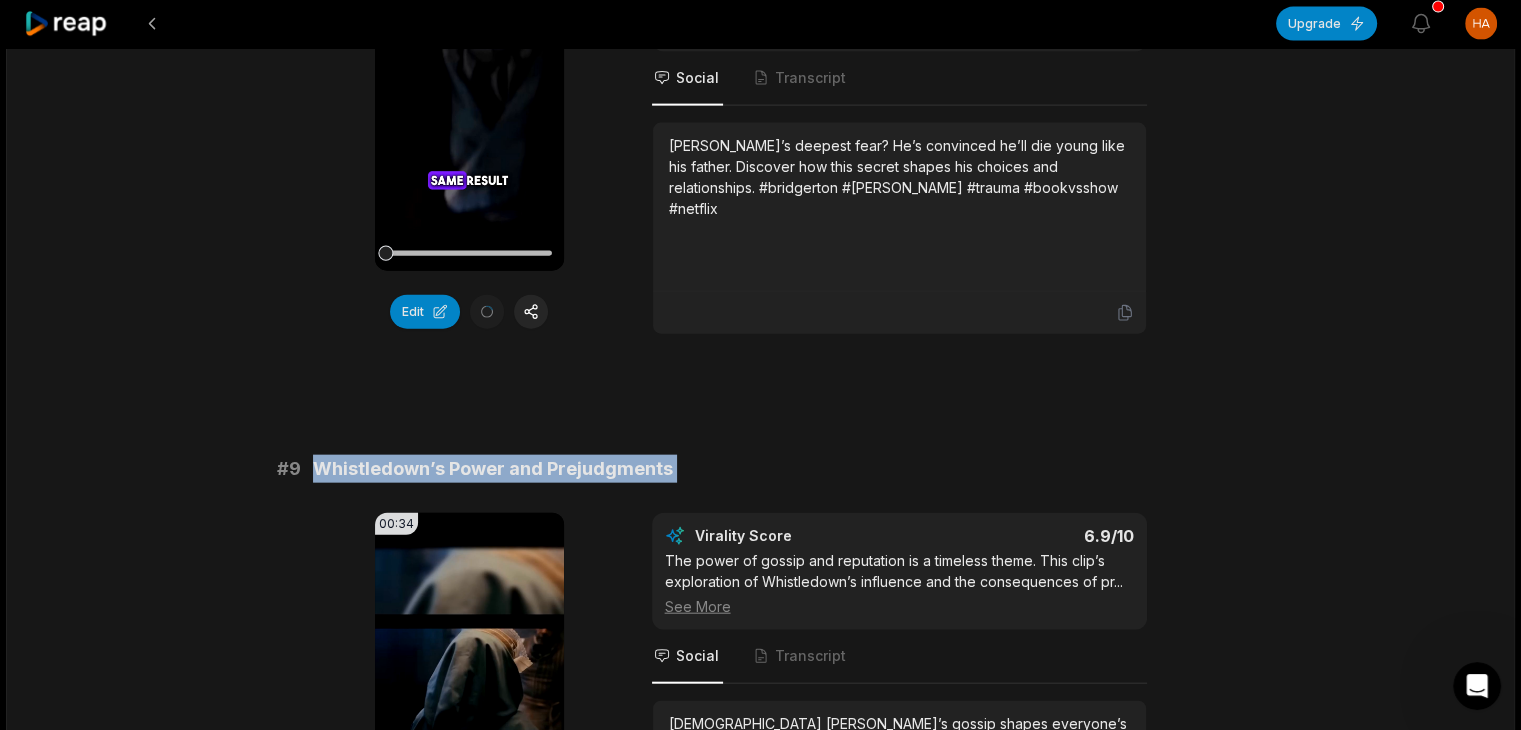 click on "Whistledown’s Power and Prejudgments" at bounding box center [493, 469] 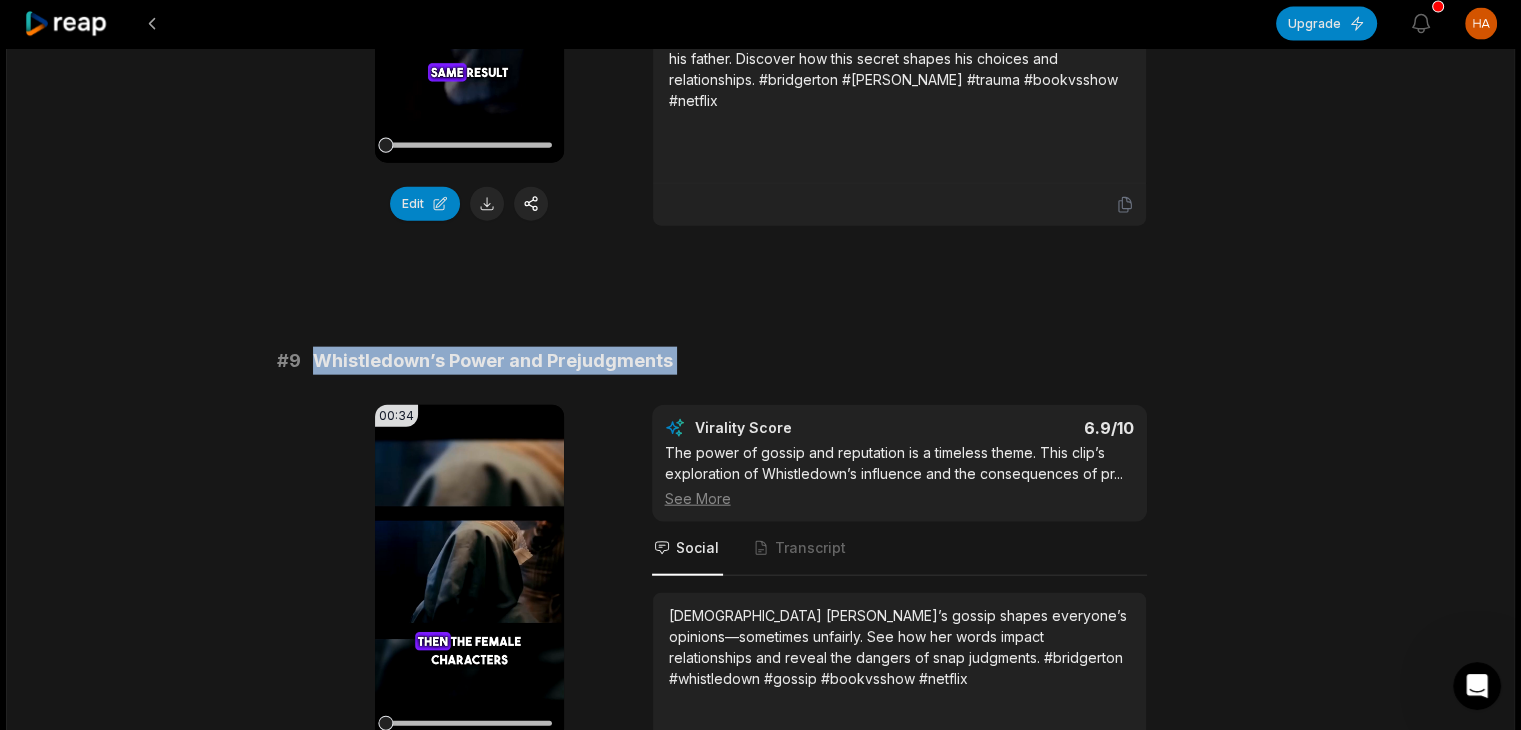 scroll, scrollTop: 4800, scrollLeft: 0, axis: vertical 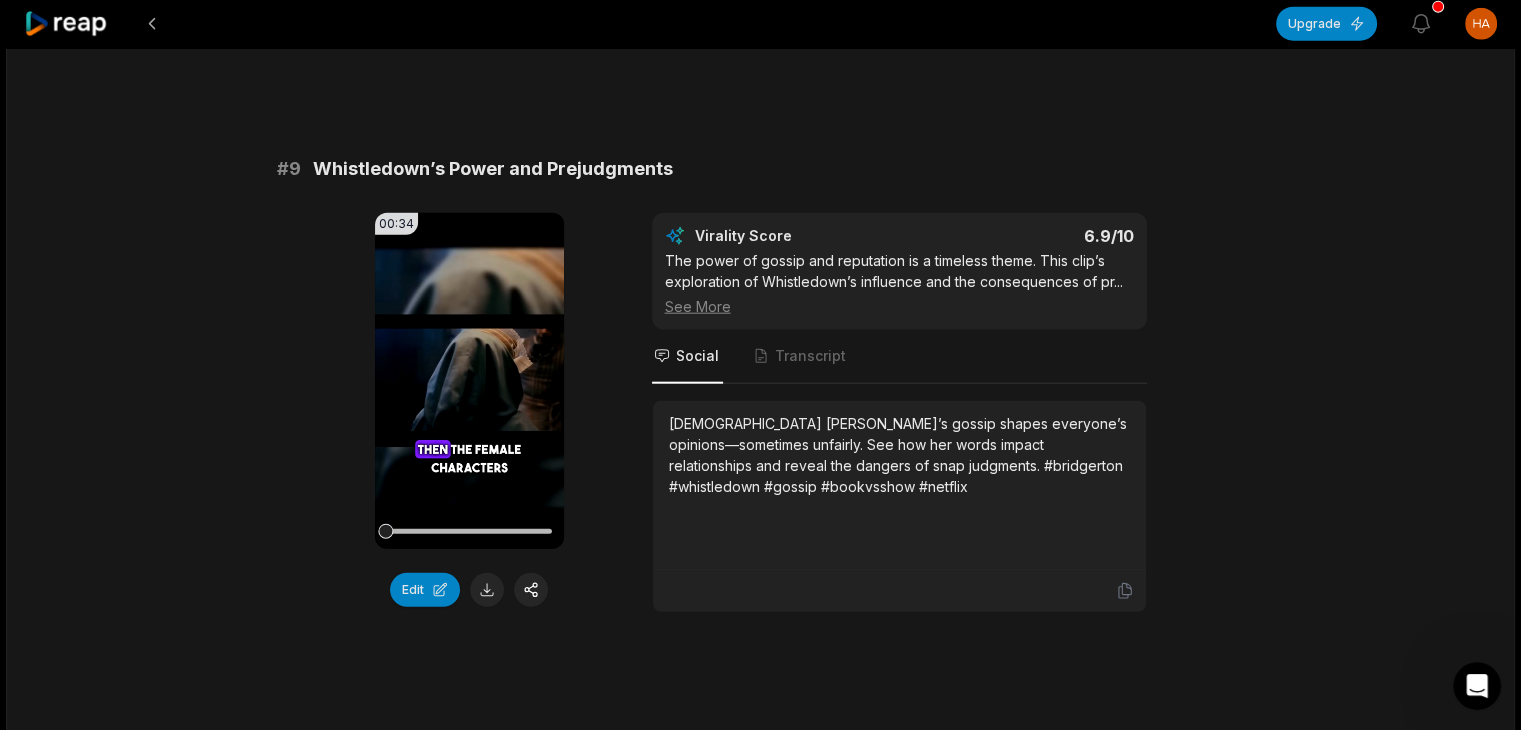 click at bounding box center [899, 591] 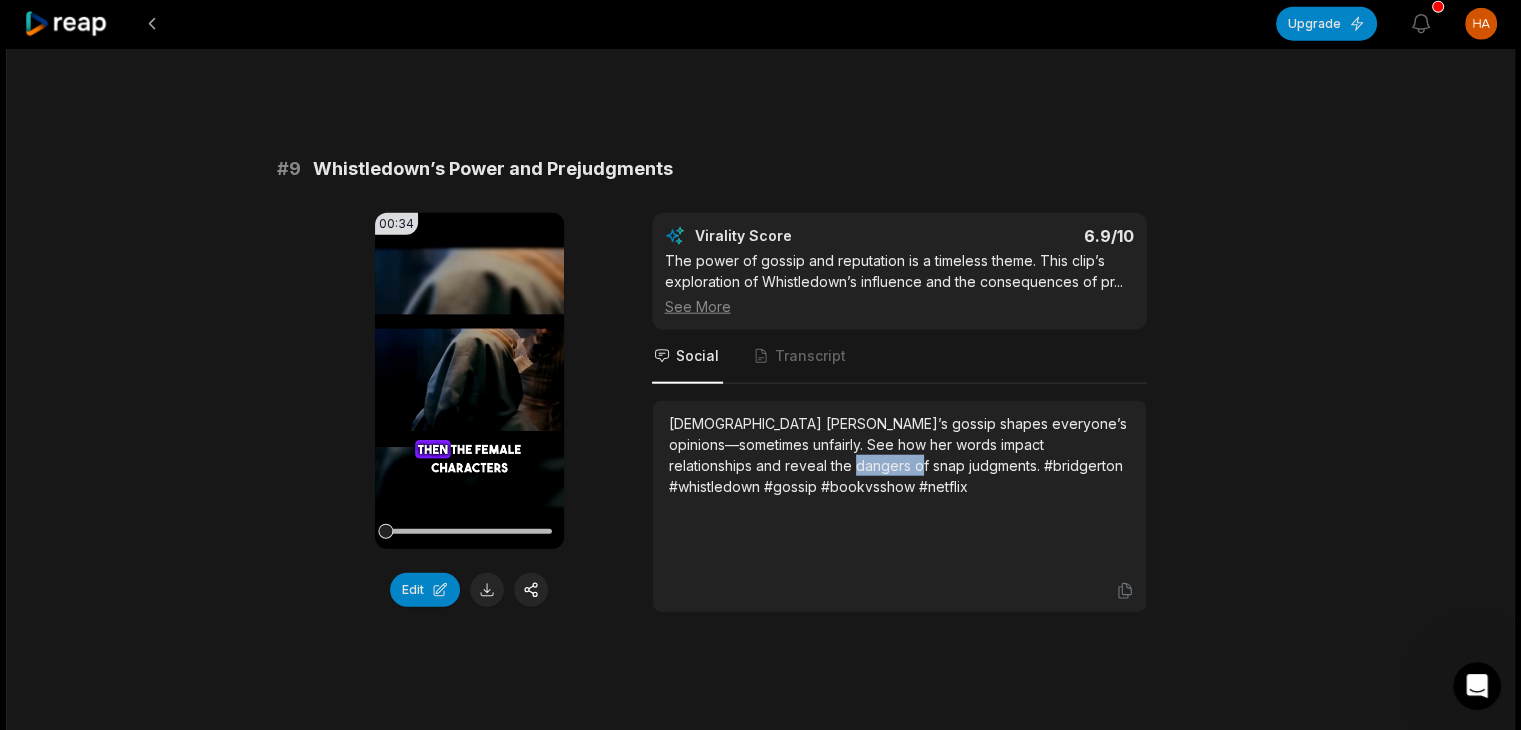 click on "[DEMOGRAPHIC_DATA] [PERSON_NAME]’s gossip shapes everyone’s opinions—sometimes unfairly. See how her words impact relationships and reveal the dangers of snap judgments. #bridgerton #whistledown #gossip #bookvsshow #netflix" at bounding box center [899, 455] 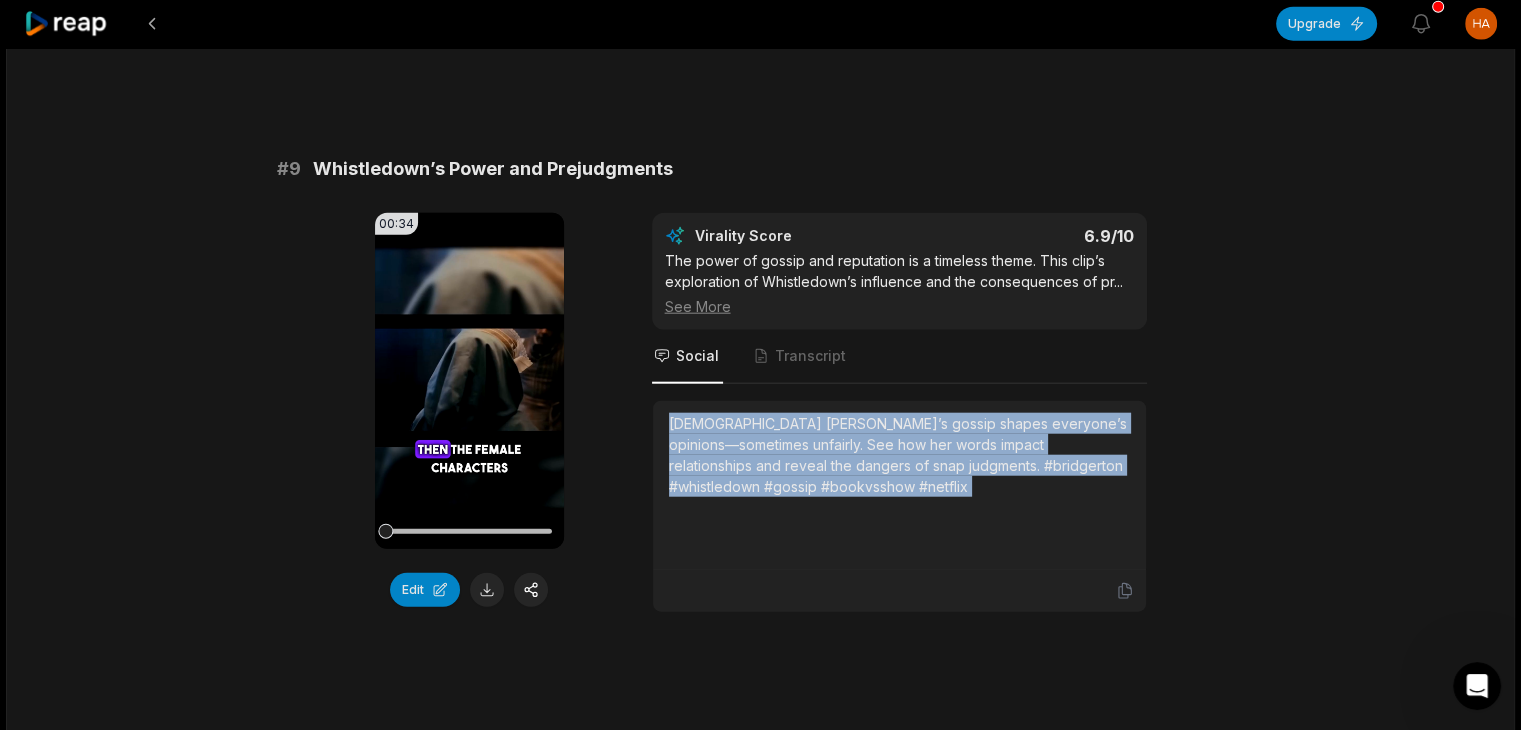 click on "[DEMOGRAPHIC_DATA] [PERSON_NAME]’s gossip shapes everyone’s opinions—sometimes unfairly. See how her words impact relationships and reveal the dangers of snap judgments. #bridgerton #whistledown #gossip #bookvsshow #netflix" at bounding box center (899, 455) 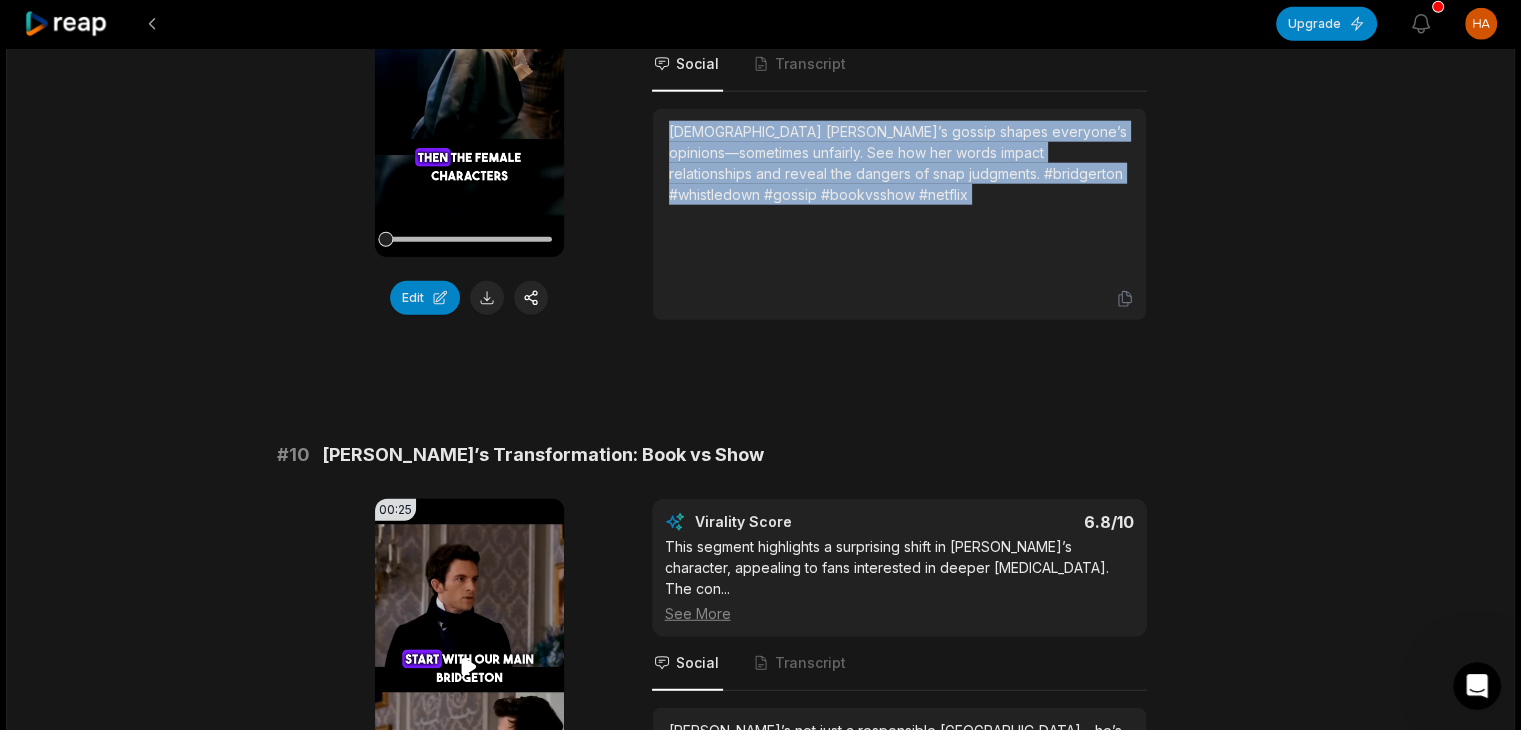 scroll, scrollTop: 5100, scrollLeft: 0, axis: vertical 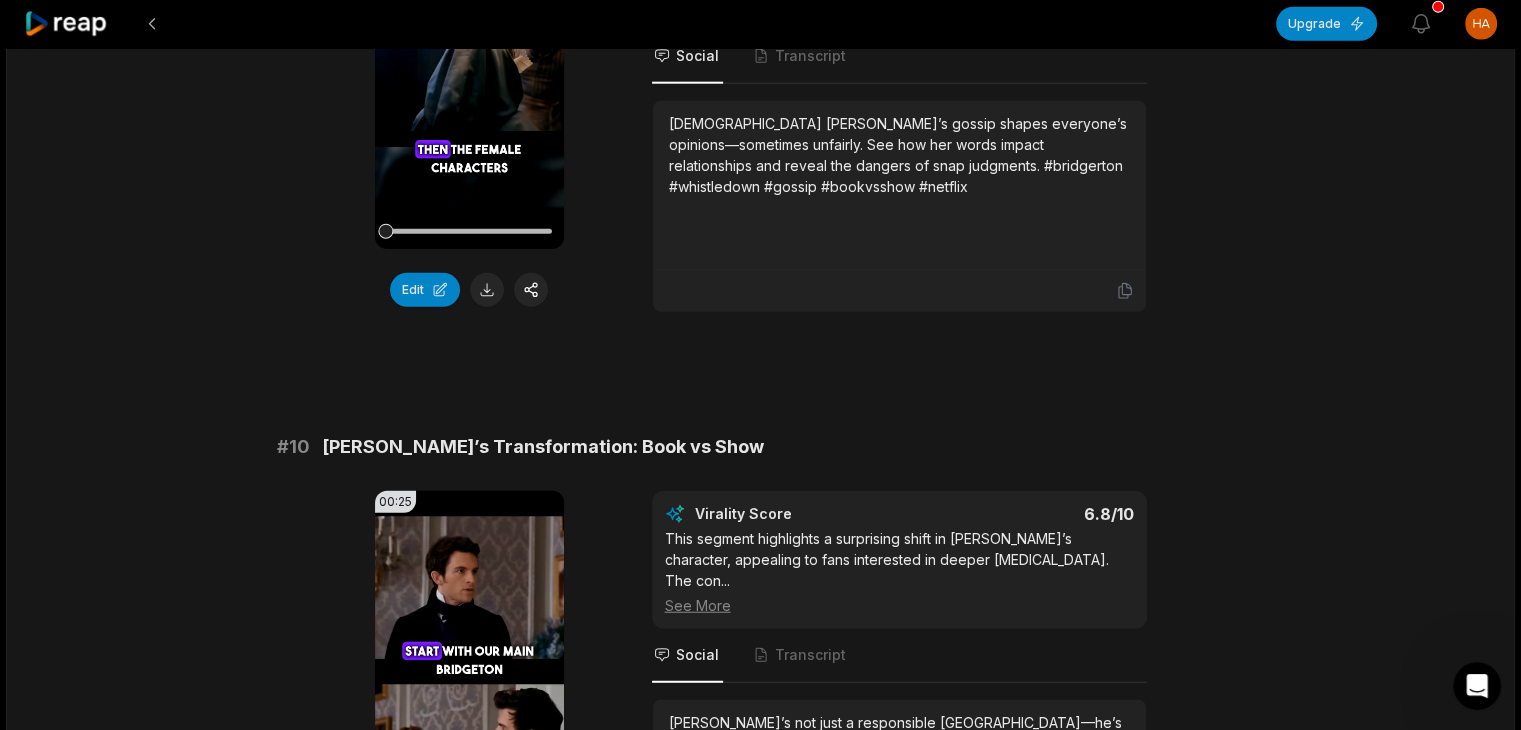 click on "[PERSON_NAME]’s Transformation: Book vs Show" at bounding box center (543, 447) 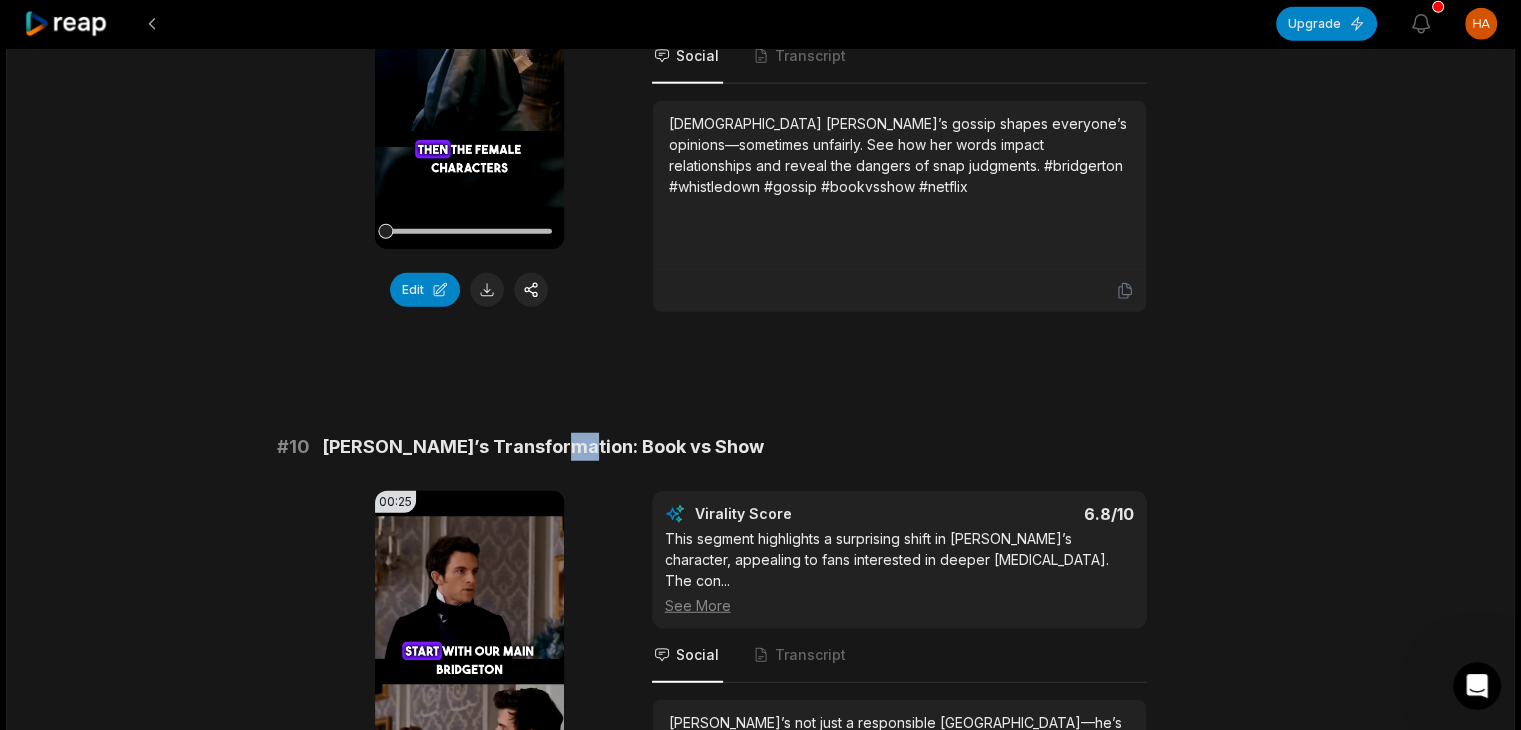 click on "[PERSON_NAME]’s Transformation: Book vs Show" at bounding box center (543, 447) 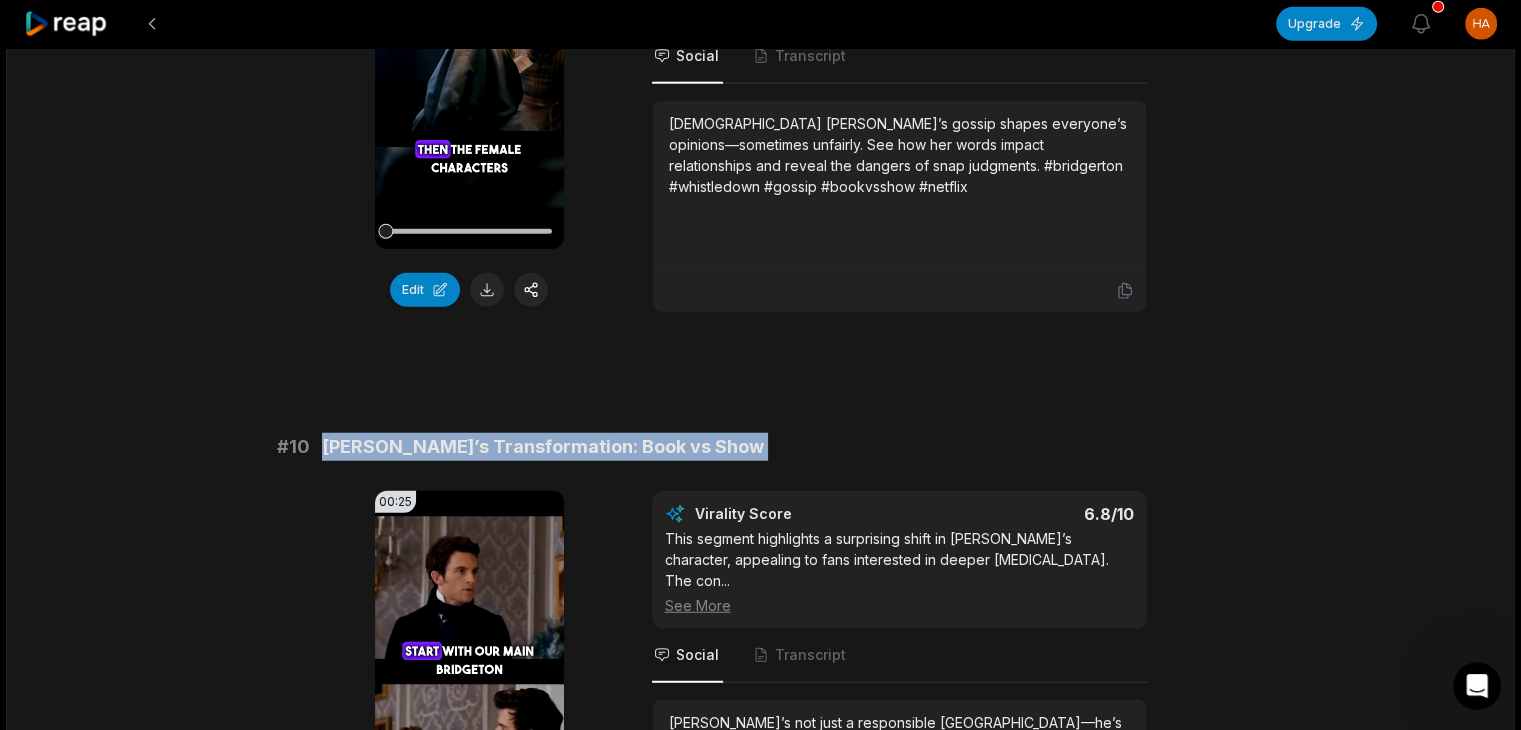 click on "[PERSON_NAME]’s Transformation: Book vs Show" at bounding box center [543, 447] 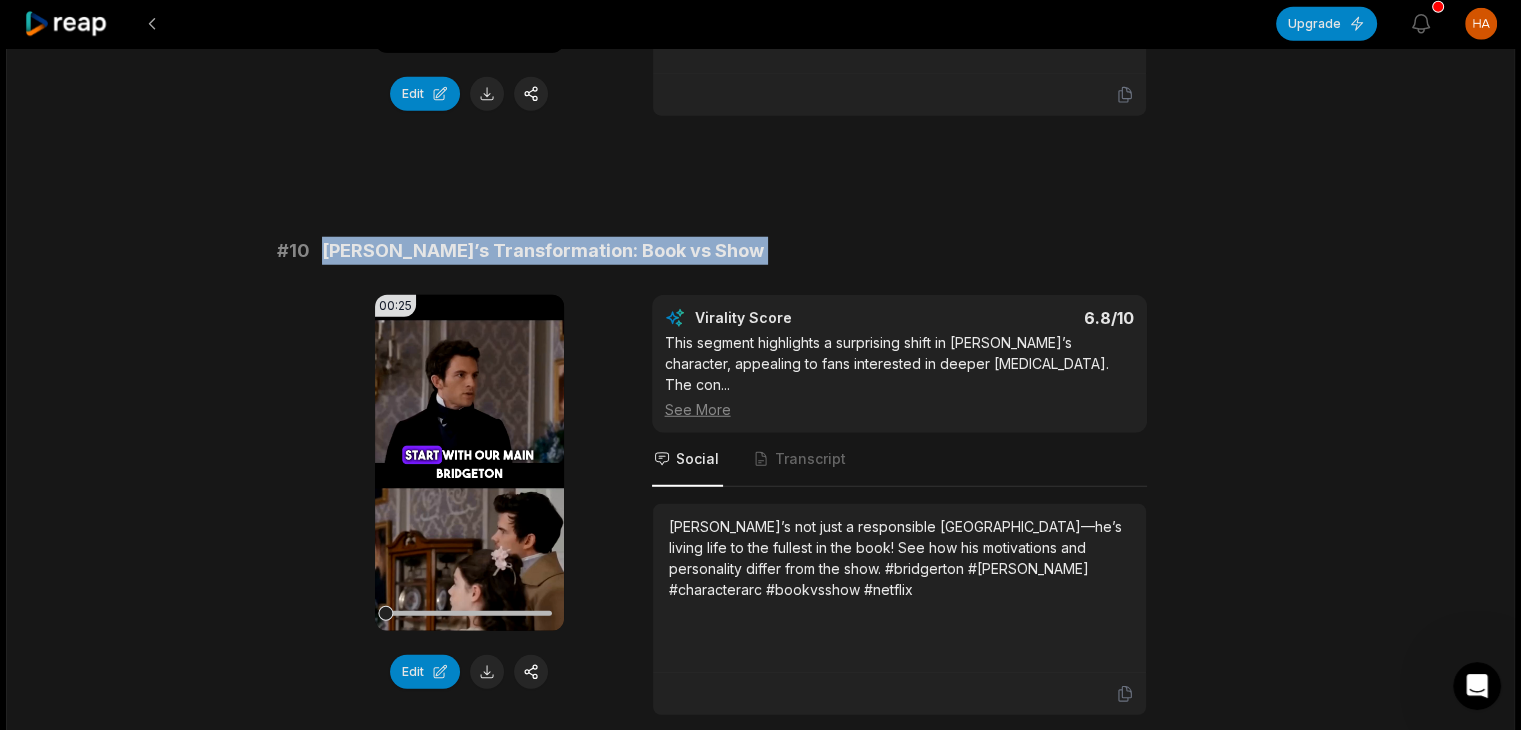 scroll, scrollTop: 5300, scrollLeft: 0, axis: vertical 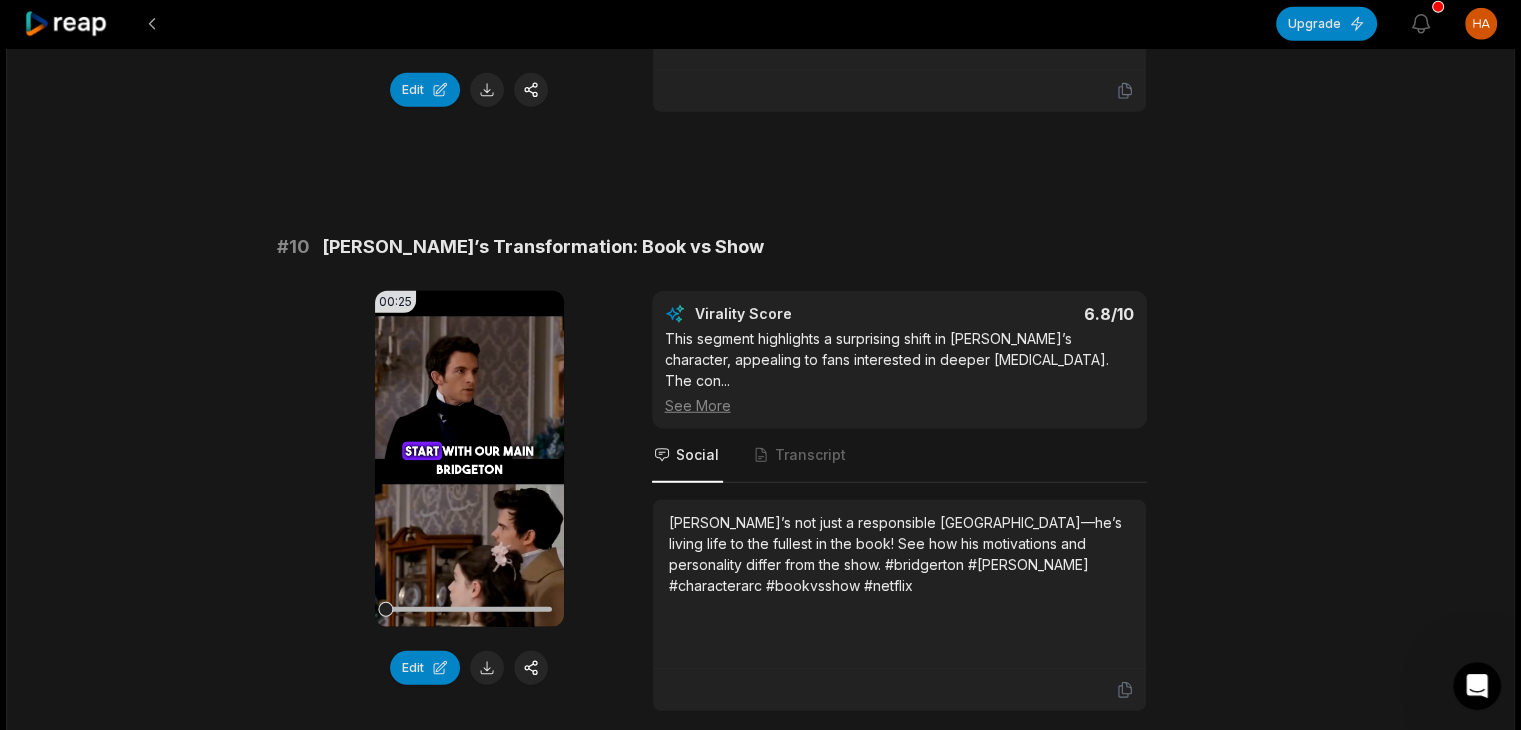 click on "[PERSON_NAME]’s not just a responsible [GEOGRAPHIC_DATA]—he’s living life to the fullest in the book! See how his motivations and personality differ from the show. #bridgerton #[PERSON_NAME] #characterarc #bookvsshow #netflix" at bounding box center (899, 554) 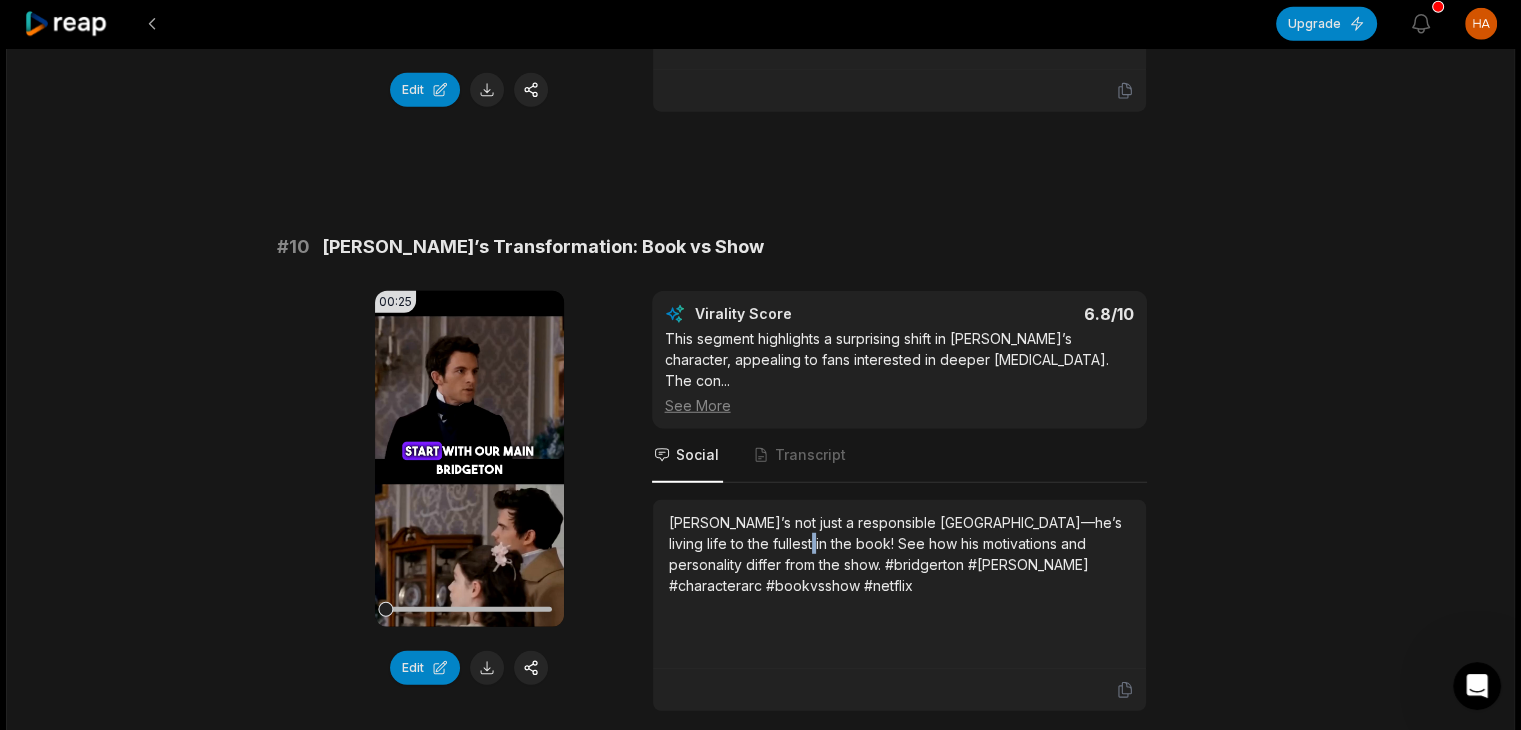 click on "[PERSON_NAME]’s not just a responsible [GEOGRAPHIC_DATA]—he’s living life to the fullest in the book! See how his motivations and personality differ from the show. #bridgerton #[PERSON_NAME] #characterarc #bookvsshow #netflix" at bounding box center (899, 554) 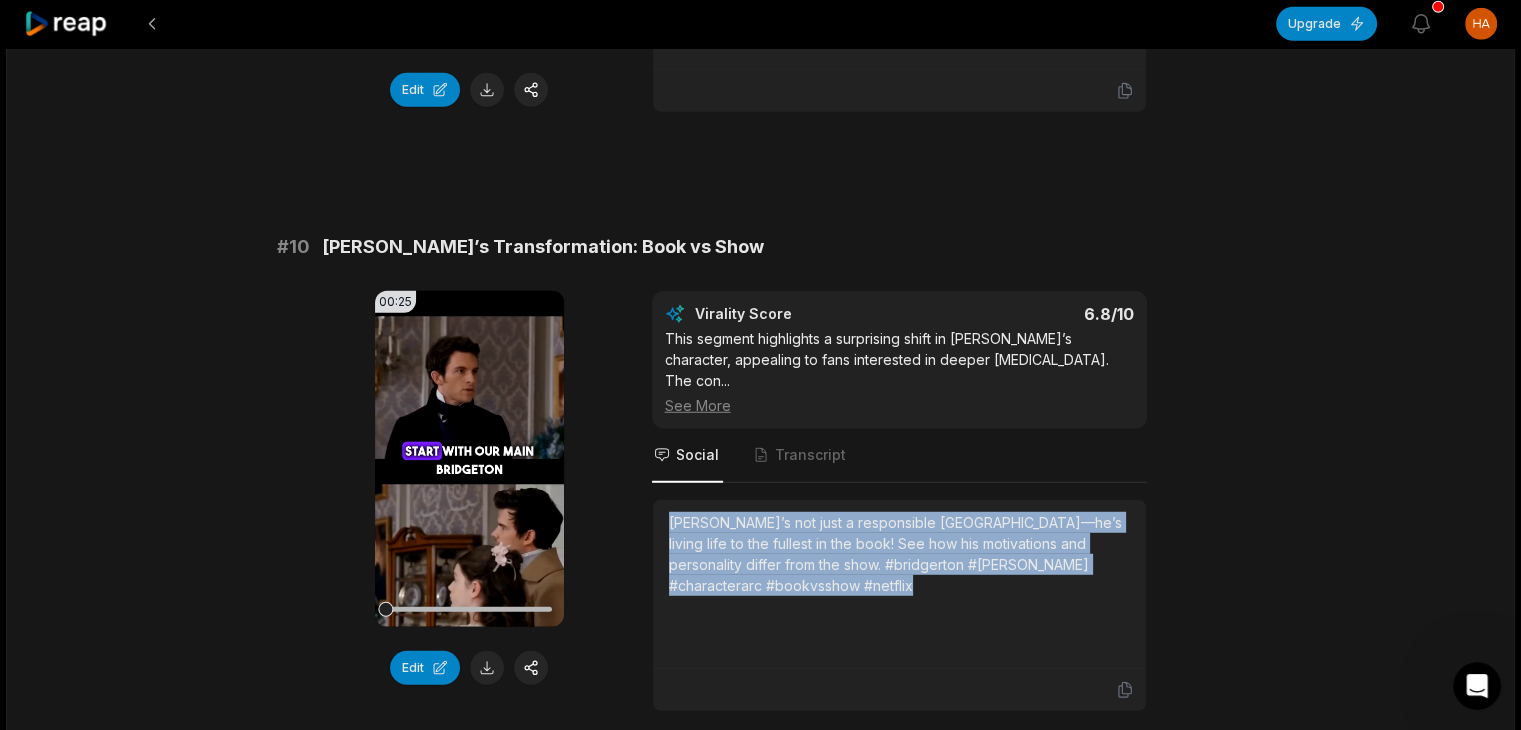click on "[PERSON_NAME]’s not just a responsible [GEOGRAPHIC_DATA]—he’s living life to the fullest in the book! See how his motivations and personality differ from the show. #bridgerton #[PERSON_NAME] #characterarc #bookvsshow #netflix" at bounding box center [899, 554] 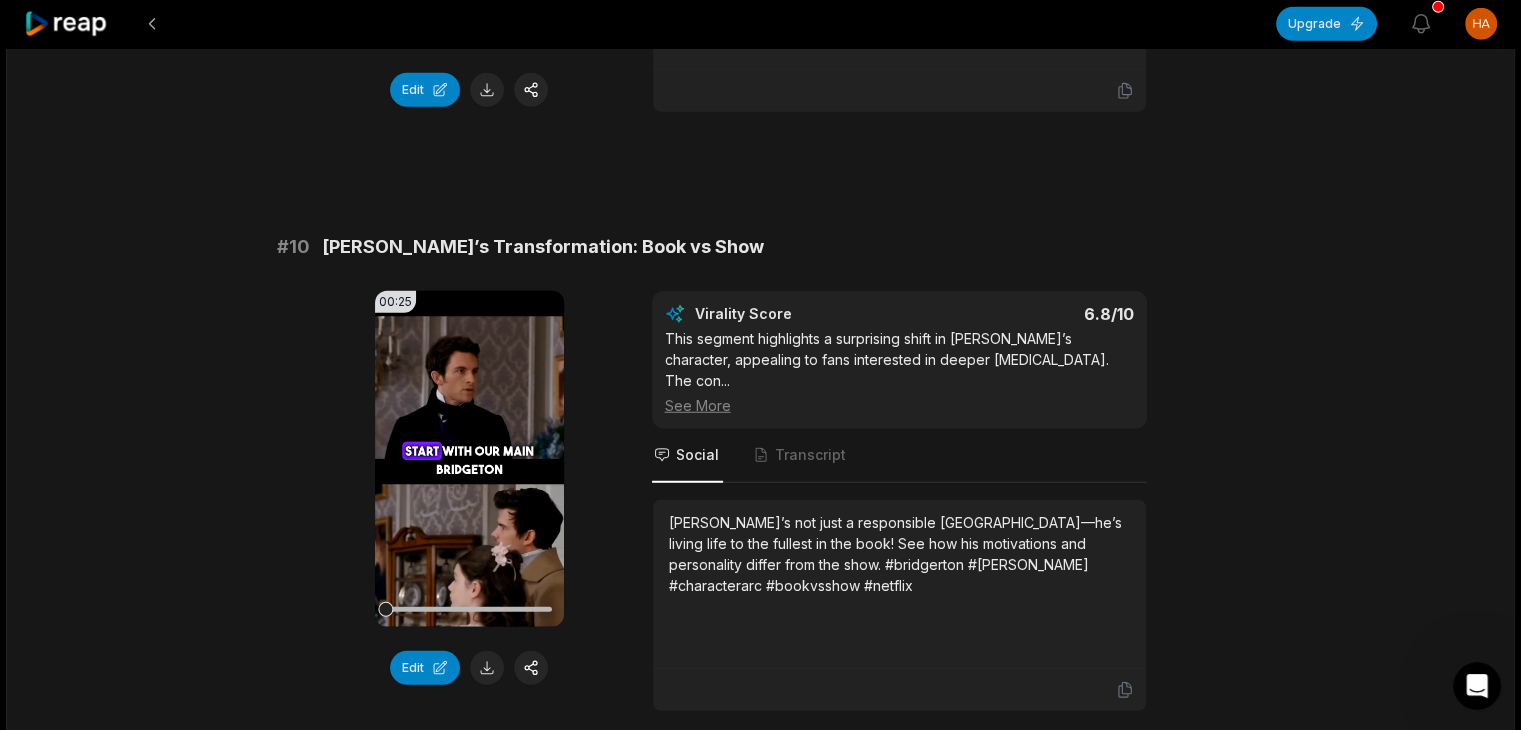 click on "2" at bounding box center [775, 815] 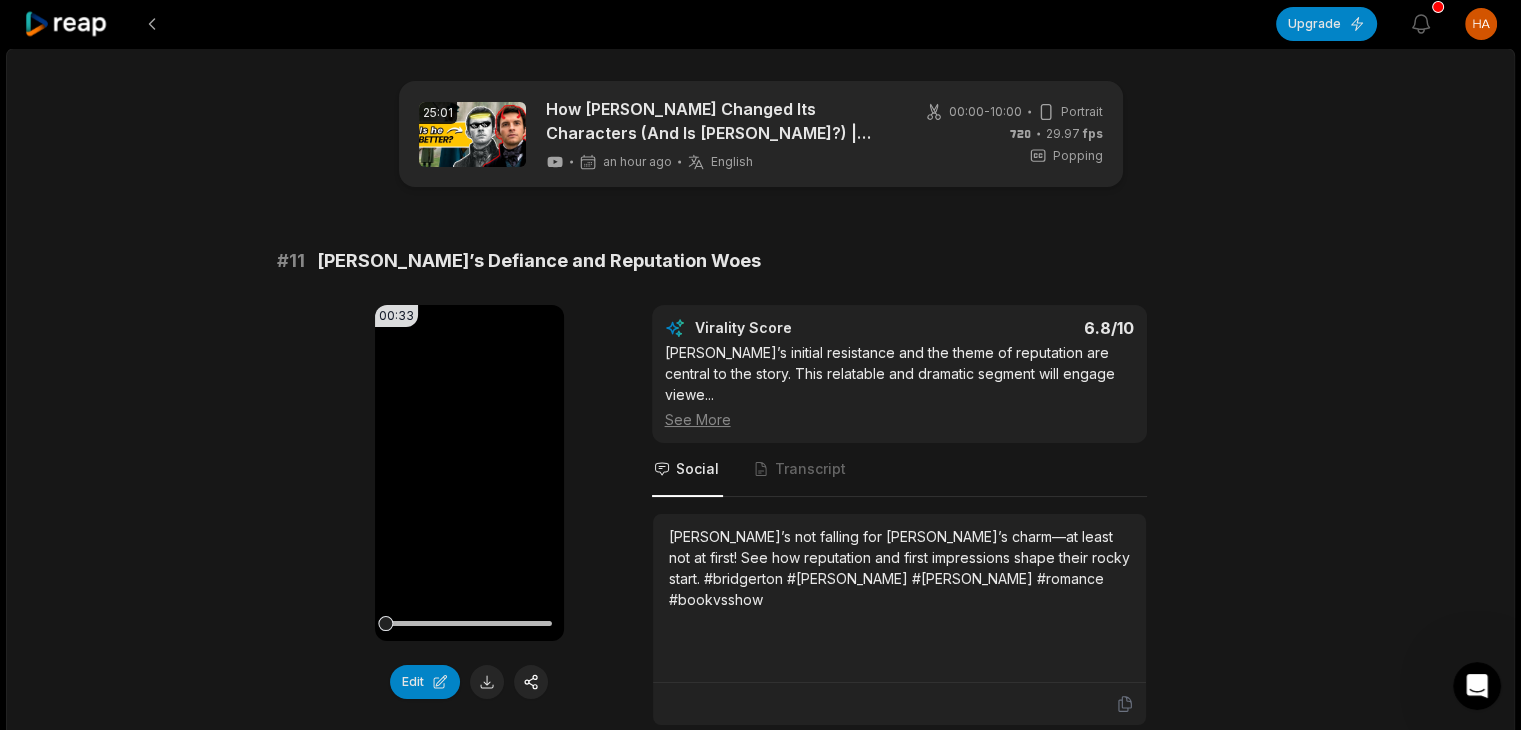 click on "Kate’s Defiance and Reputation Woes" at bounding box center [539, 261] 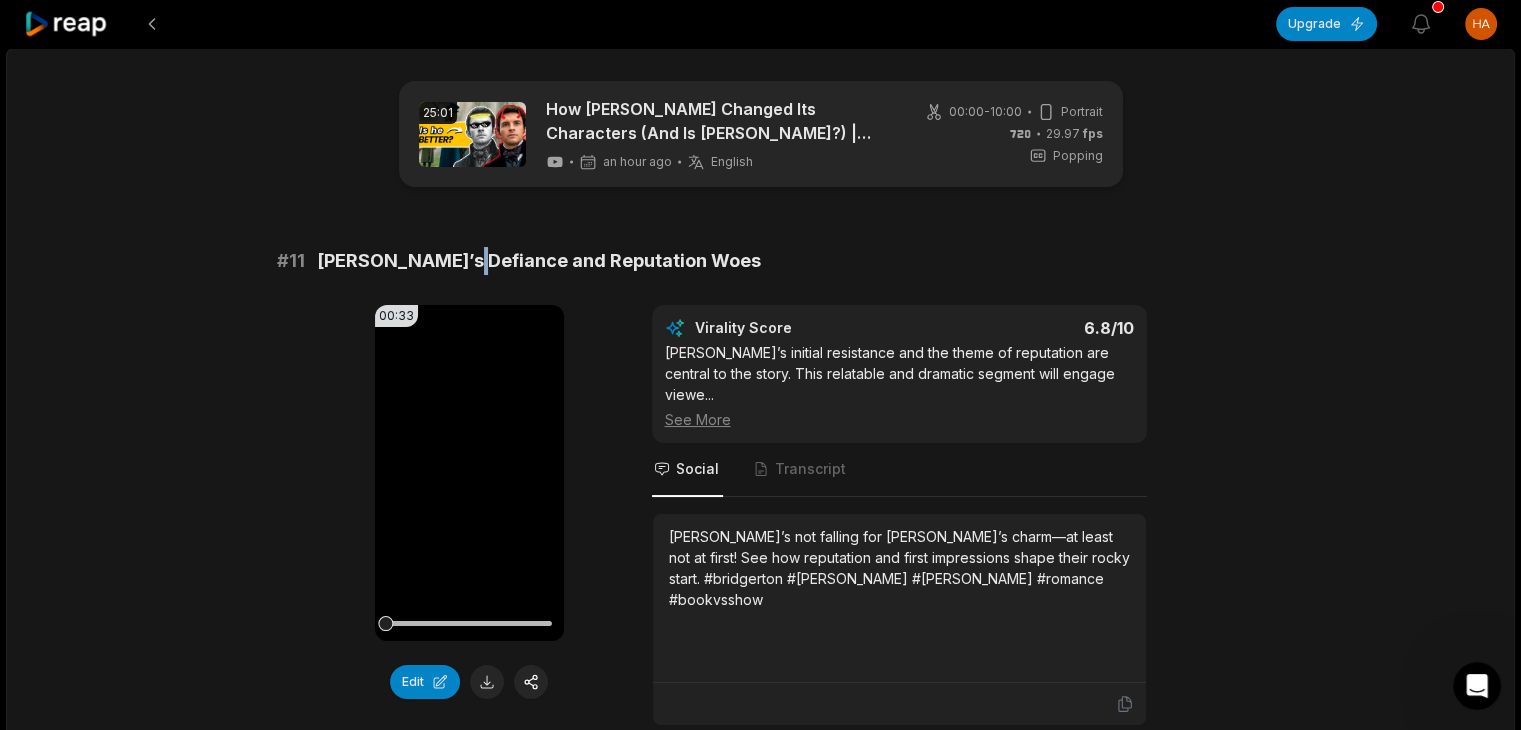 click on "Kate’s Defiance and Reputation Woes" at bounding box center (539, 261) 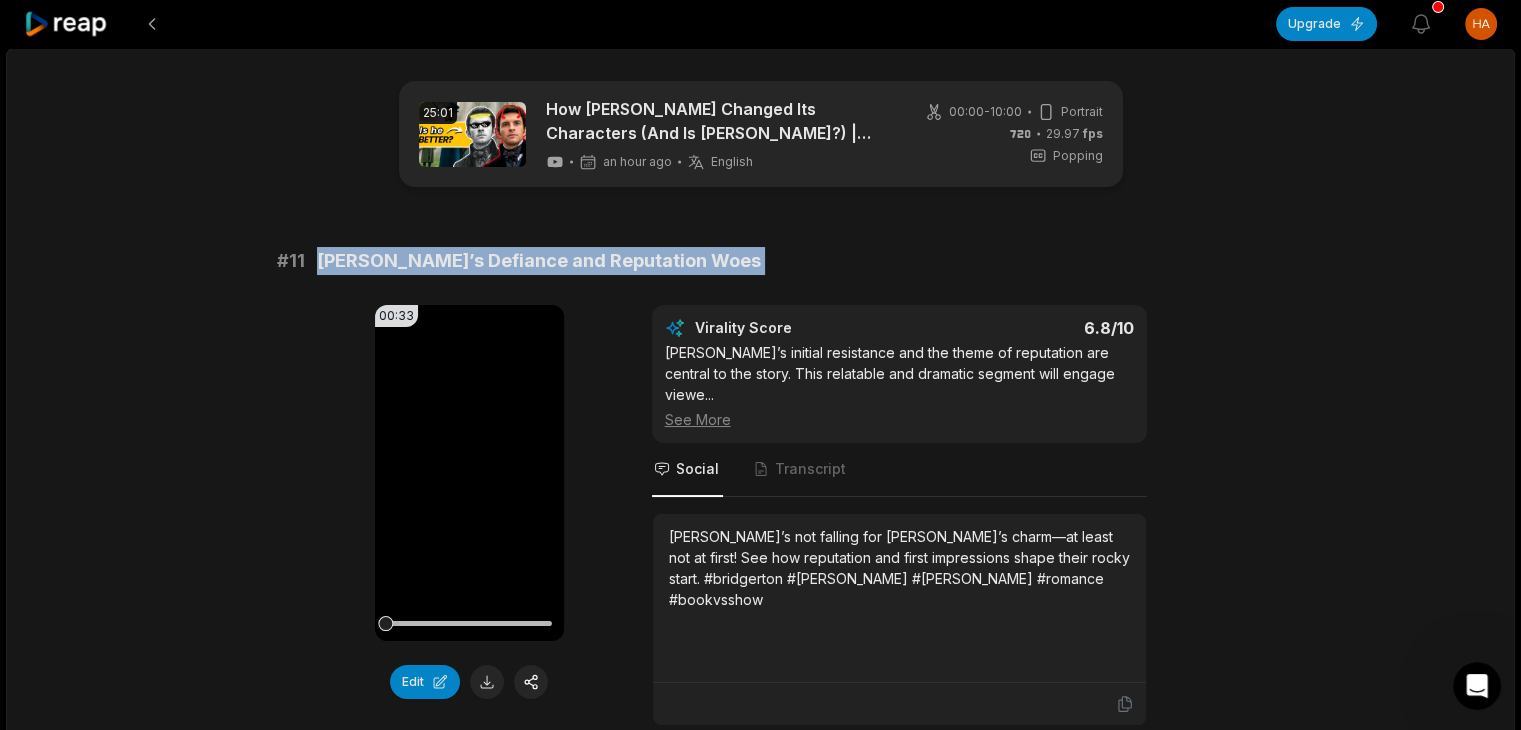 click on "Kate’s Defiance and Reputation Woes" at bounding box center [539, 261] 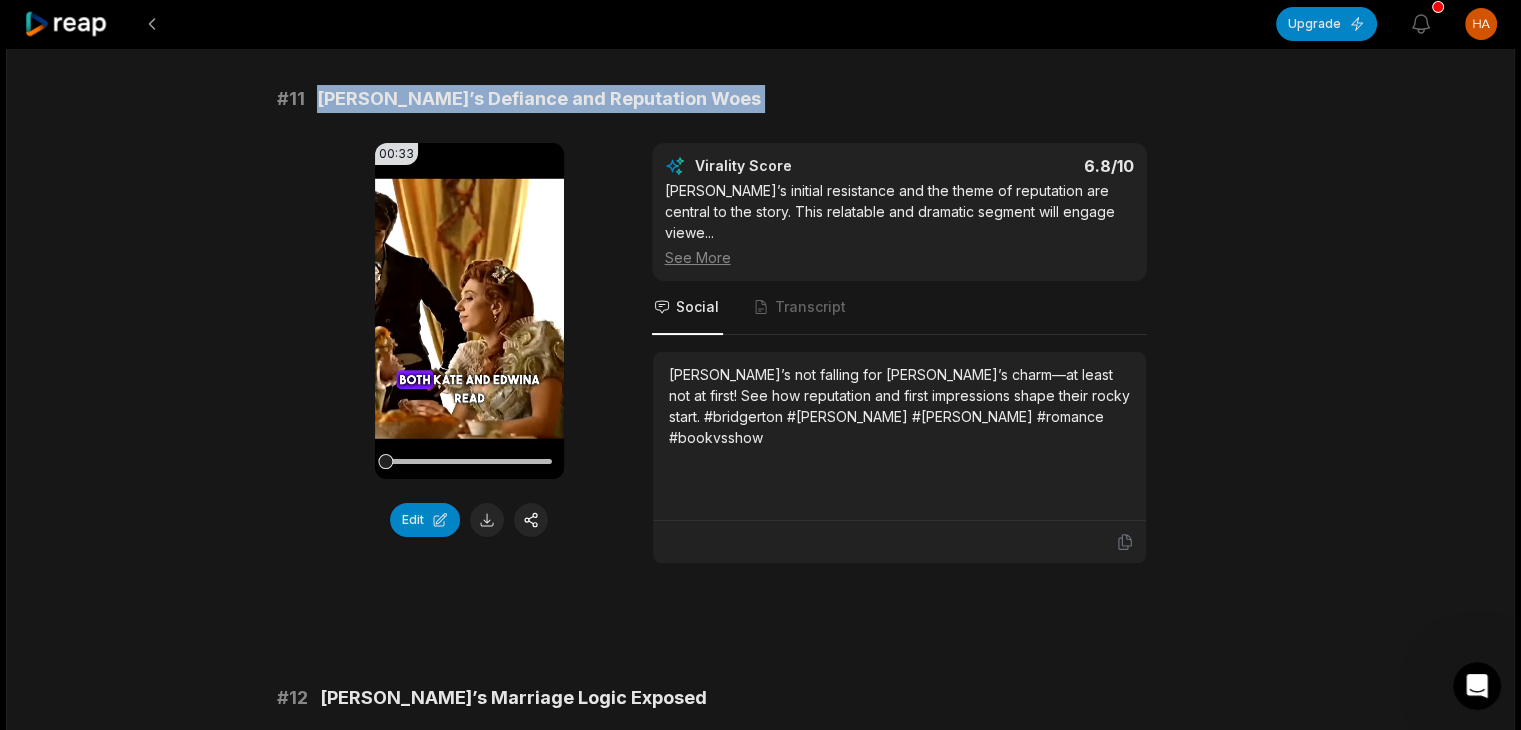 scroll, scrollTop: 300, scrollLeft: 0, axis: vertical 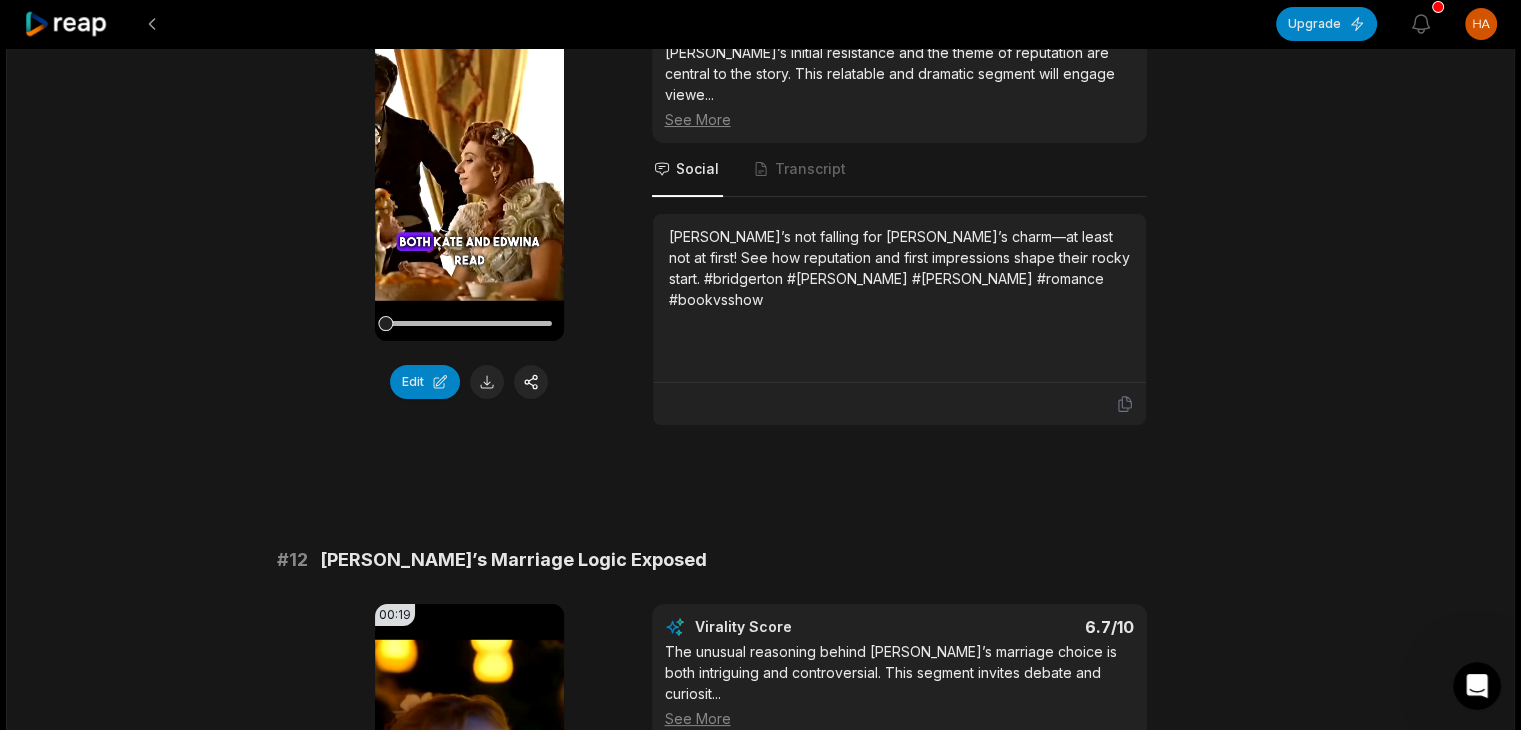 click on "Kate’s not falling for Anthony’s charm—at least not at first! See how reputation and first impressions shape their rocky start. #bridgerton #kate #anthony #romance #bookvsshow" at bounding box center (899, 268) 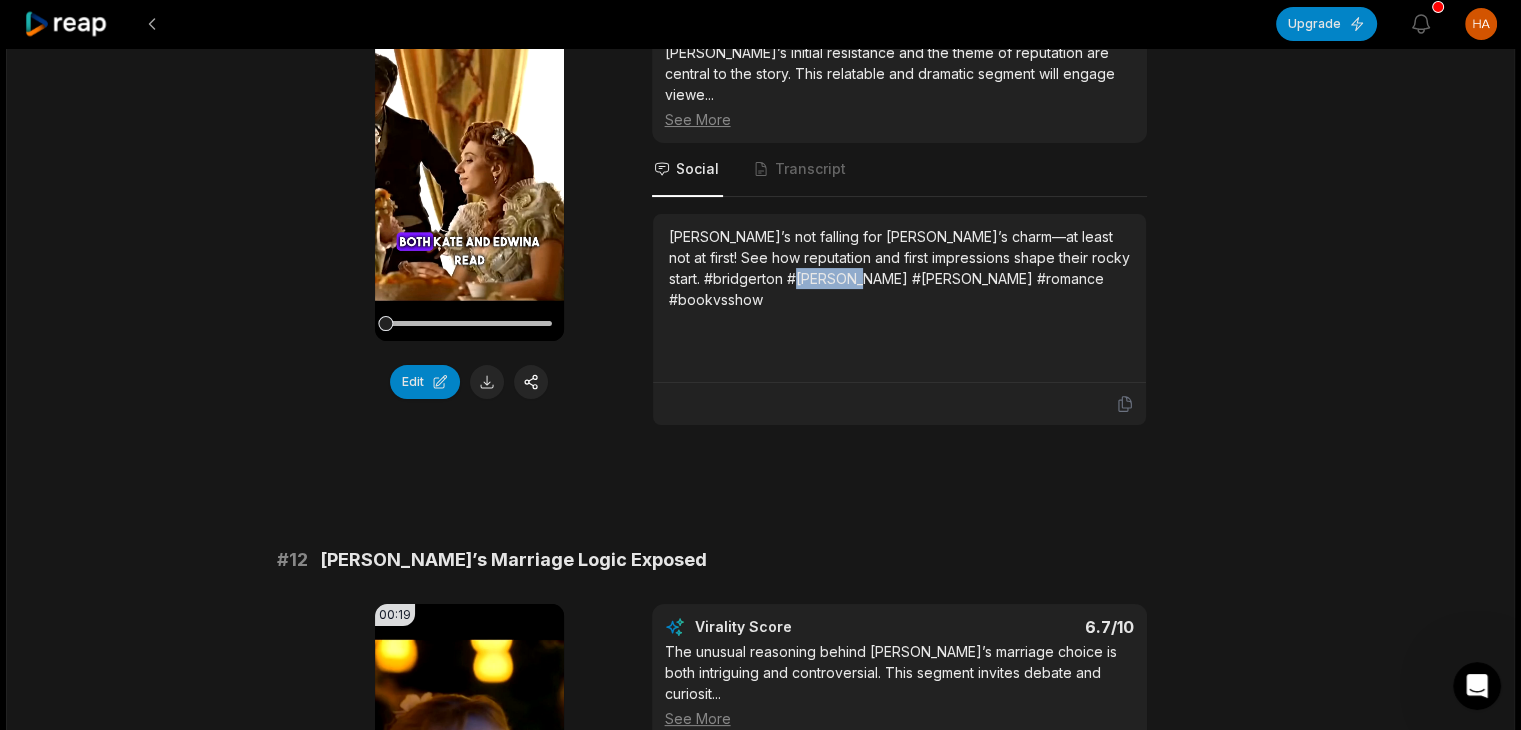 click on "Kate’s not falling for Anthony’s charm—at least not at first! See how reputation and first impressions shape their rocky start. #bridgerton #kate #anthony #romance #bookvsshow" at bounding box center (899, 268) 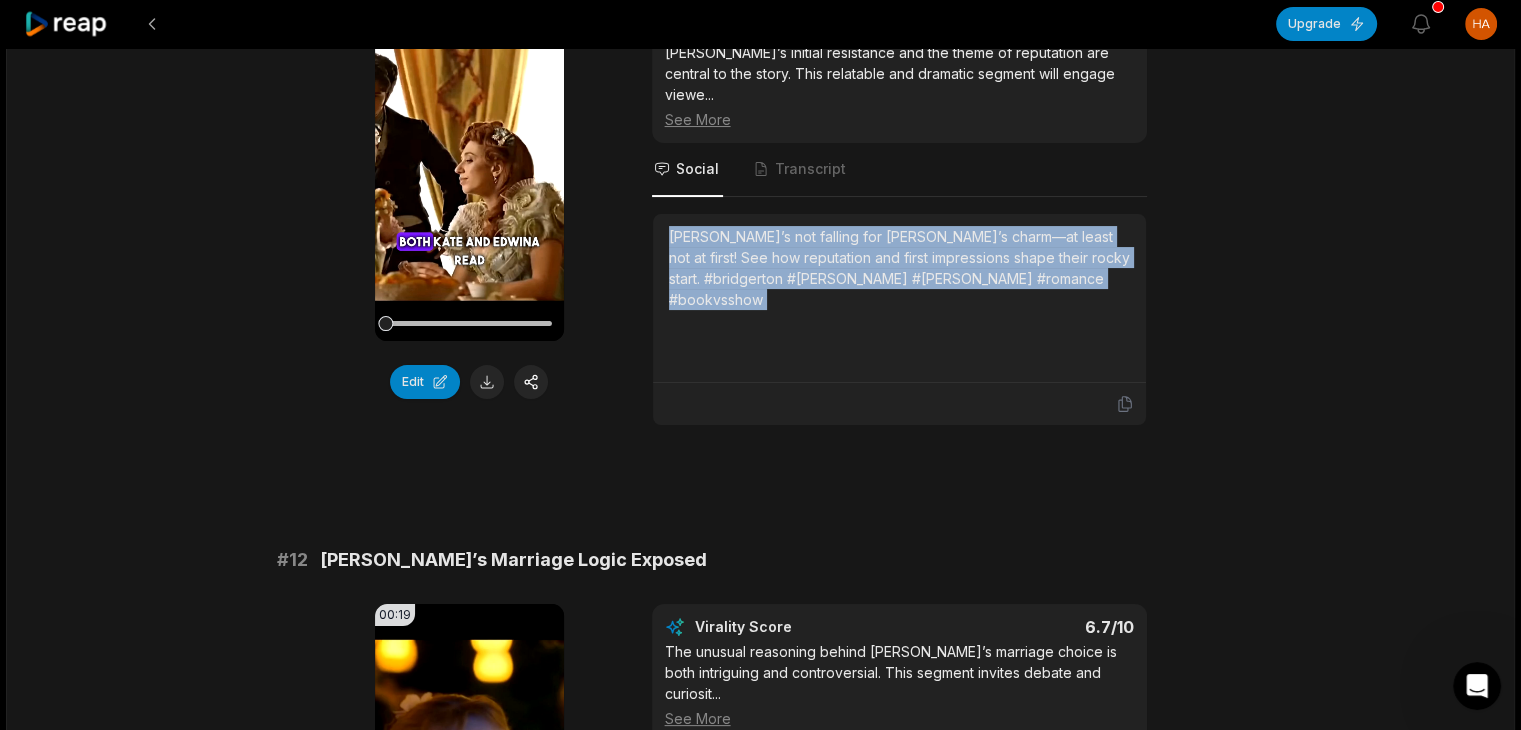 click on "Kate’s not falling for Anthony’s charm—at least not at first! See how reputation and first impressions shape their rocky start. #bridgerton #kate #anthony #romance #bookvsshow" at bounding box center [899, 268] 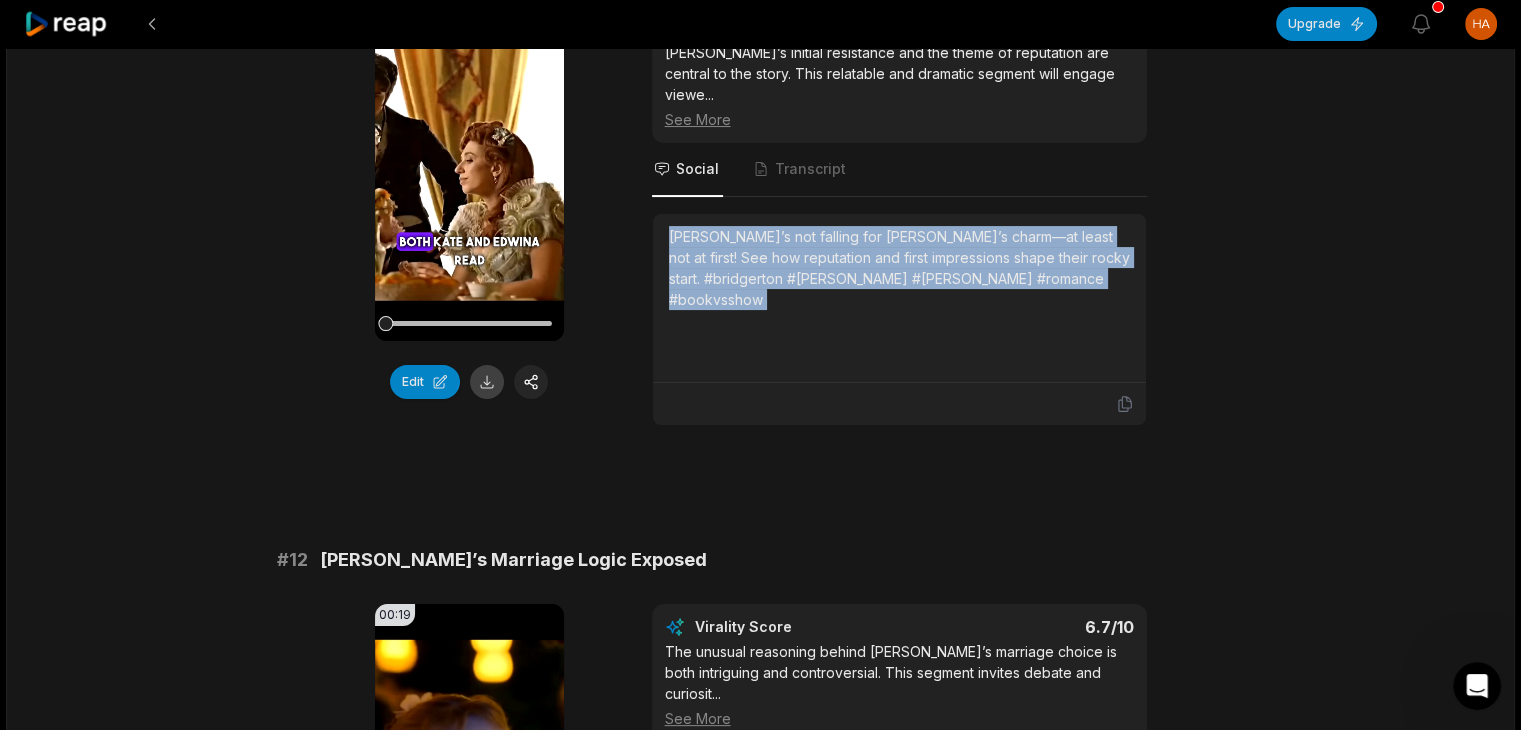 click at bounding box center [487, 382] 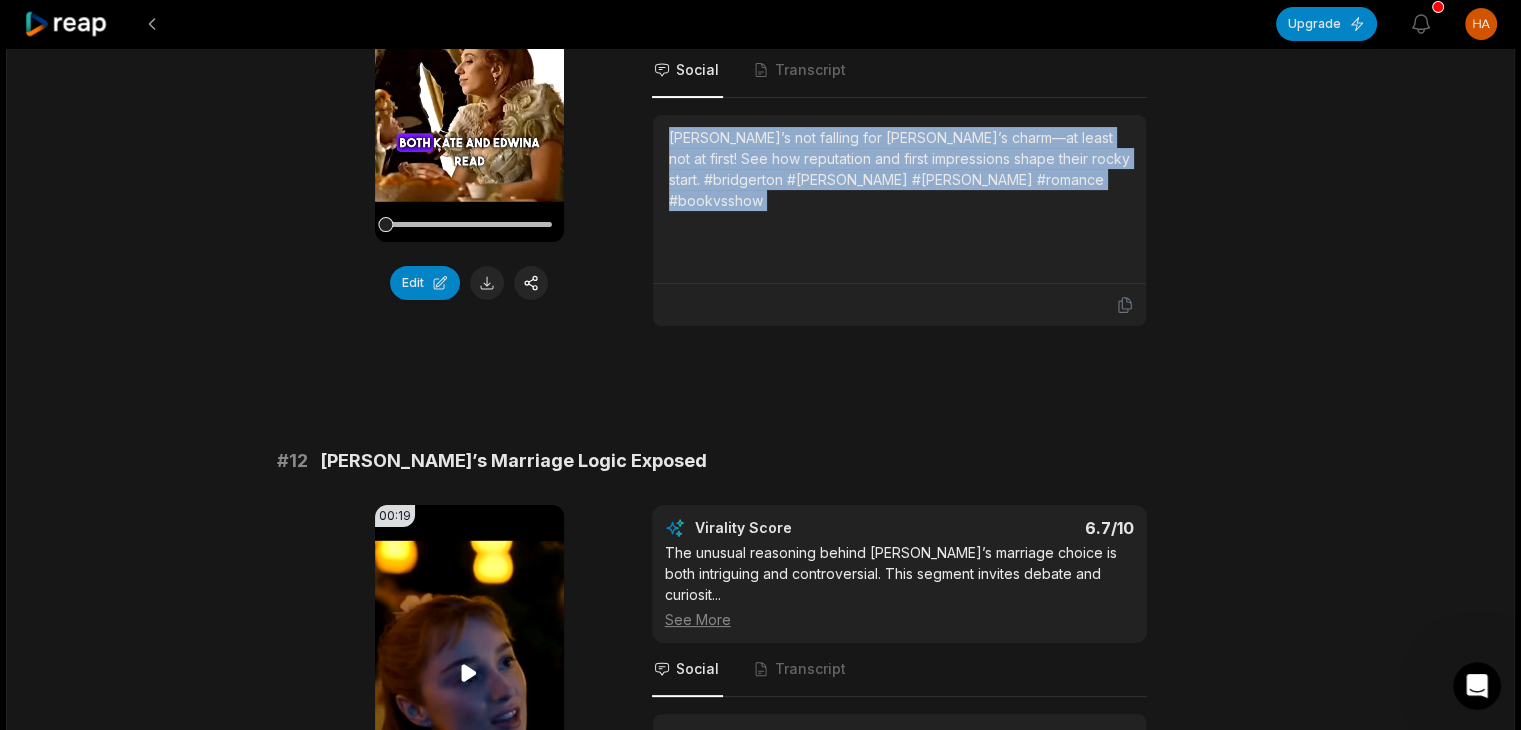scroll, scrollTop: 500, scrollLeft: 0, axis: vertical 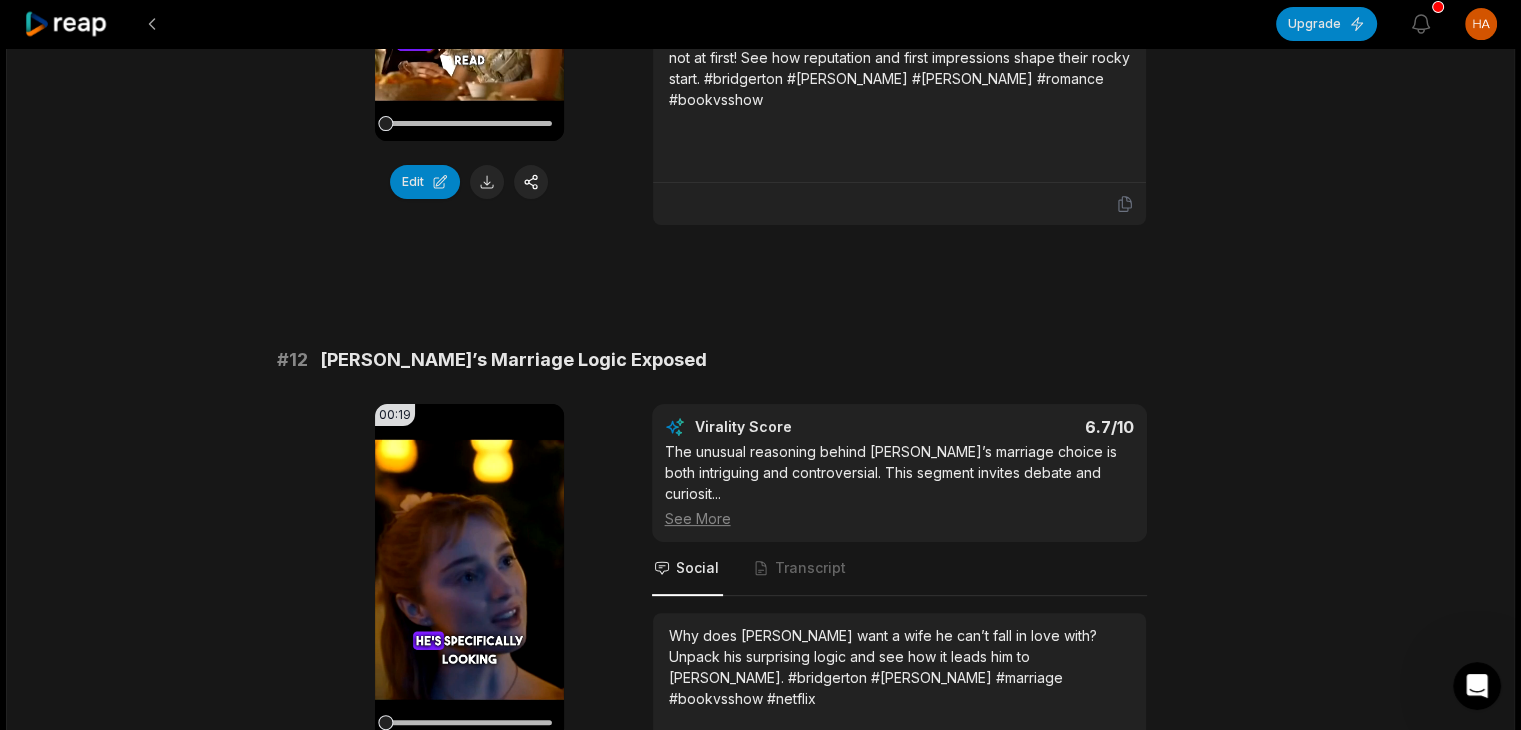 click on "Anthony’s Marriage Logic Exposed" at bounding box center (513, 360) 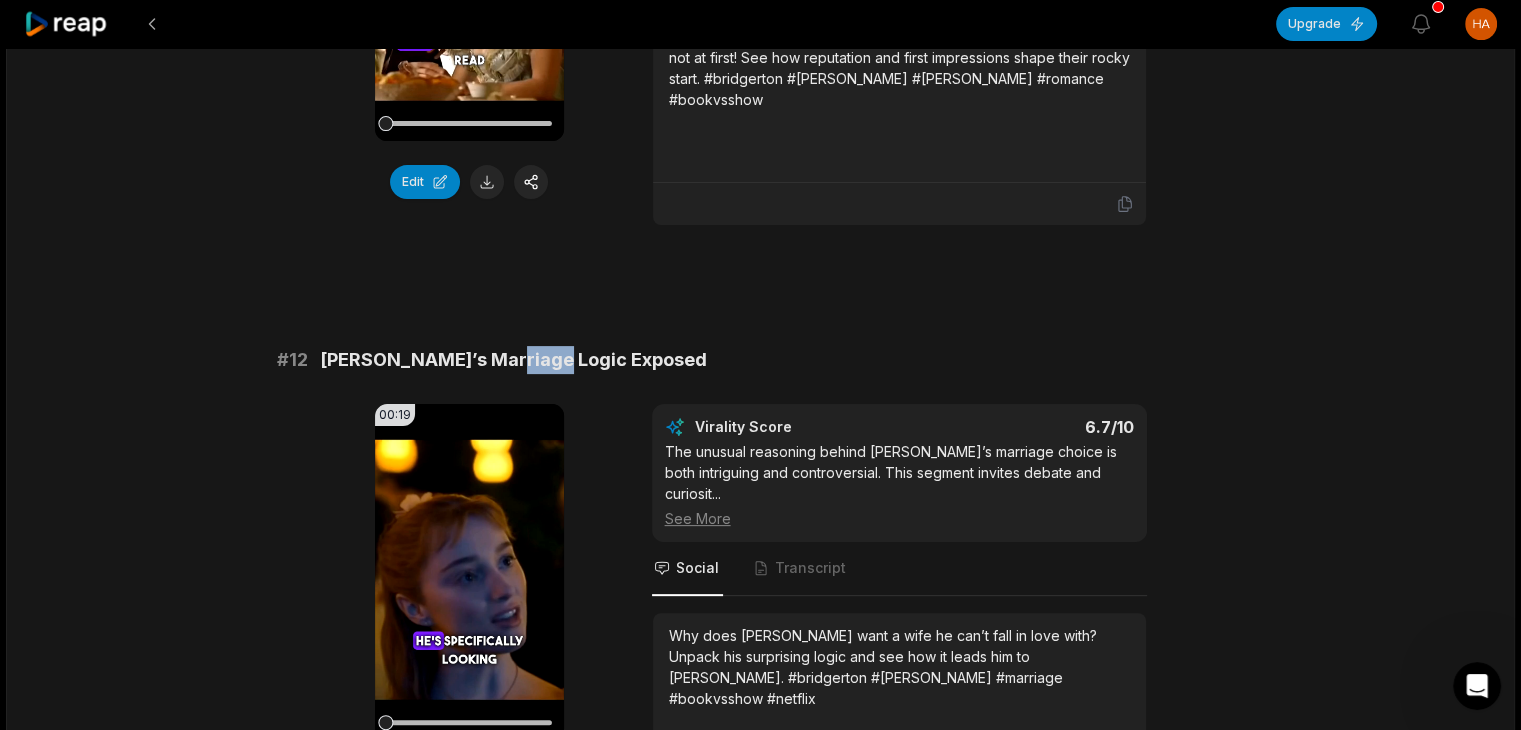 click on "Anthony’s Marriage Logic Exposed" at bounding box center [513, 360] 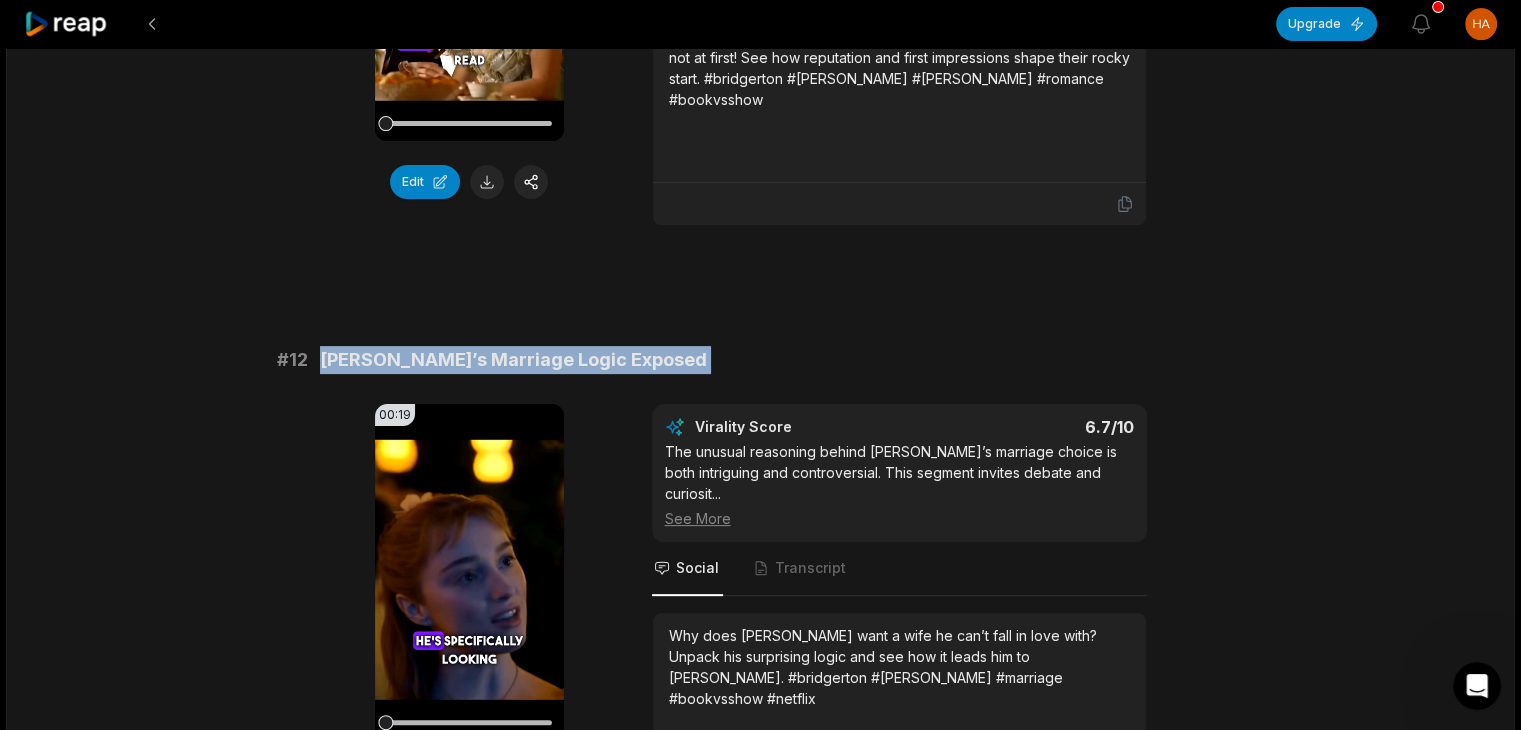 click on "Anthony’s Marriage Logic Exposed" at bounding box center [513, 360] 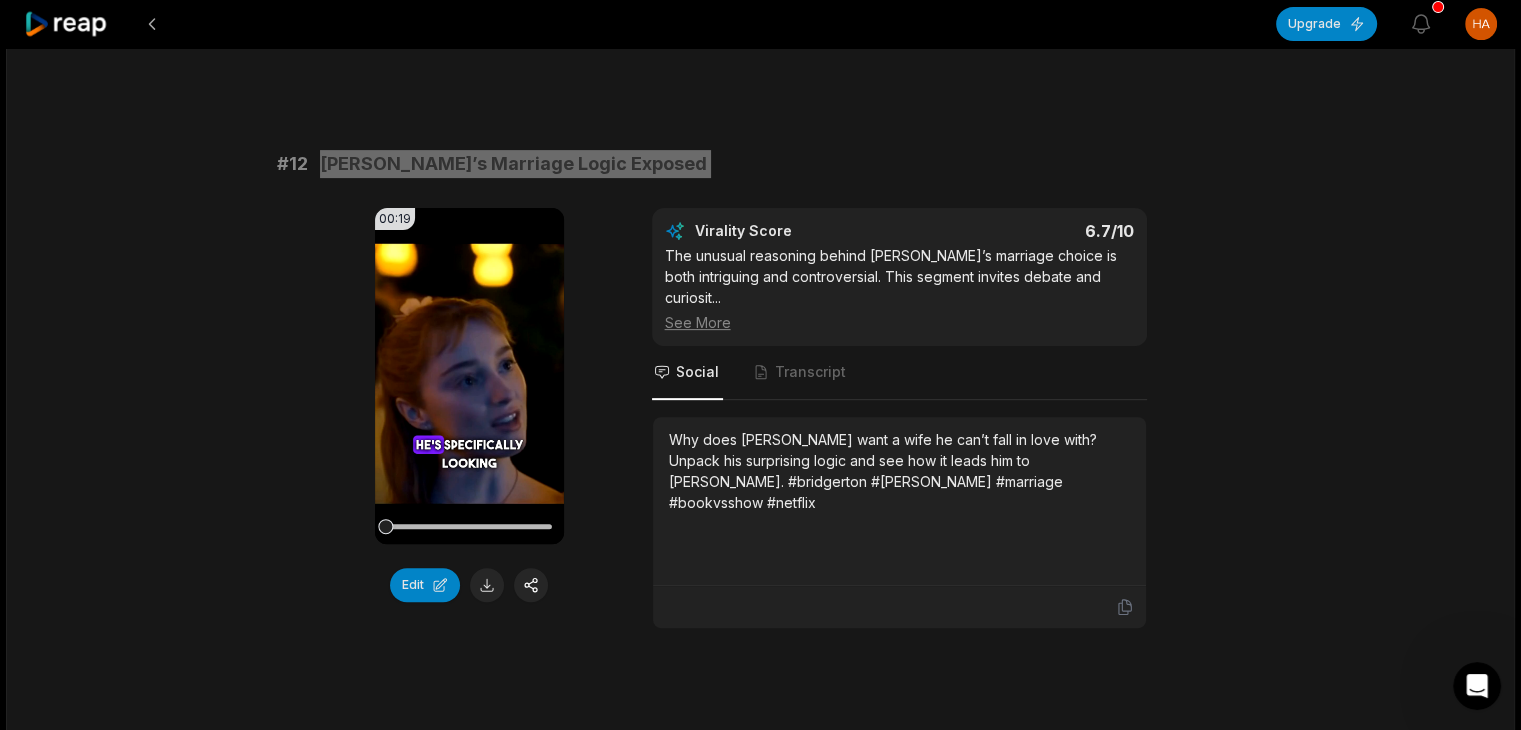 scroll, scrollTop: 700, scrollLeft: 0, axis: vertical 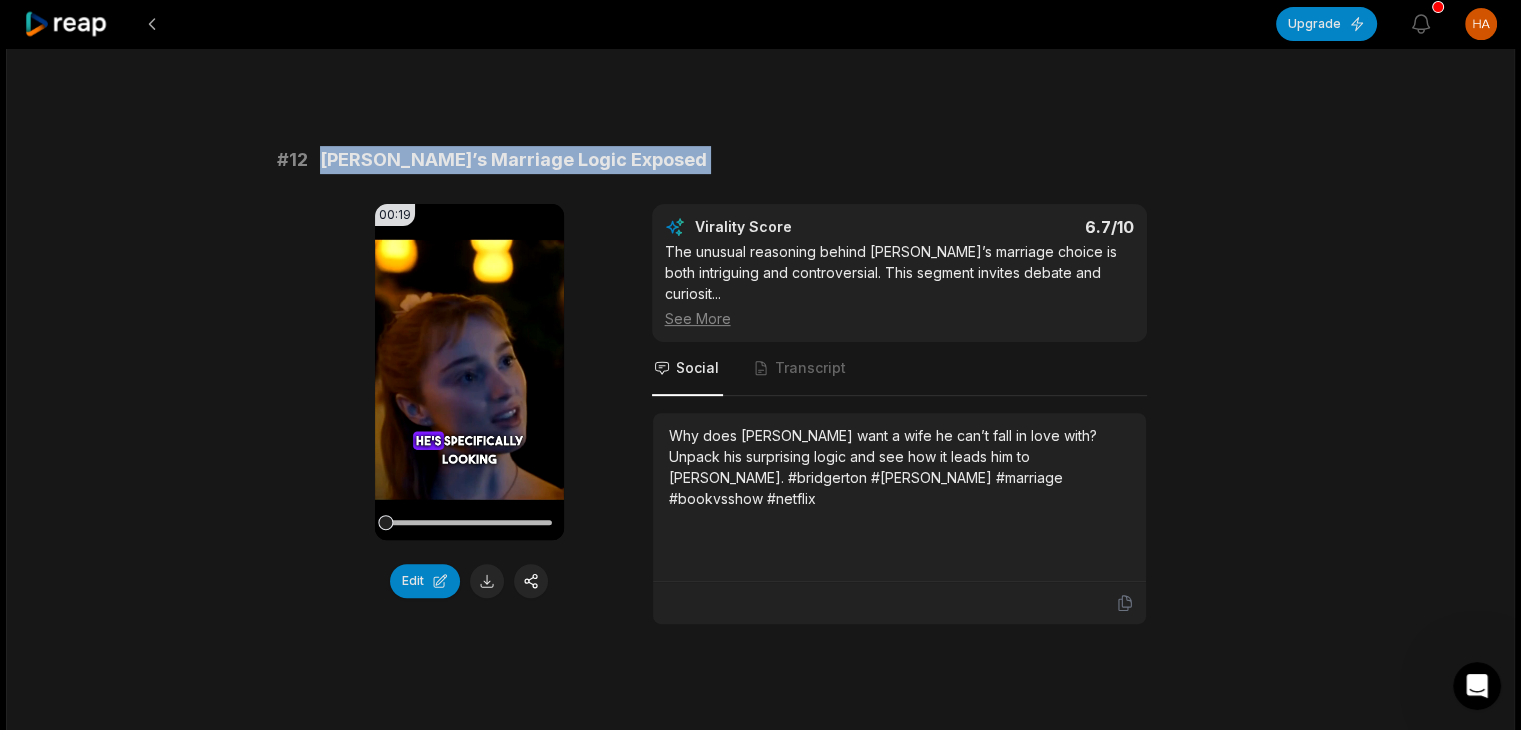drag, startPoint x: 795, startPoint y: 469, endPoint x: 784, endPoint y: 441, distance: 30.083218 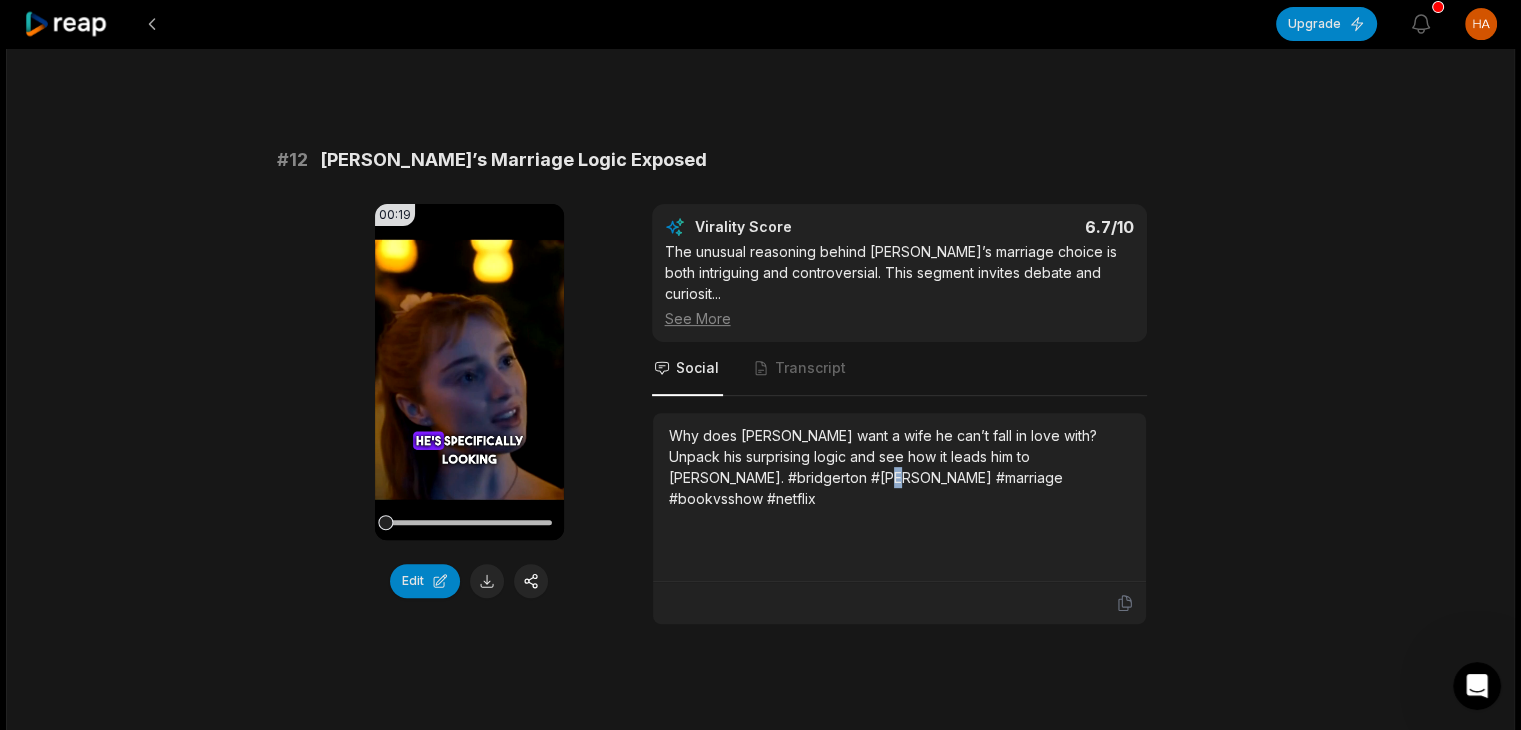 click on "Why does Anthony want a wife he can’t fall in love with? Unpack his surprising logic and see how it leads him to Edwina. #bridgerton #anthony #marriage #bookvsshow #netflix" at bounding box center [899, 467] 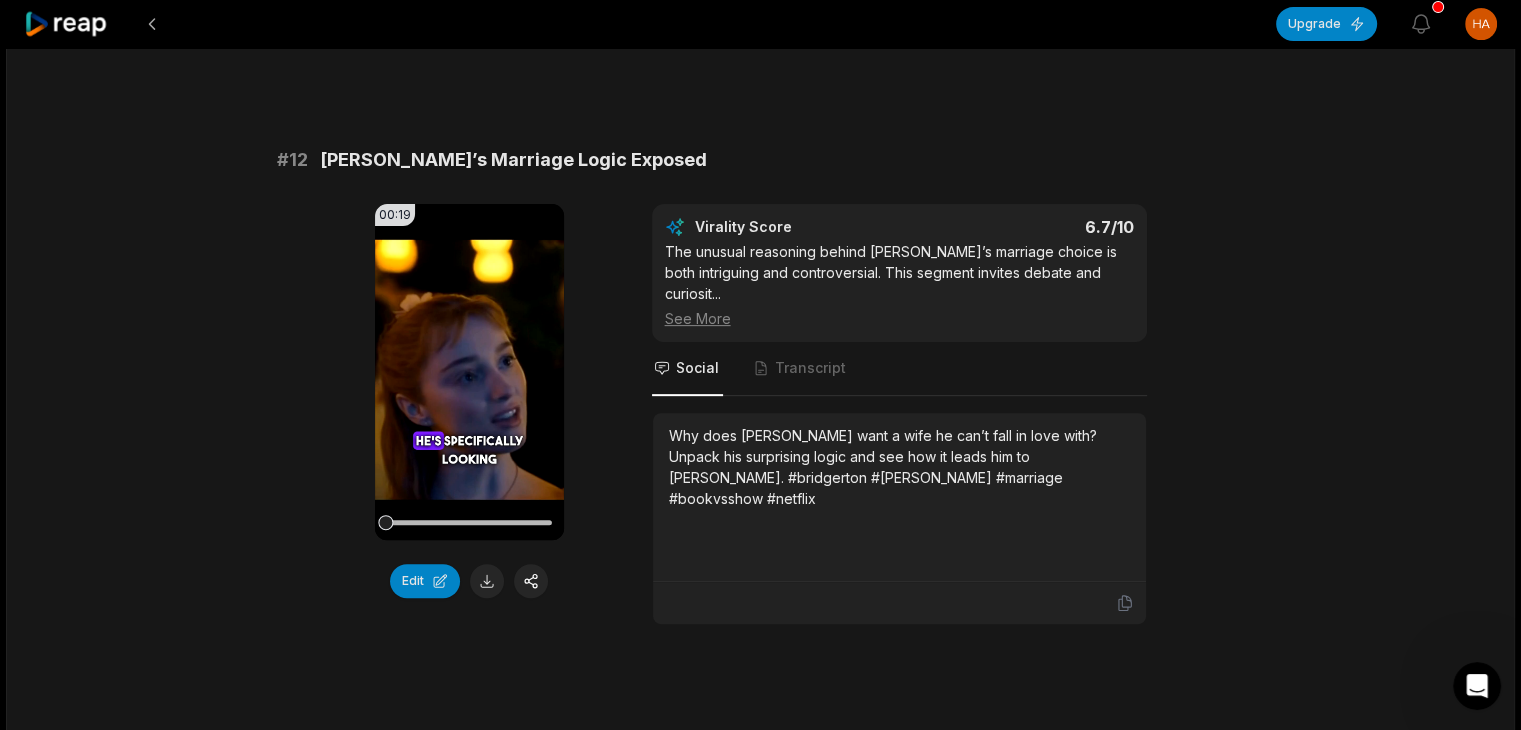 click on "Why does Anthony want a wife he can’t fall in love with? Unpack his surprising logic and see how it leads him to Edwina. #bridgerton #anthony #marriage #bookvsshow #netflix" at bounding box center [899, 467] 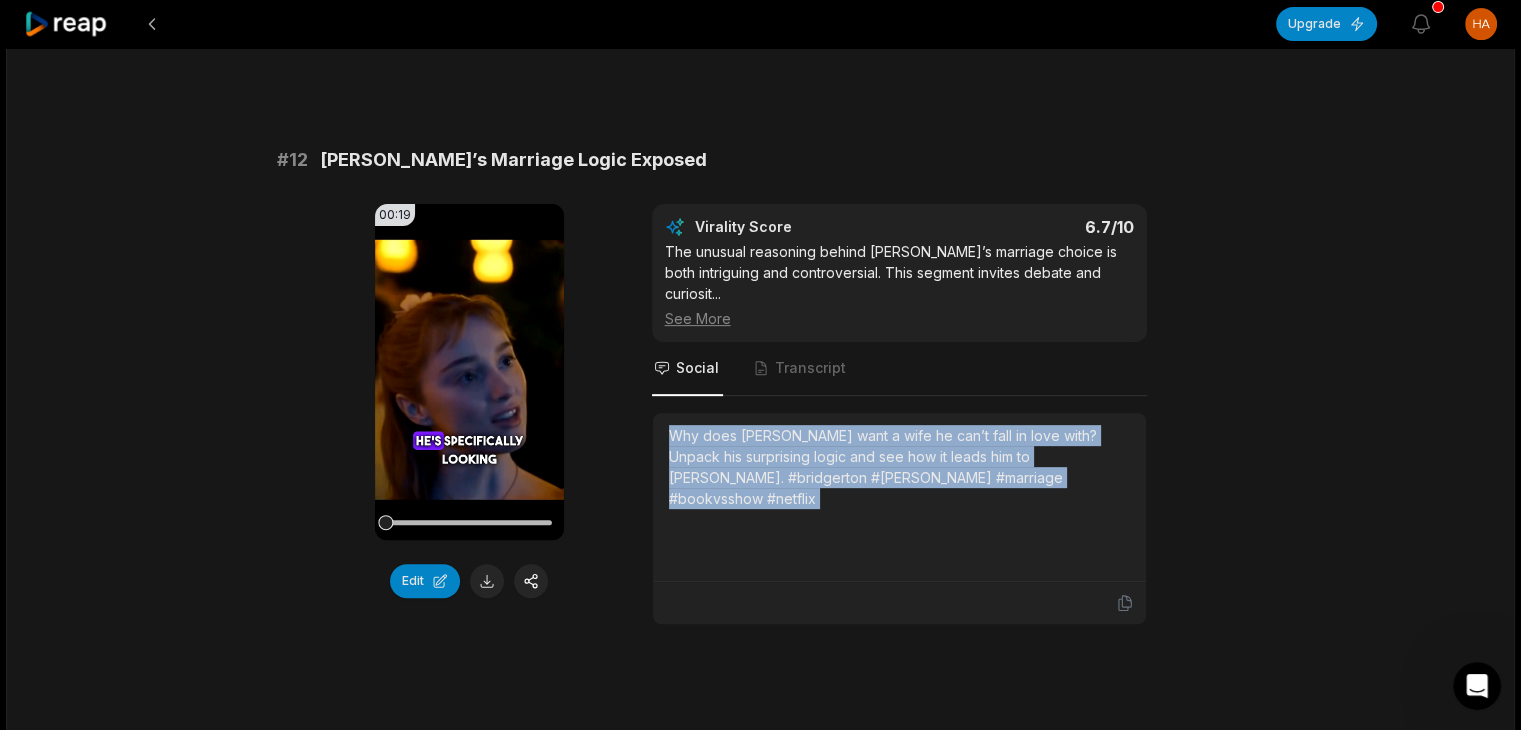 click on "Why does Anthony want a wife he can’t fall in love with? Unpack his surprising logic and see how it leads him to Edwina. #bridgerton #anthony #marriage #bookvsshow #netflix" at bounding box center (899, 467) 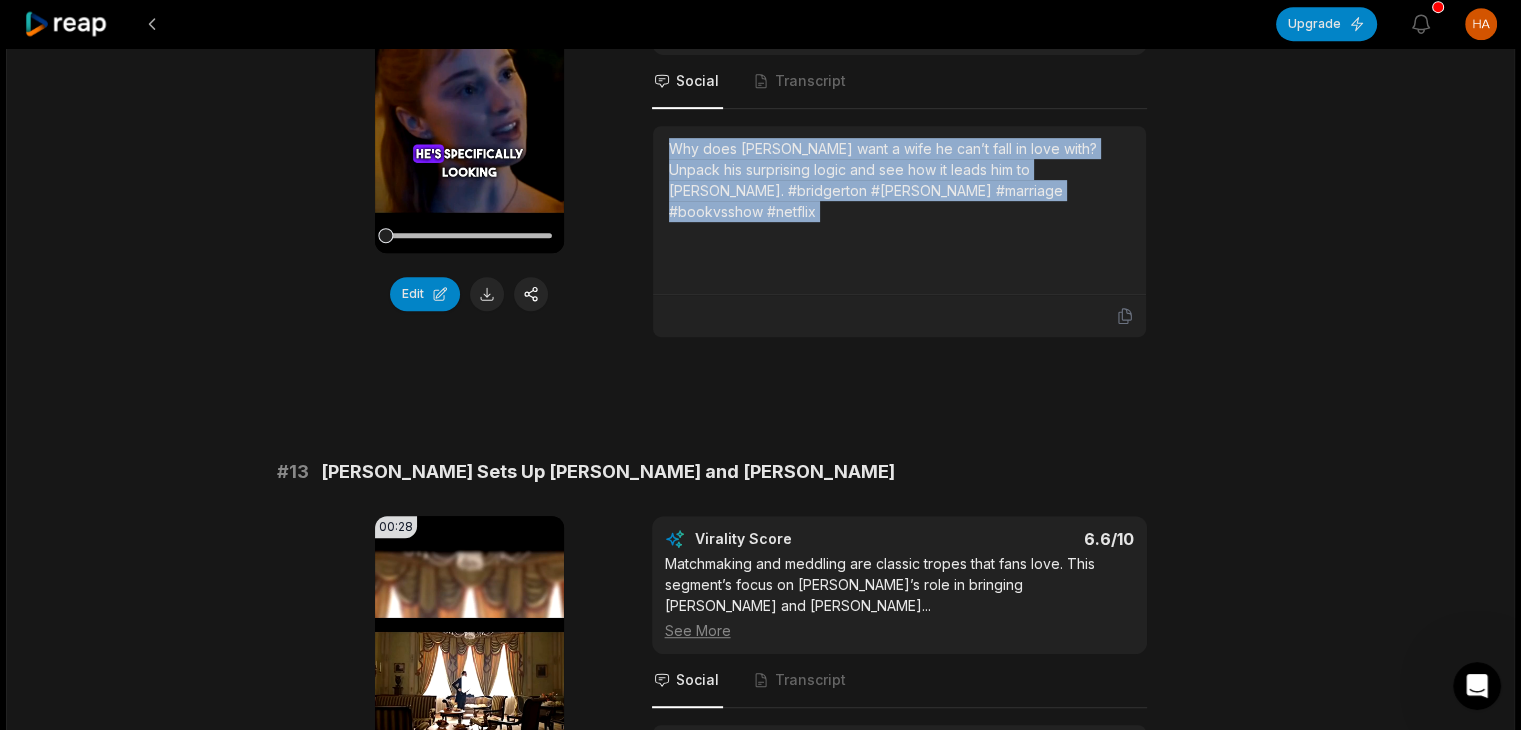 scroll, scrollTop: 1100, scrollLeft: 0, axis: vertical 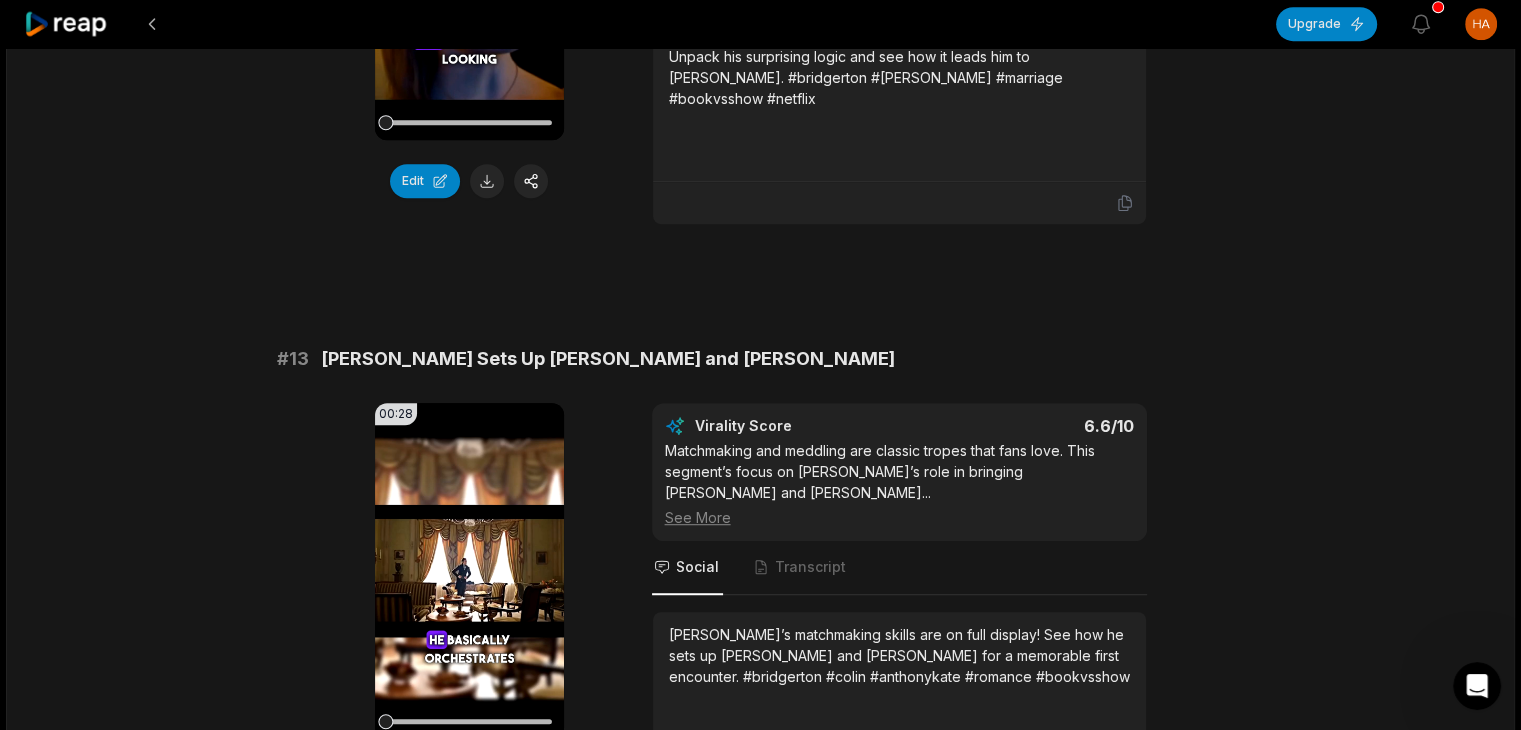 click on "Colin Sets Up Anthony and Kate" at bounding box center (608, 359) 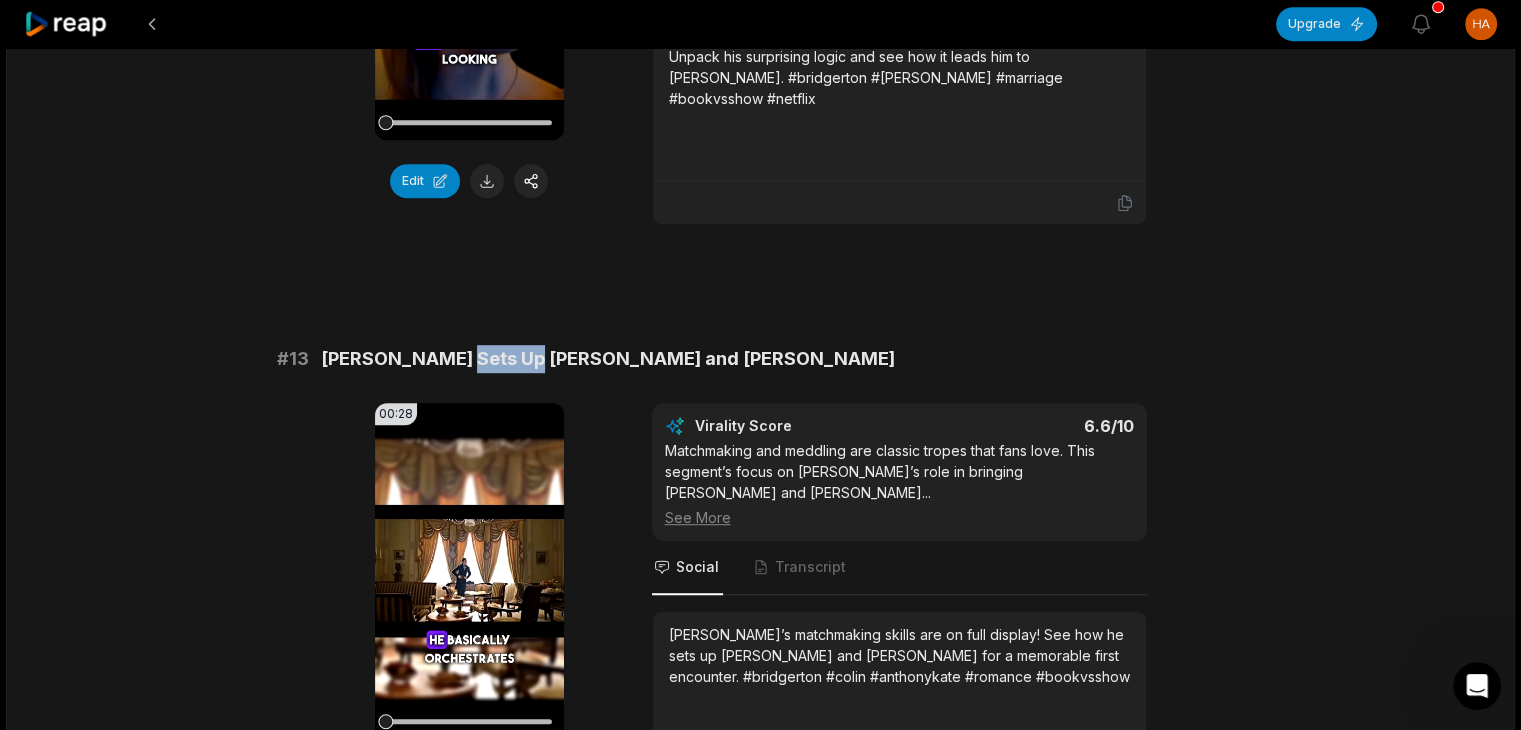 click on "Colin Sets Up Anthony and Kate" at bounding box center (608, 359) 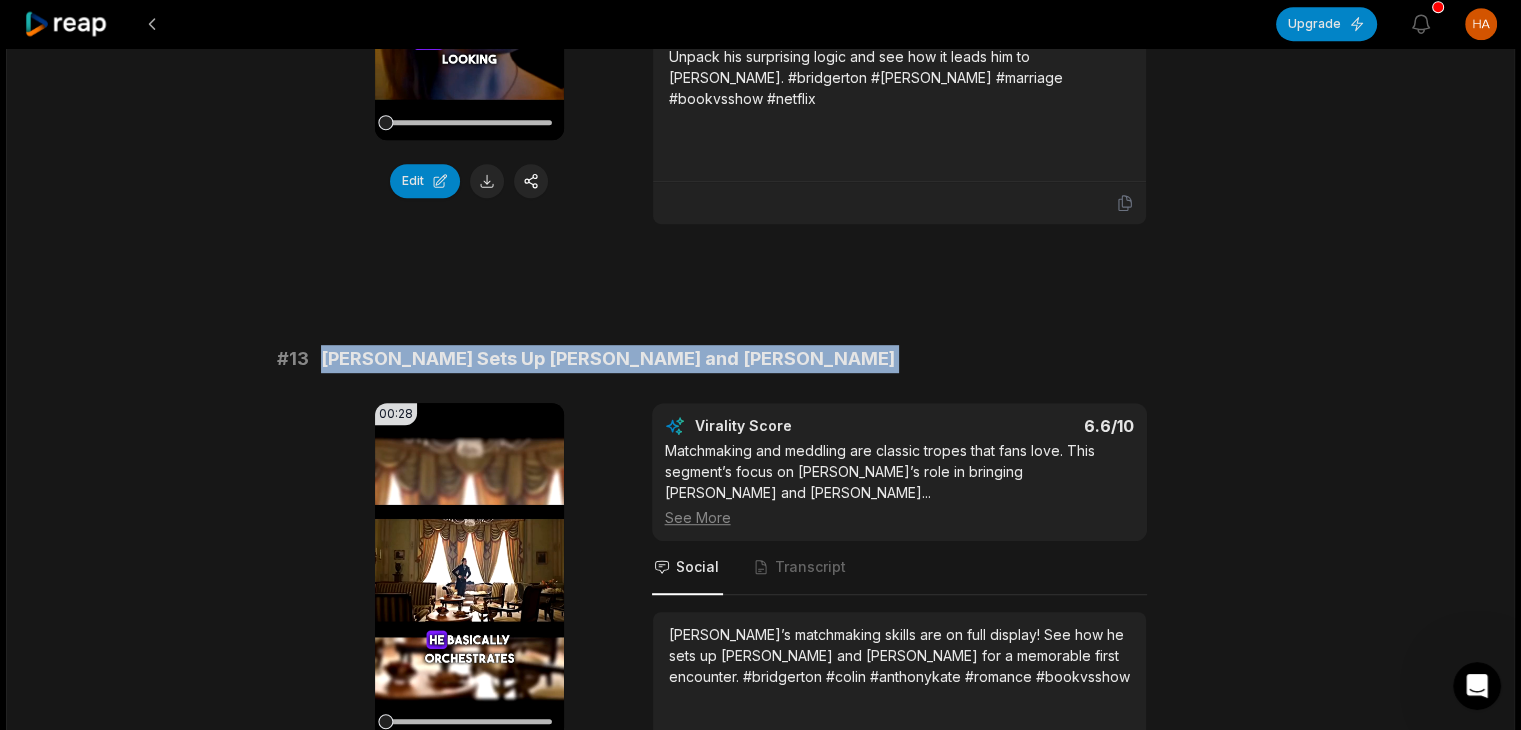 click on "Colin Sets Up Anthony and Kate" at bounding box center [608, 359] 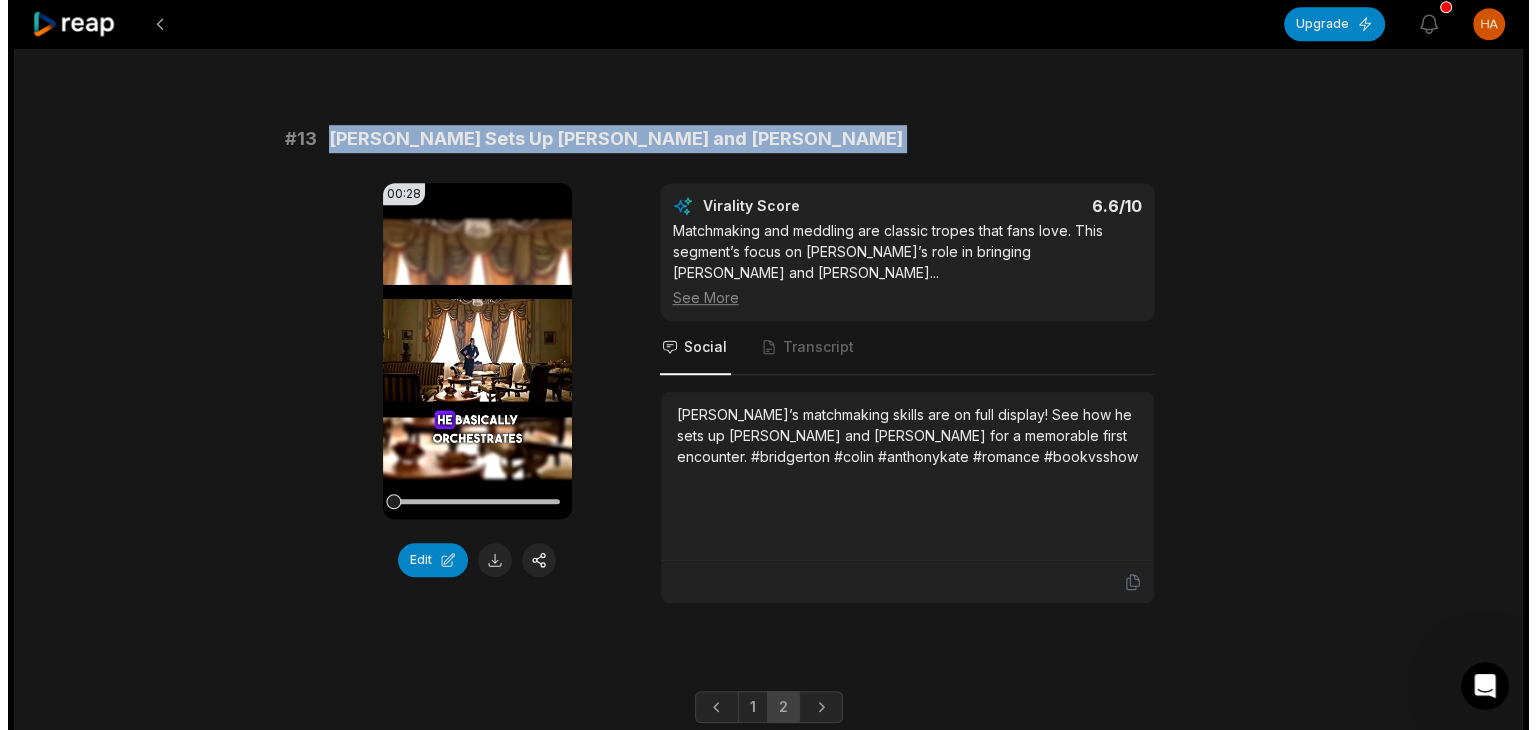 scroll, scrollTop: 1326, scrollLeft: 0, axis: vertical 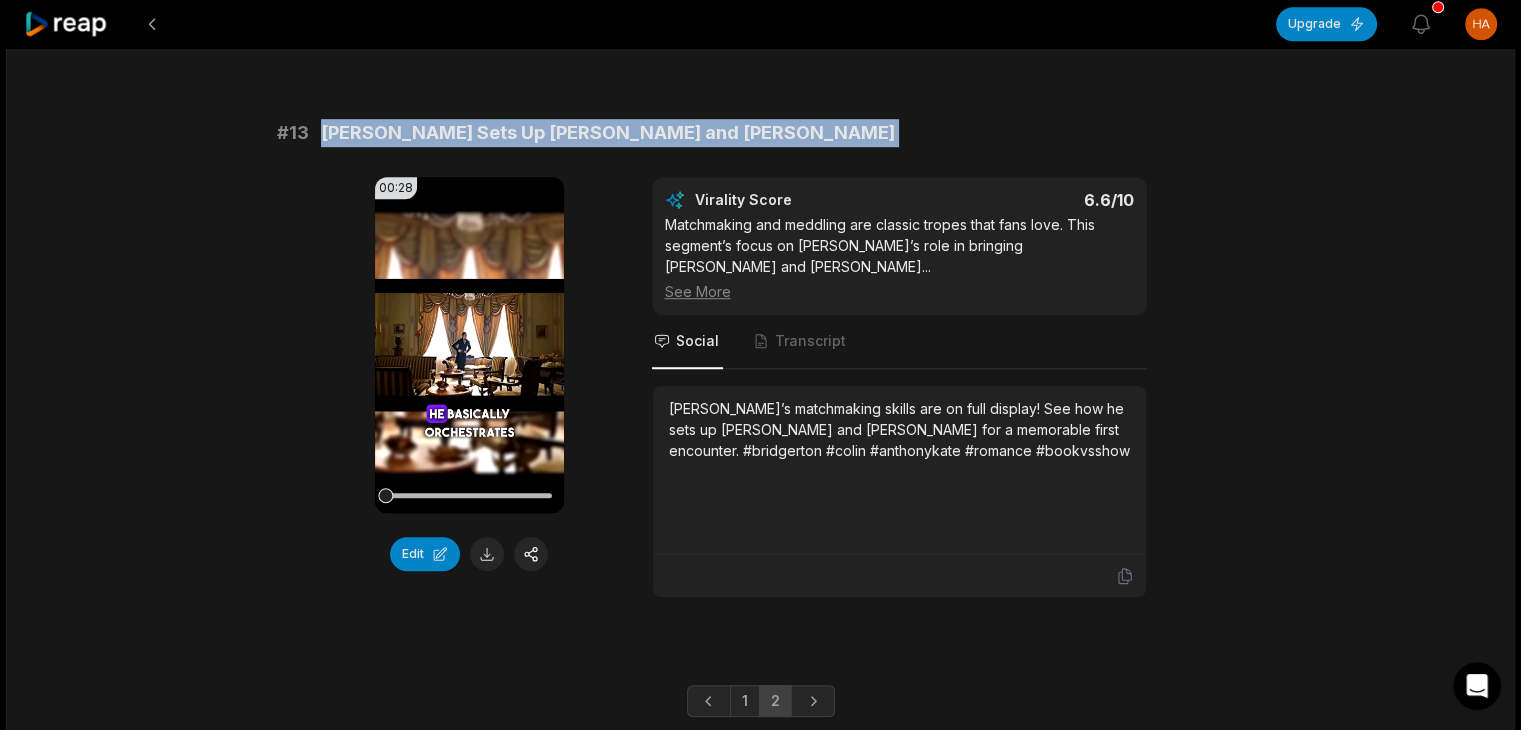 click on "Colin’s matchmaking skills are on full display! See how he sets up Anthony and Kate for a memorable first encounter. #bridgerton #colin #anthonykate #romance #bookvsshow" at bounding box center (899, 429) 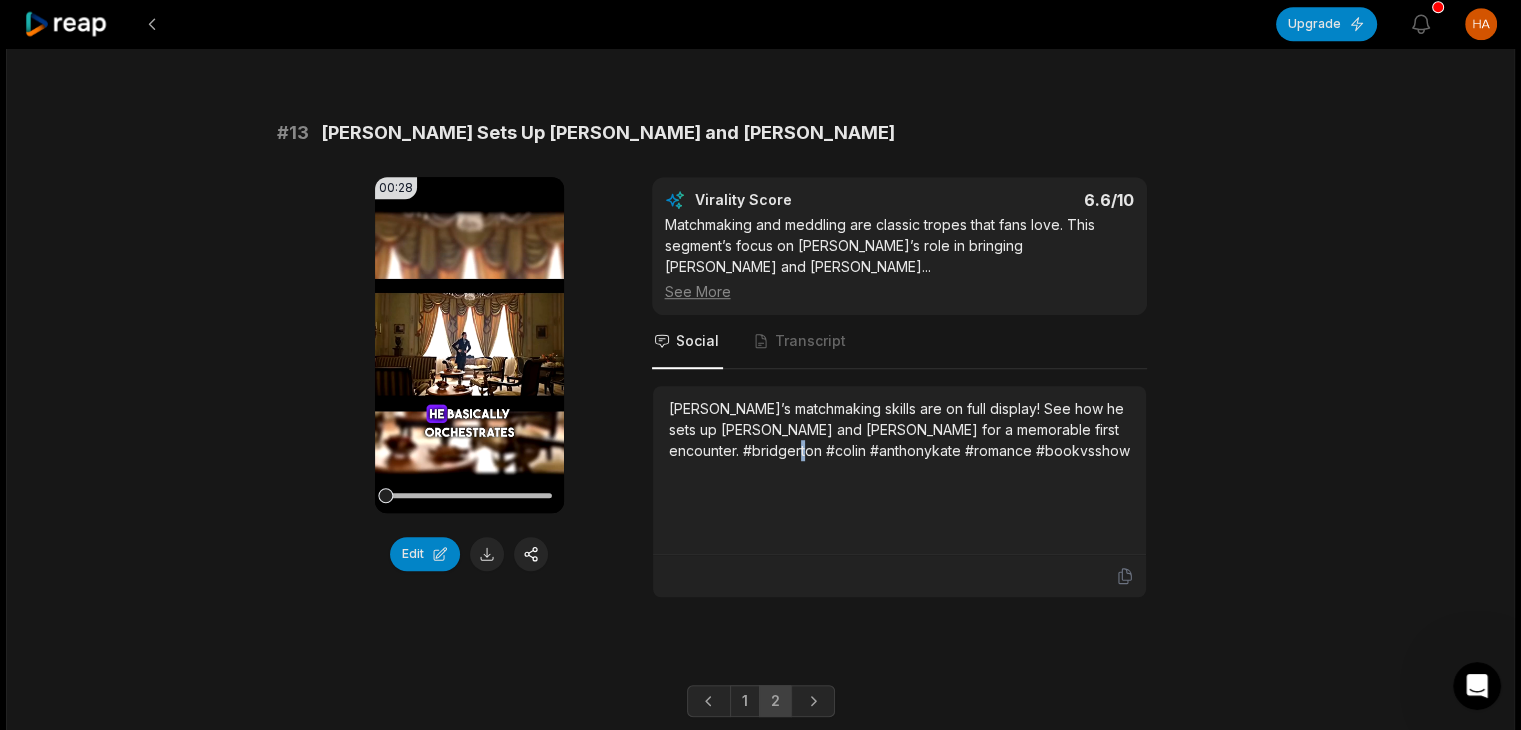 click on "Colin’s matchmaking skills are on full display! See how he sets up Anthony and Kate for a memorable first encounter. #bridgerton #colin #anthonykate #romance #bookvsshow" at bounding box center [899, 429] 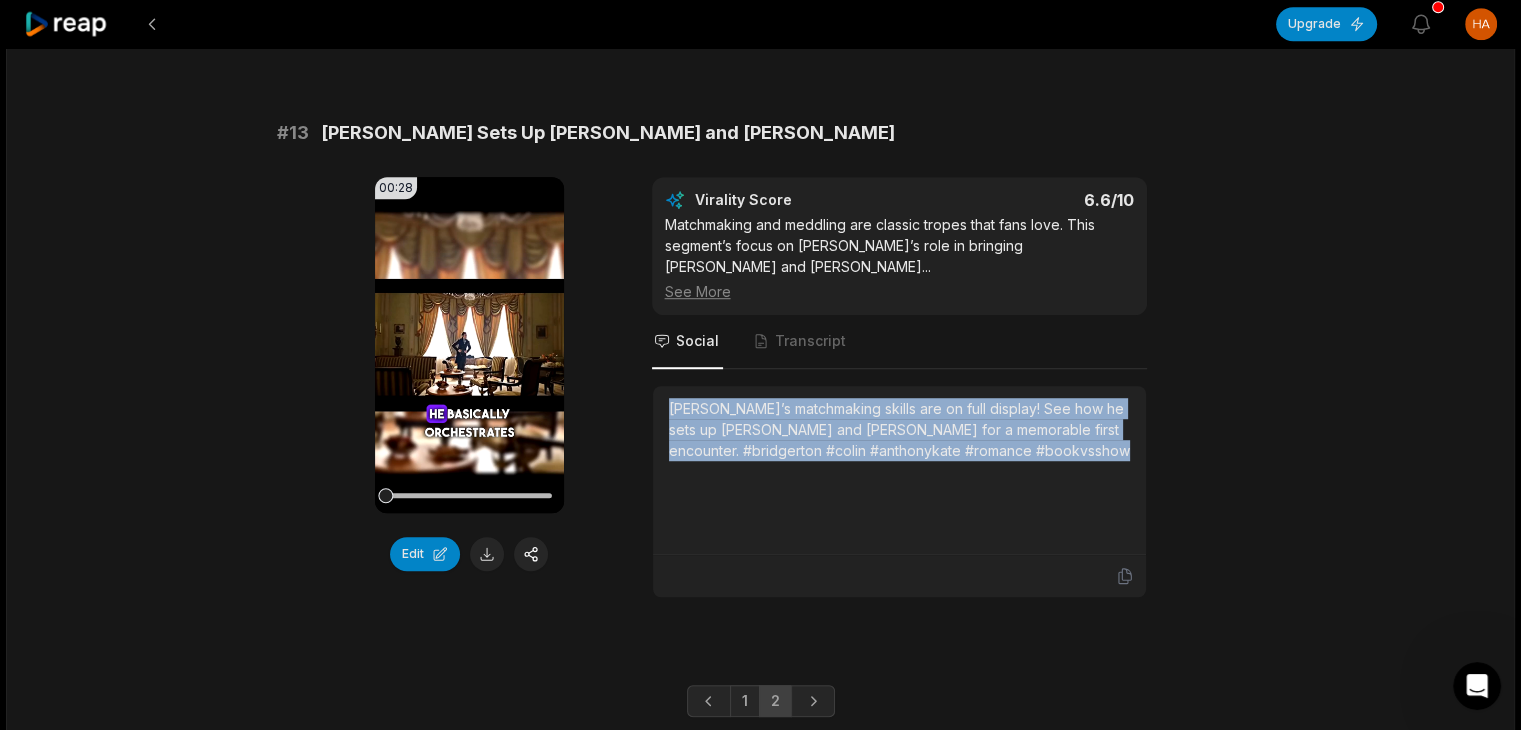 click on "Colin’s matchmaking skills are on full display! See how he sets up Anthony and Kate for a memorable first encounter. #bridgerton #colin #anthonykate #romance #bookvsshow" at bounding box center [899, 429] 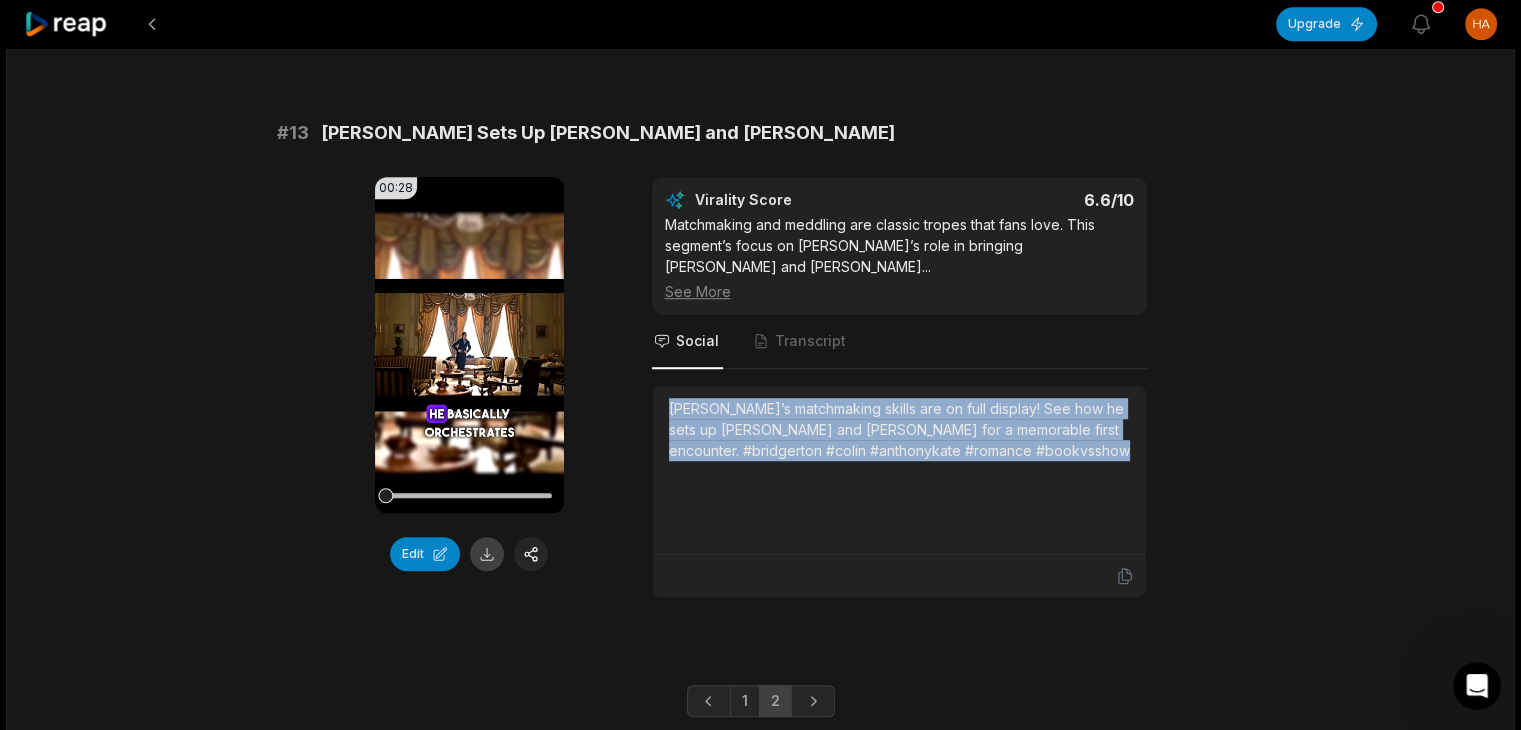 click at bounding box center [487, 554] 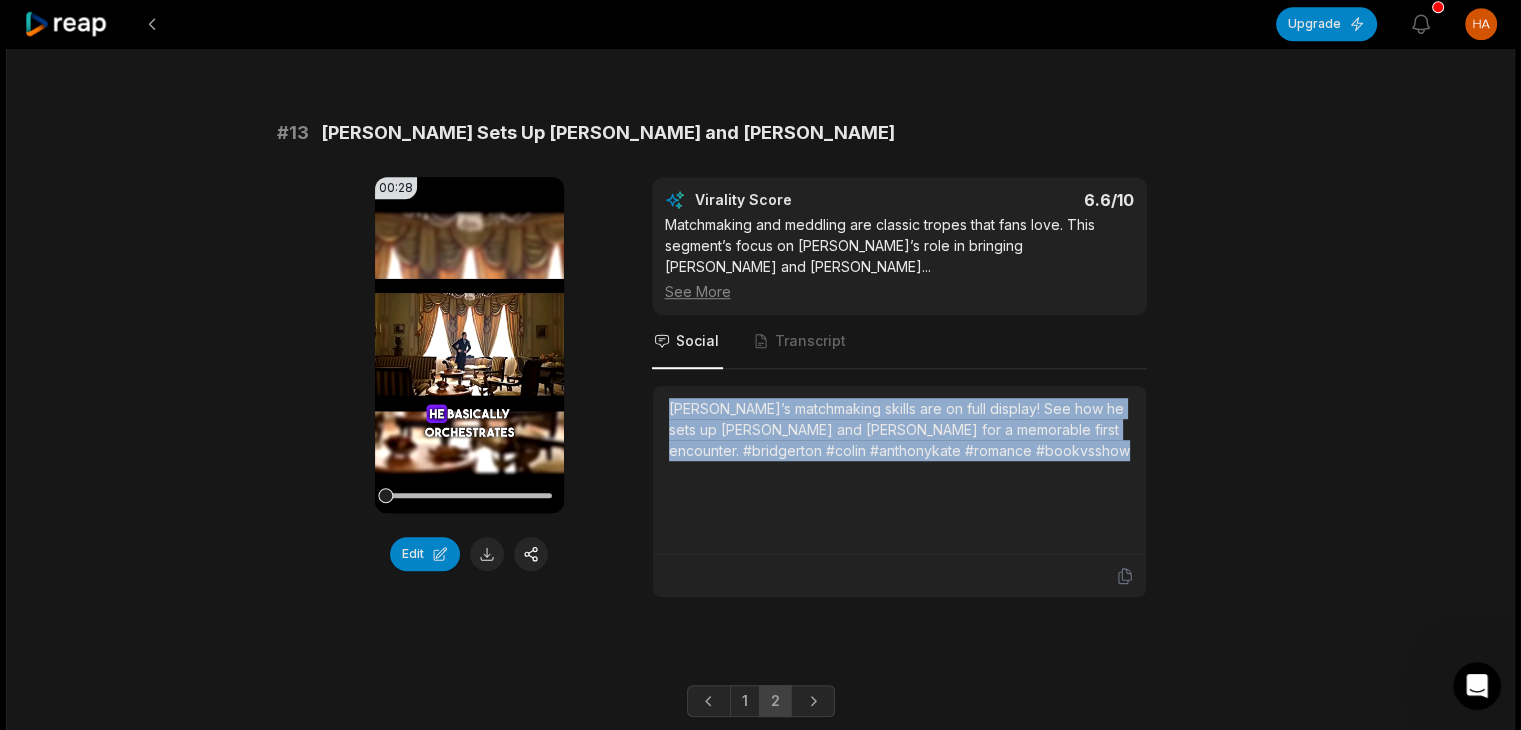 click on "Upgrade View notifications Open user menu 25:01 How Bridgerton Changed Its Characters (And Is Anthony a Rake?) | Book vs Show an hour ago English en 00:00  -  10:00 Portrait 29.97   fps Popping # 11 Kate’s Defiance and Reputation Woes 00:33 Your browser does not support mp4 format. Edit Virality Score 6.8 /10 Kate’s initial resistance and the theme of reputation are central to the story. This relatable and dramatic segment will engage viewe ...   See More Social Transcript Kate’s not falling for Anthony’s charm—at least not at first! See how reputation and first impressions shape their rocky start. #bridgerton #kate #anthony #romance #bookvsshow # 12 Anthony’s Marriage Logic Exposed 00:19 Your browser does not support mp4 format. Edit Virality Score 6.7 /10 The unusual reasoning behind Anthony’s marriage choice is both intriguing and controversial. This segment invites debate and curiosit ...   See More Social Transcript # 13 Colin Sets Up Anthony and Kate 00:28 Edit Virality Score 6.6 /10 ..." at bounding box center [760, -961] 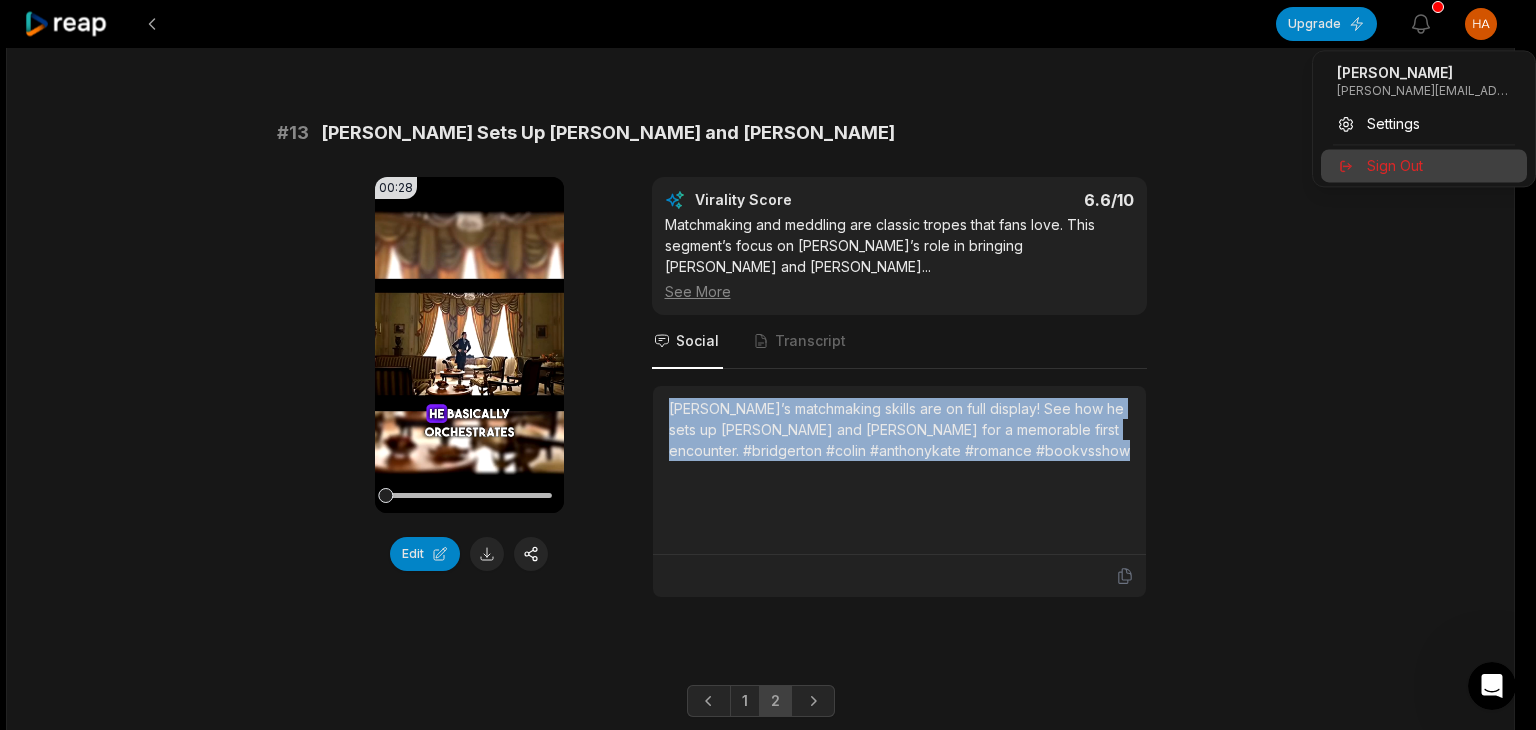 click on "Sign Out" at bounding box center (1395, 165) 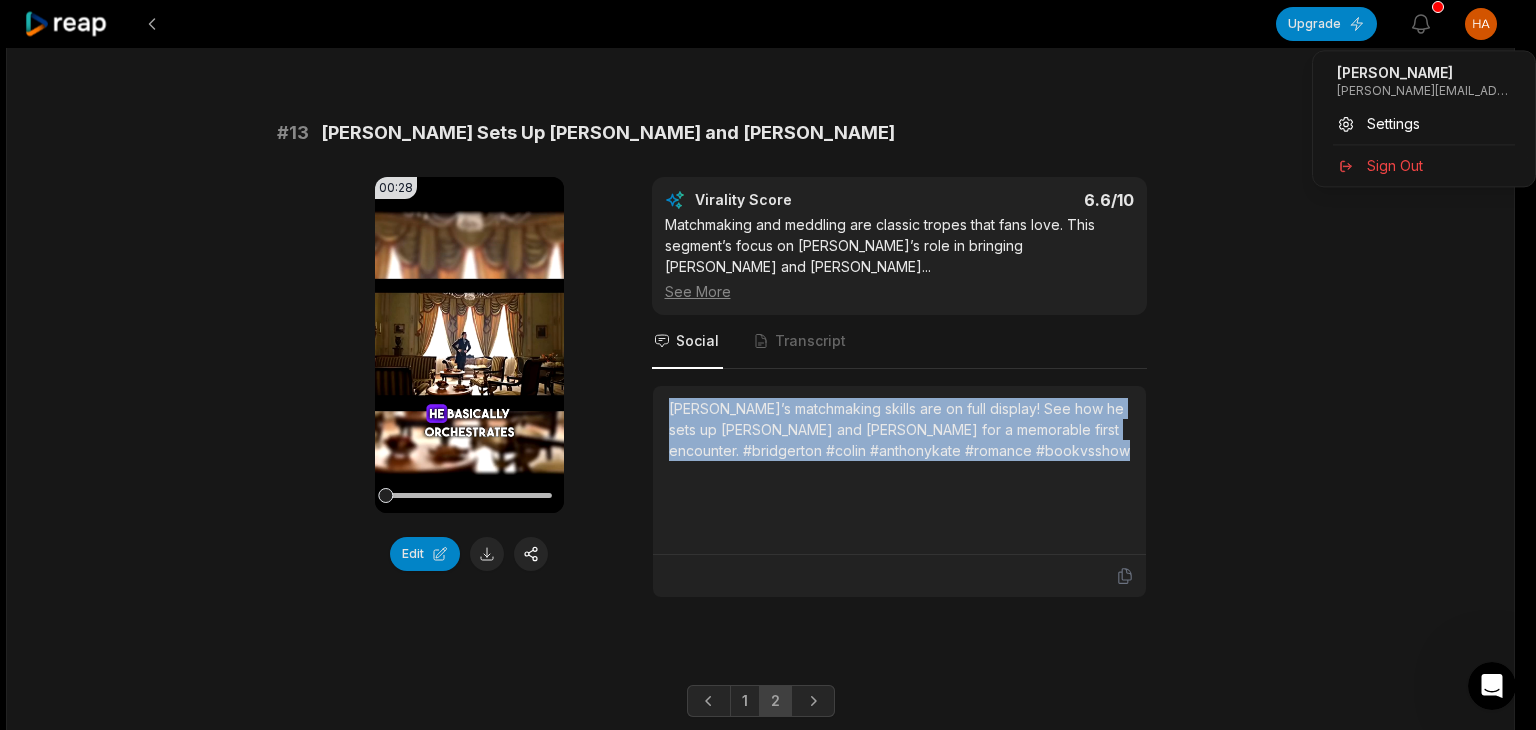 scroll, scrollTop: 0, scrollLeft: 0, axis: both 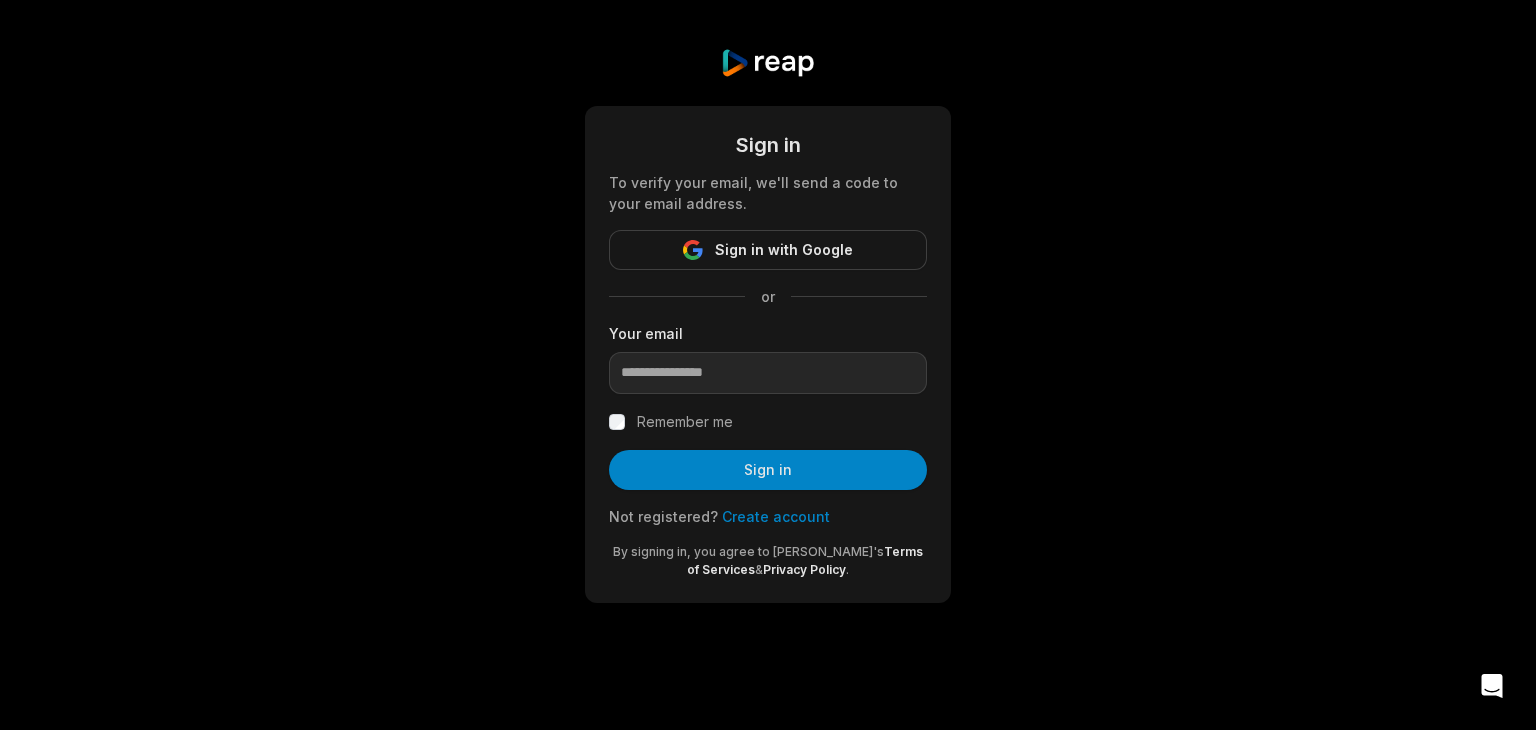 click on "Create account" at bounding box center (776, 516) 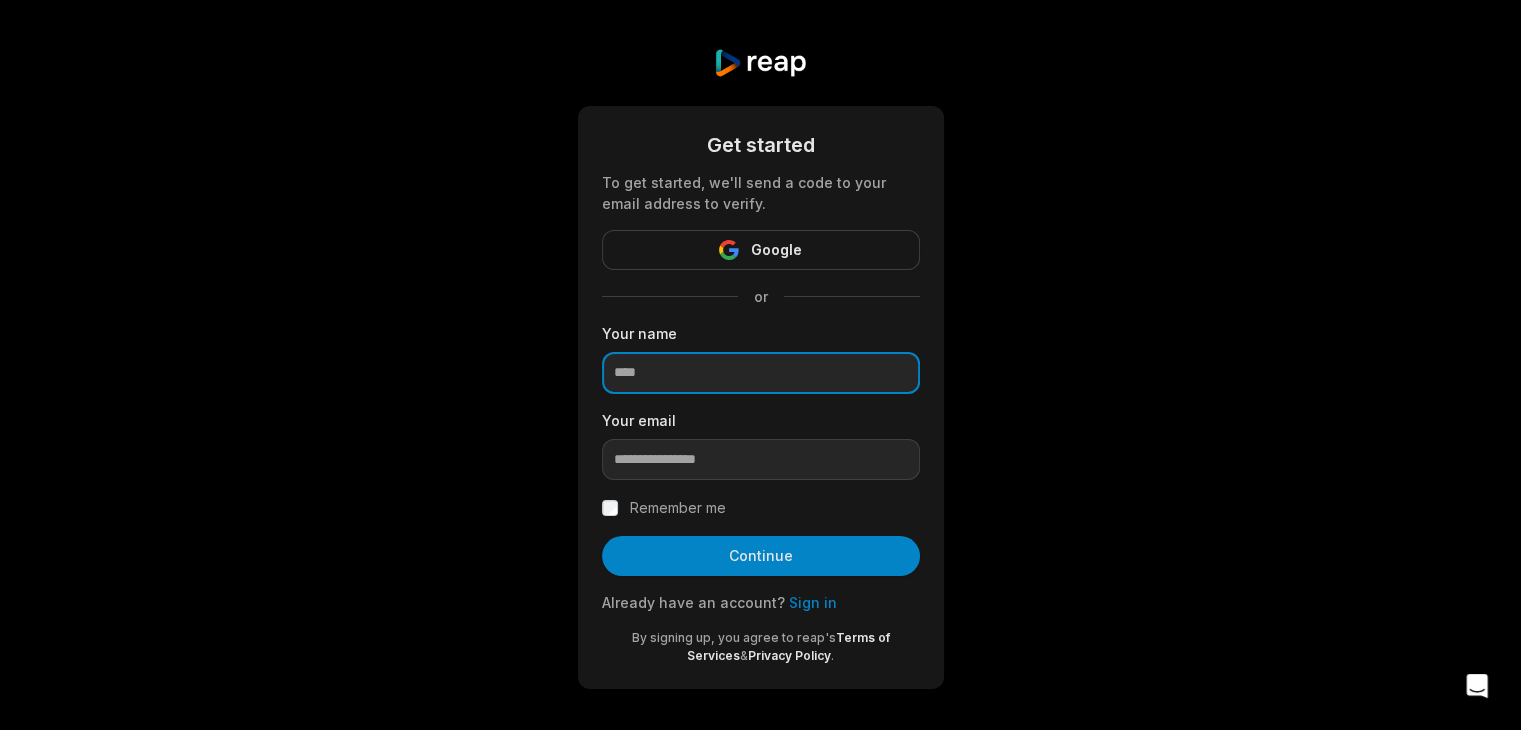 click at bounding box center (761, 373) 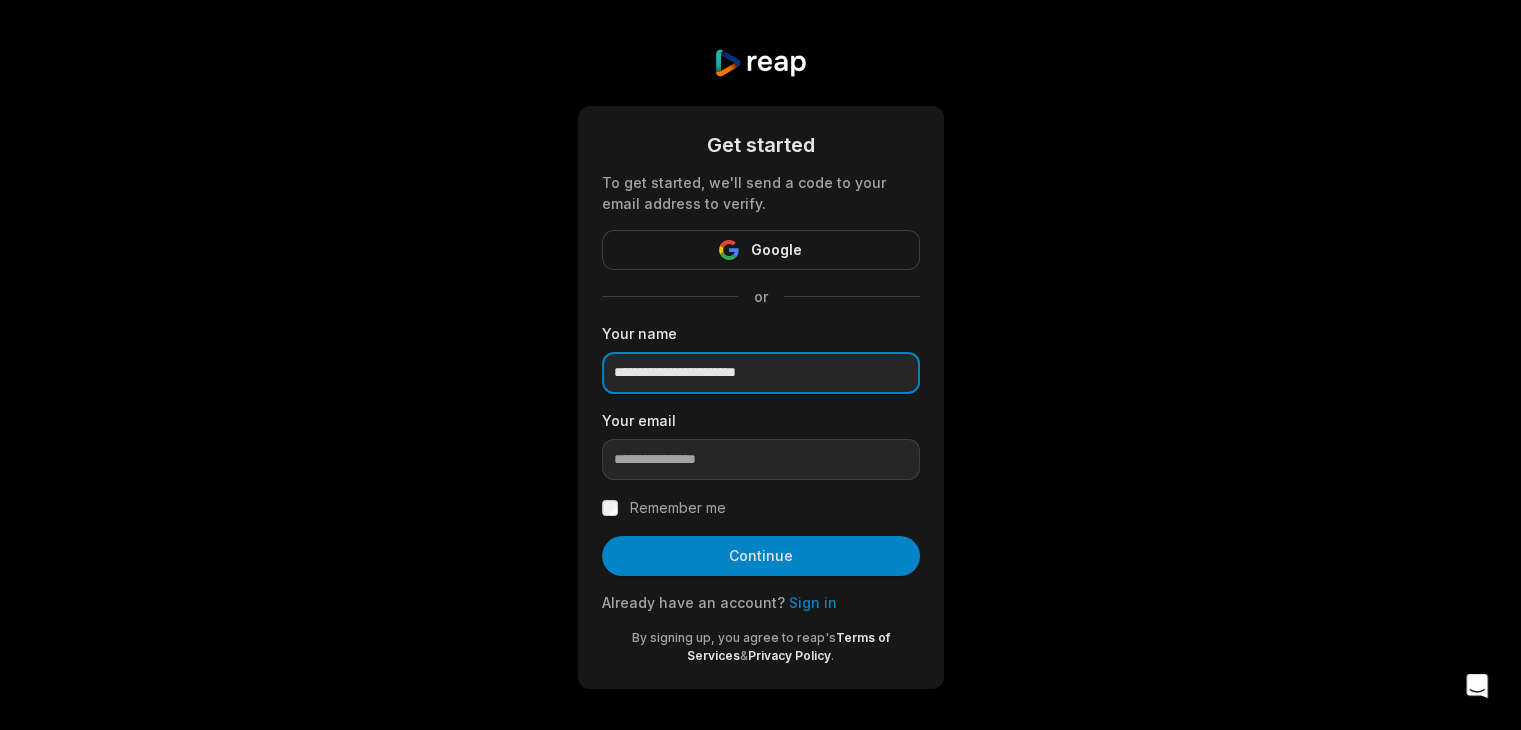 type on "**********" 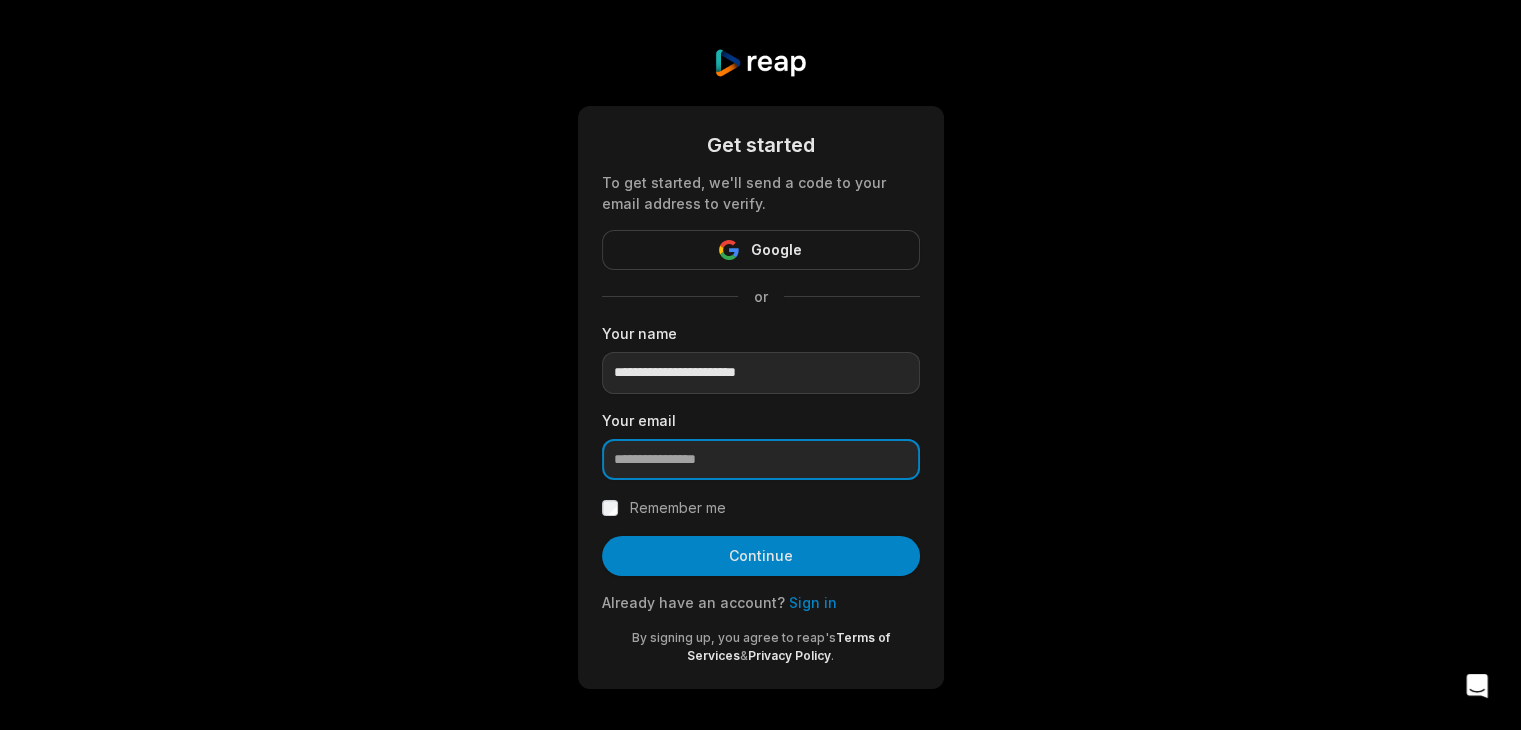 click at bounding box center (761, 460) 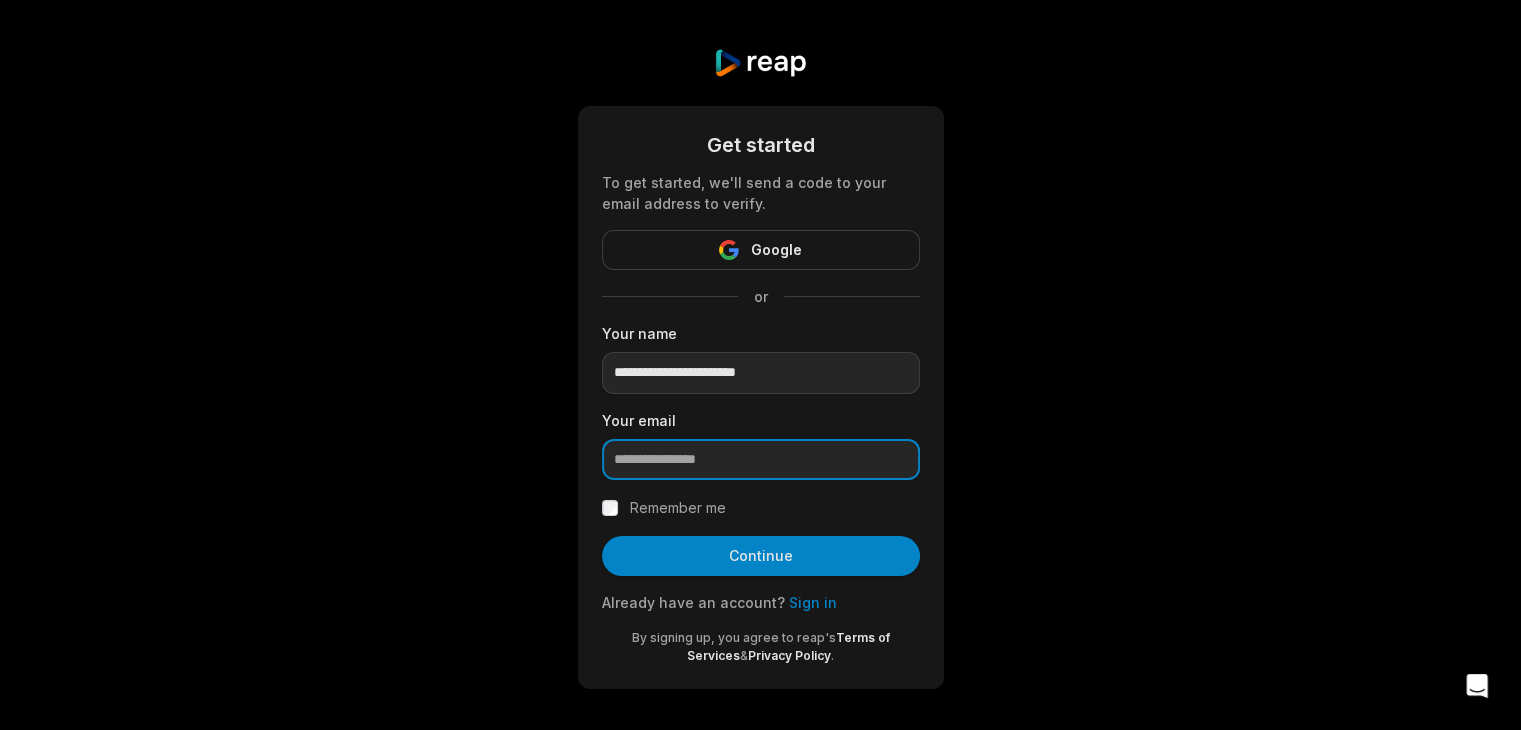 paste on "**********" 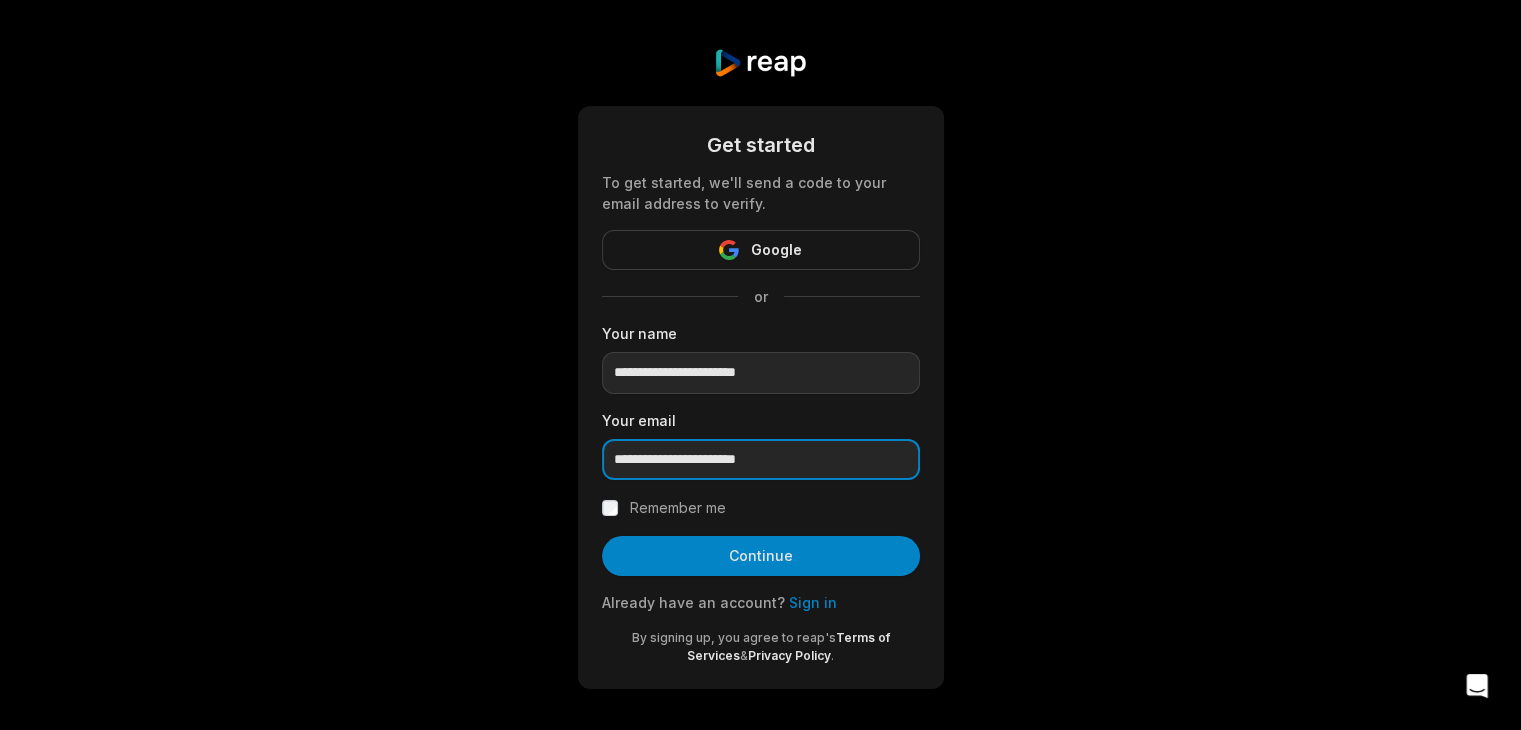 type on "**********" 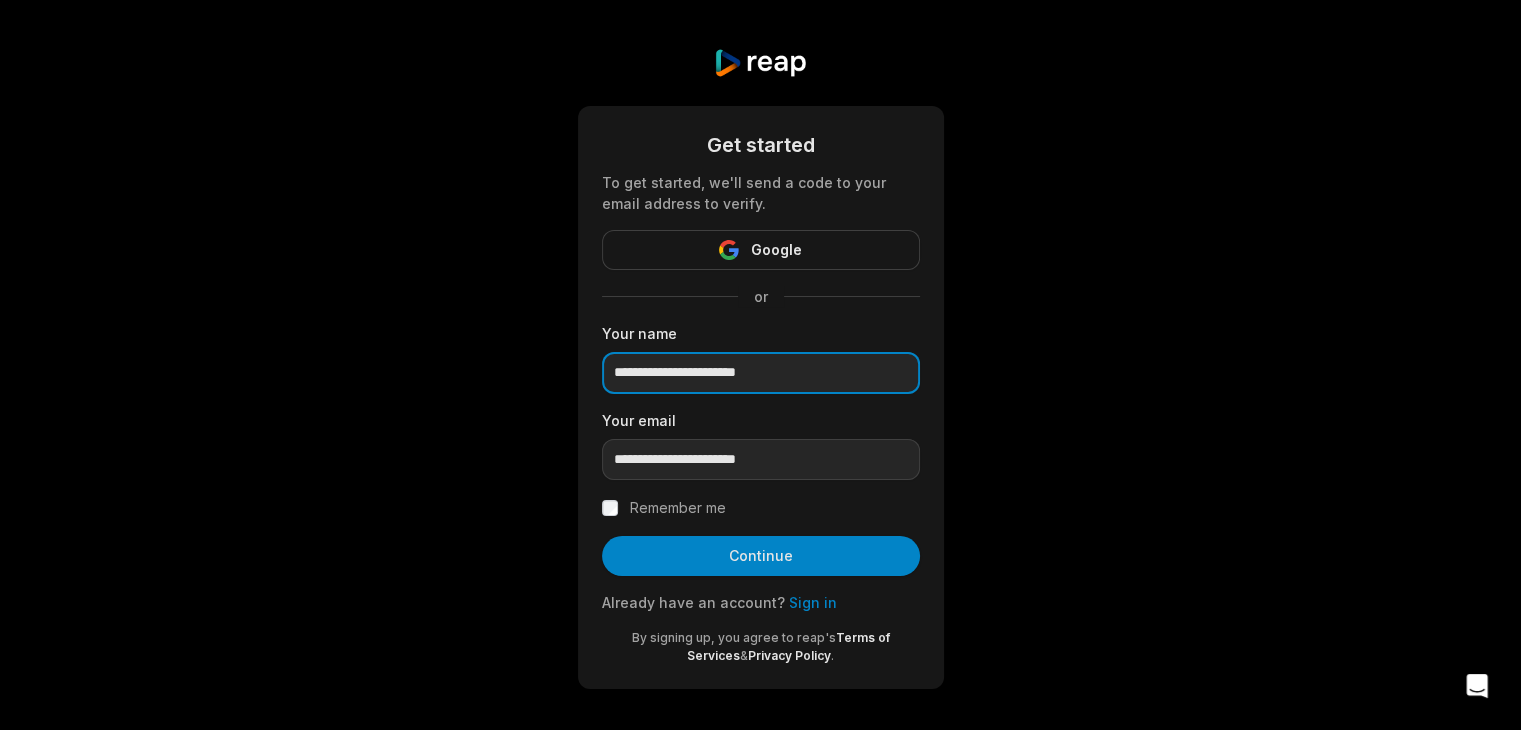 drag, startPoint x: 651, startPoint y: 369, endPoint x: 880, endPoint y: 370, distance: 229.00218 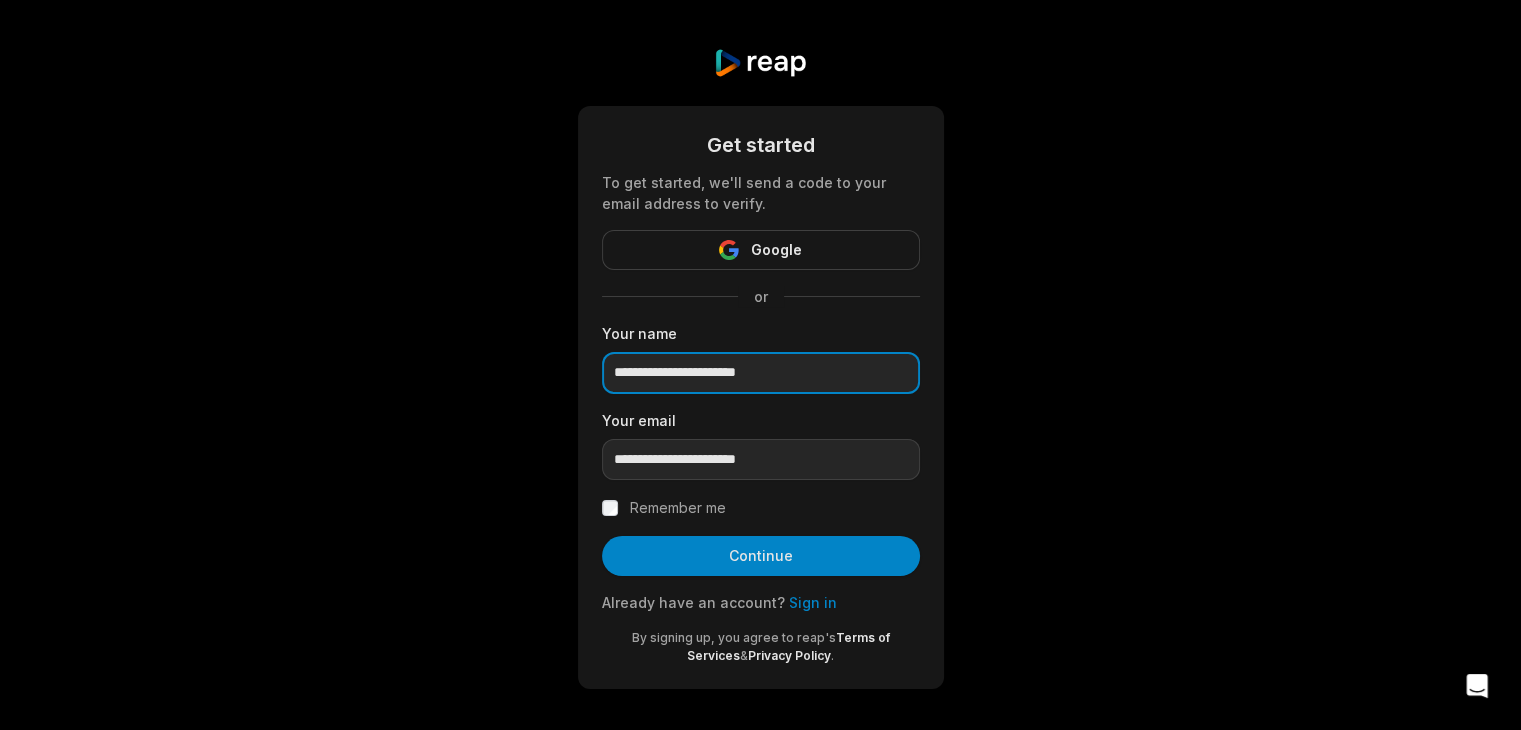 click on "**********" at bounding box center [761, 373] 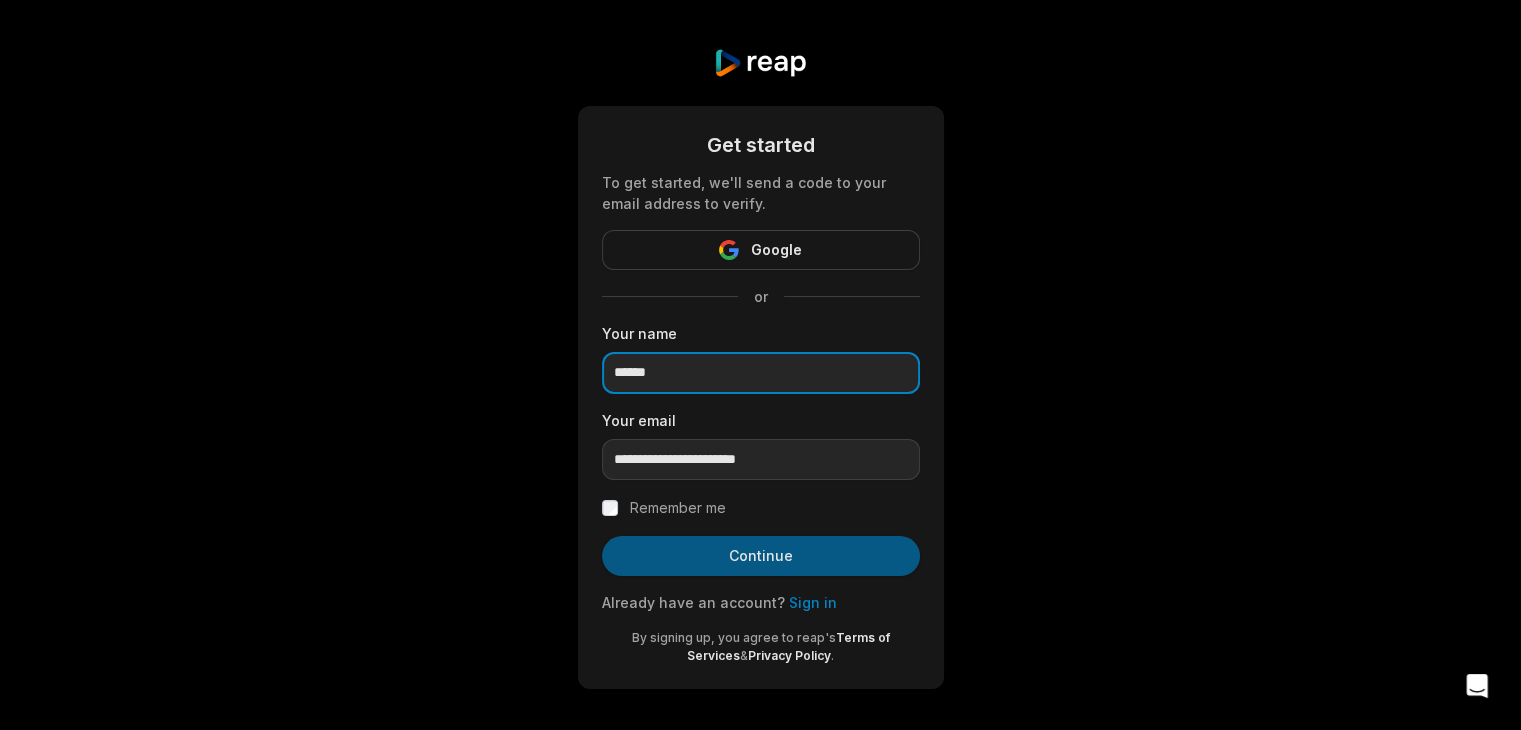 type on "******" 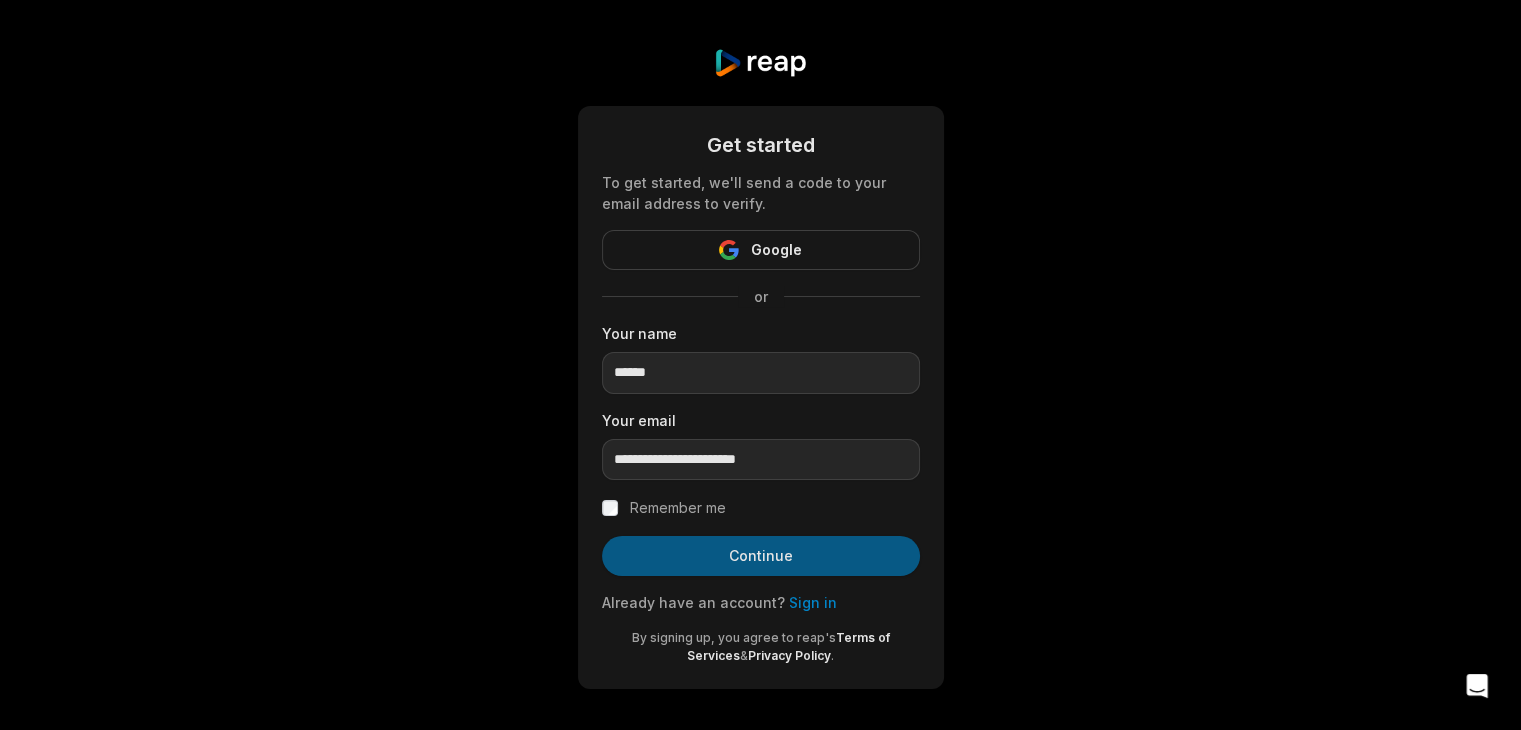 click on "Continue" at bounding box center (761, 556) 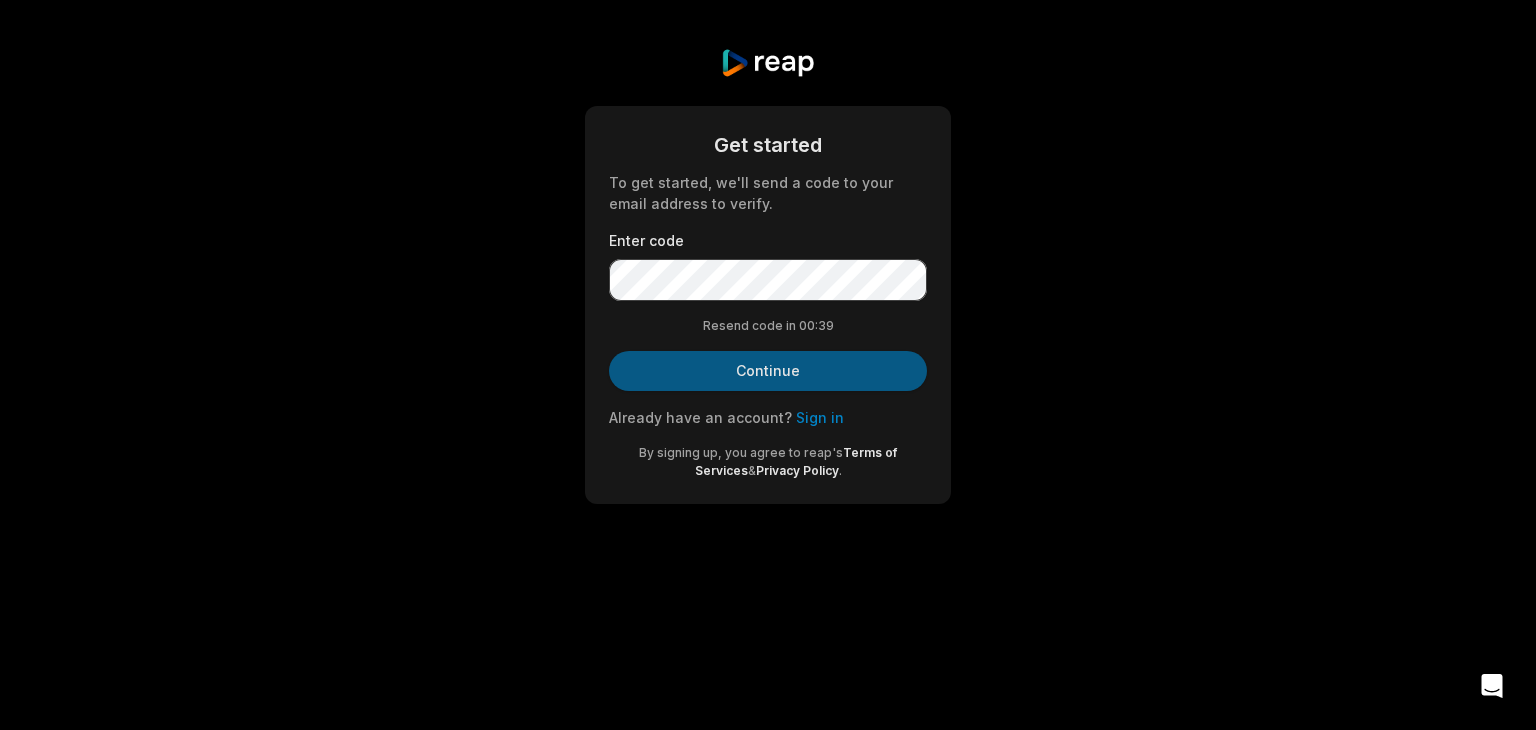 click on "Continue" at bounding box center (768, 371) 